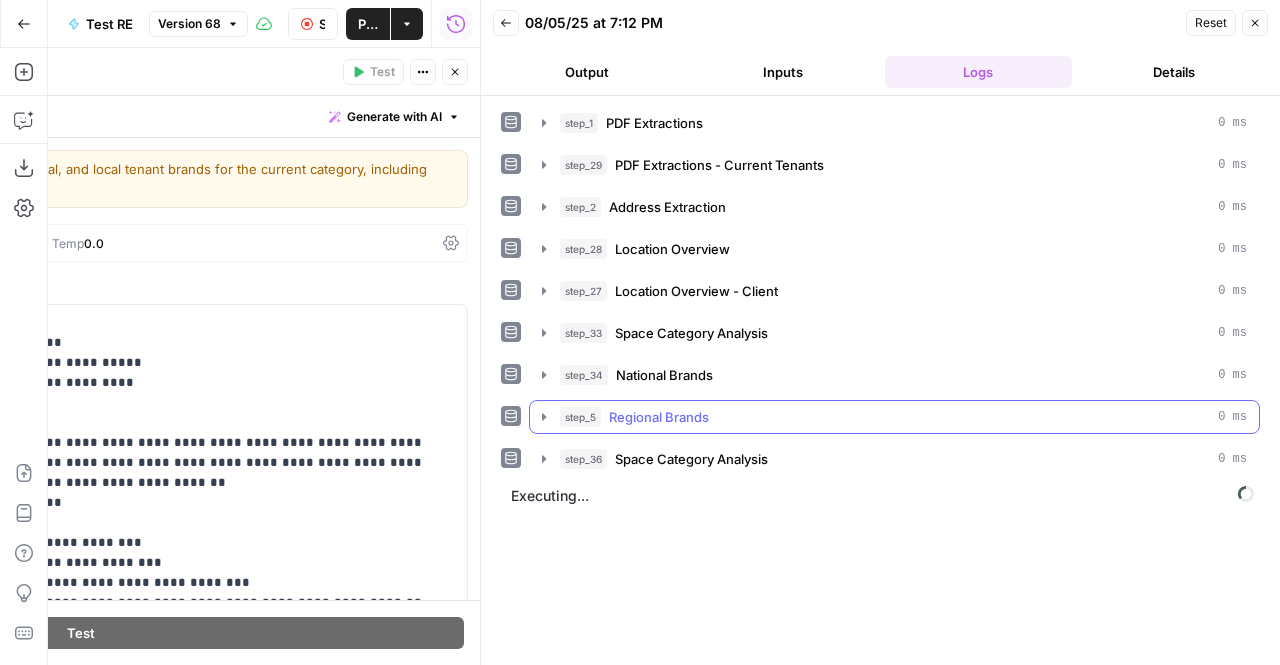 scroll, scrollTop: 0, scrollLeft: 0, axis: both 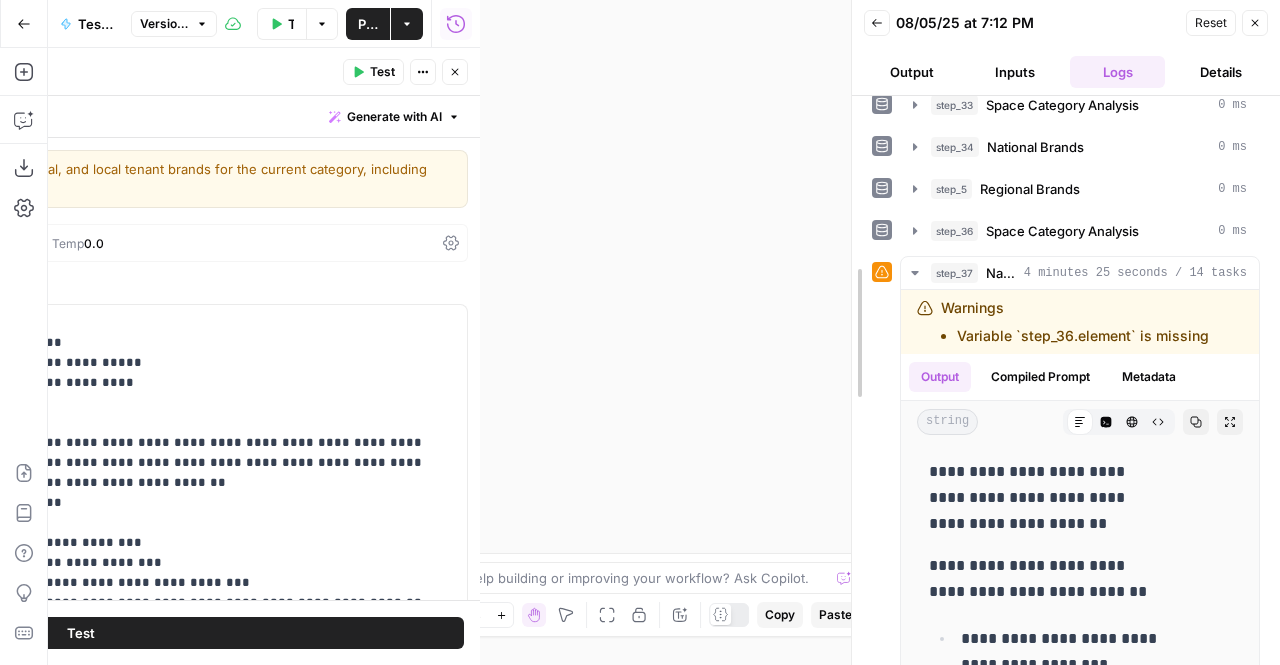 drag, startPoint x: 487, startPoint y: 169, endPoint x: 829, endPoint y: 190, distance: 342.64413 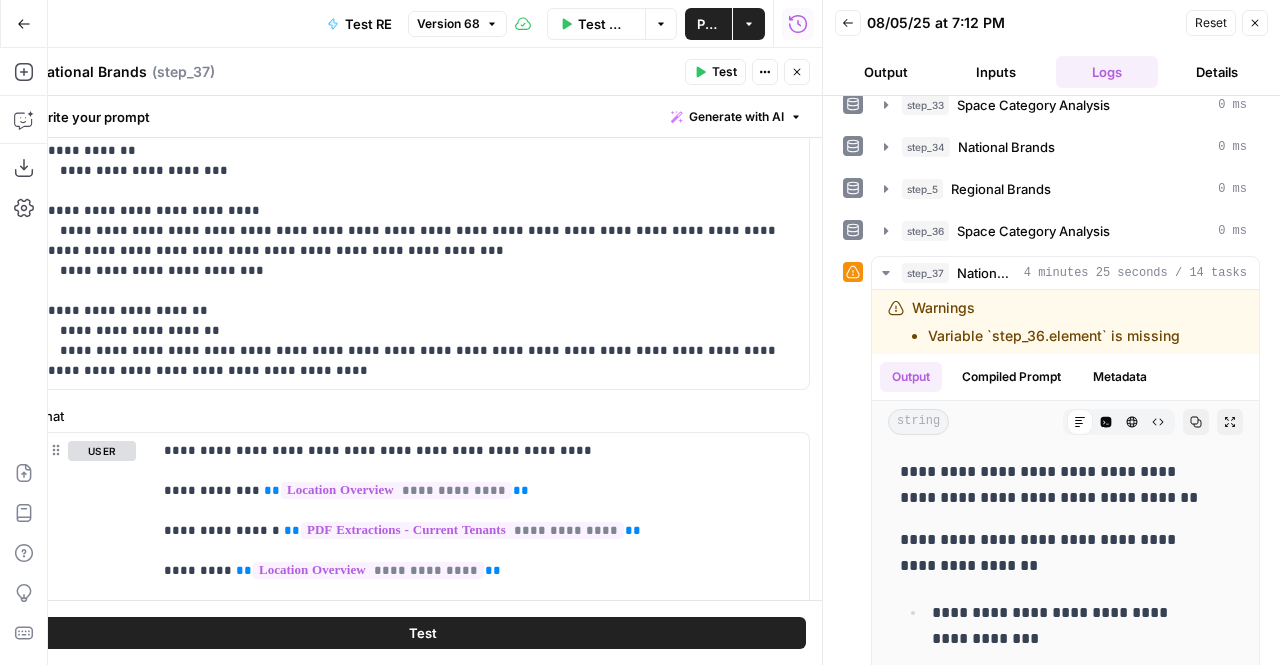 scroll, scrollTop: 724, scrollLeft: 0, axis: vertical 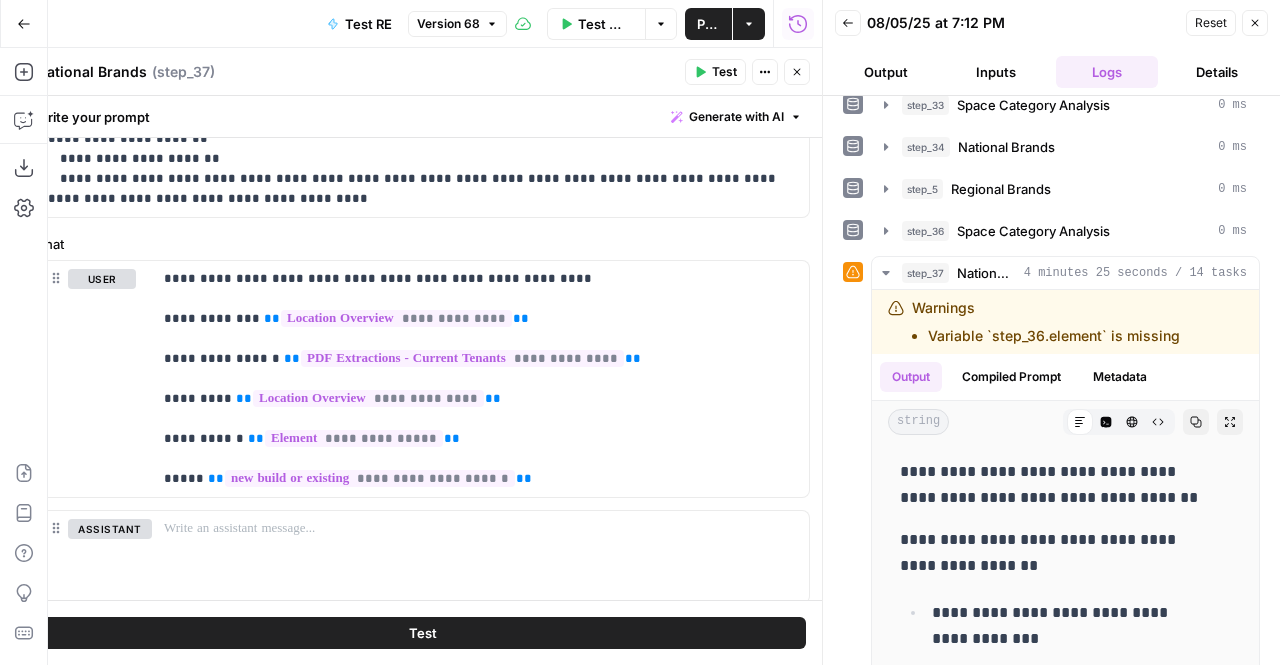 click 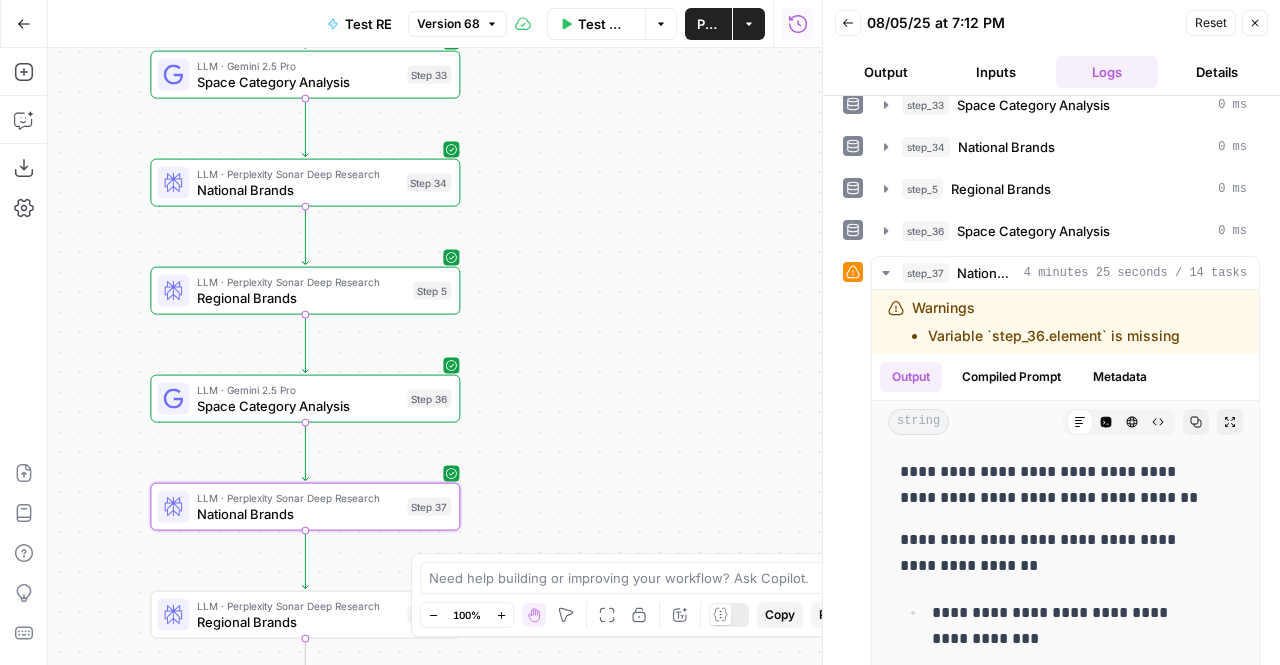 drag, startPoint x: 552, startPoint y: 248, endPoint x: 566, endPoint y: 411, distance: 163.60013 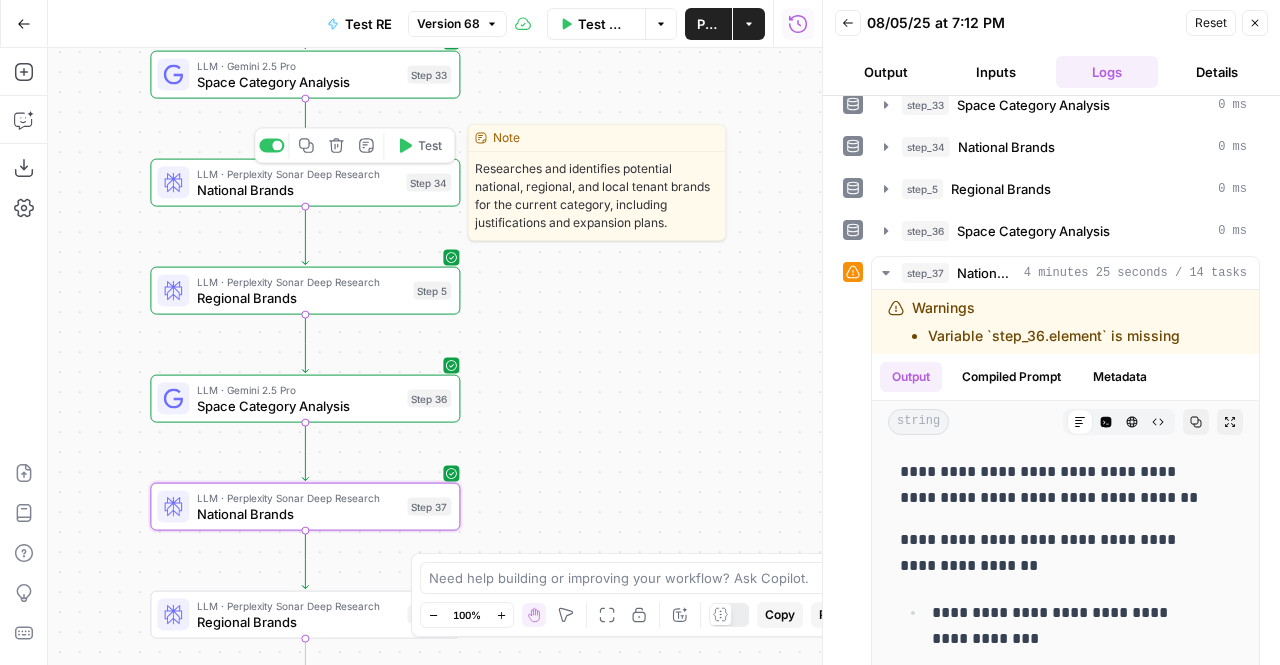 click on "LLM · Perplexity Sonar Deep Research" at bounding box center [297, 174] 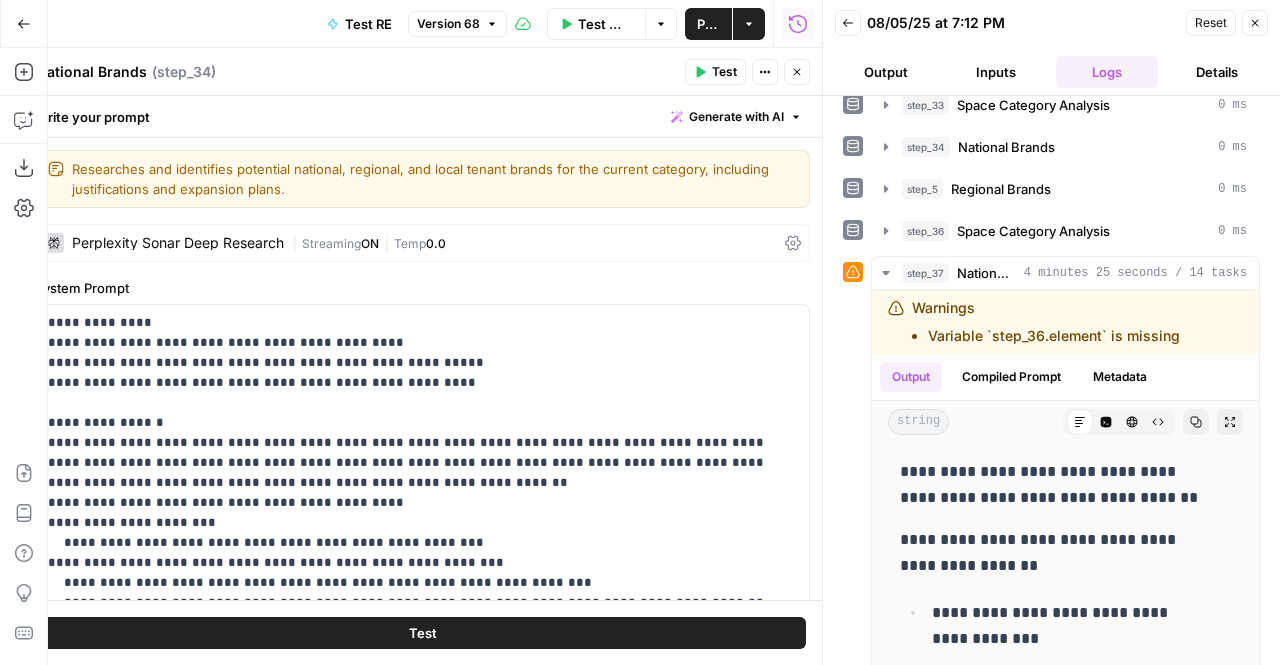 scroll, scrollTop: 830, scrollLeft: 0, axis: vertical 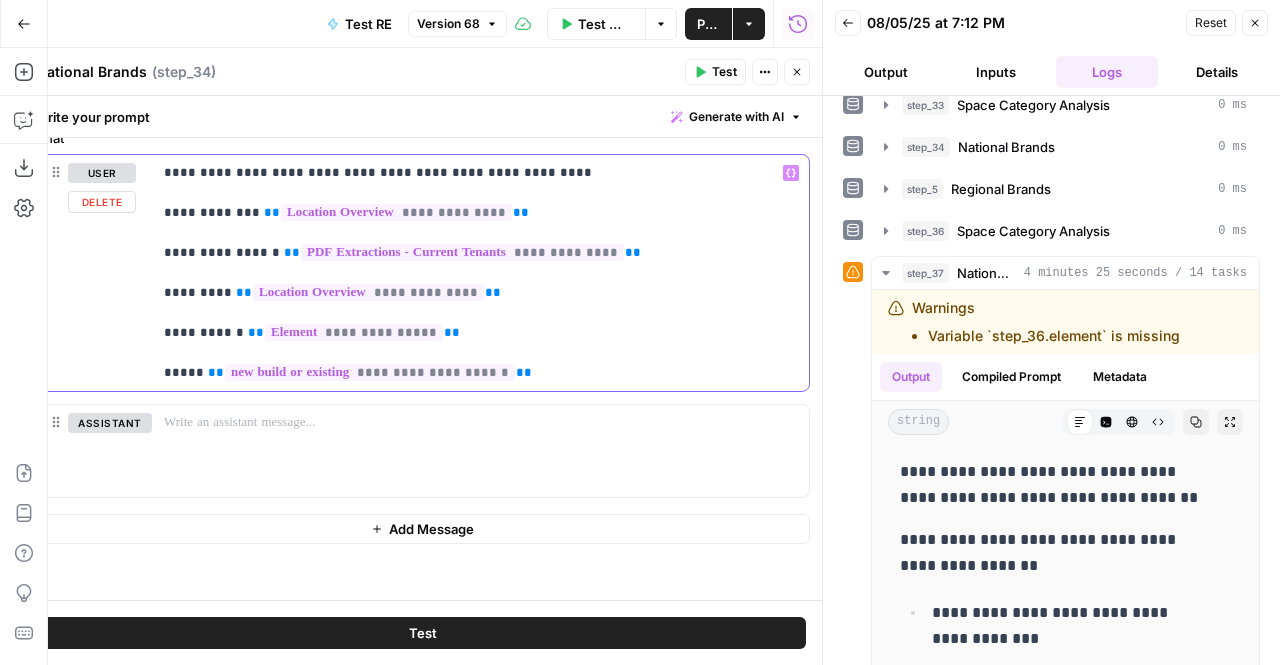 drag, startPoint x: 428, startPoint y: 325, endPoint x: 237, endPoint y: 328, distance: 191.02356 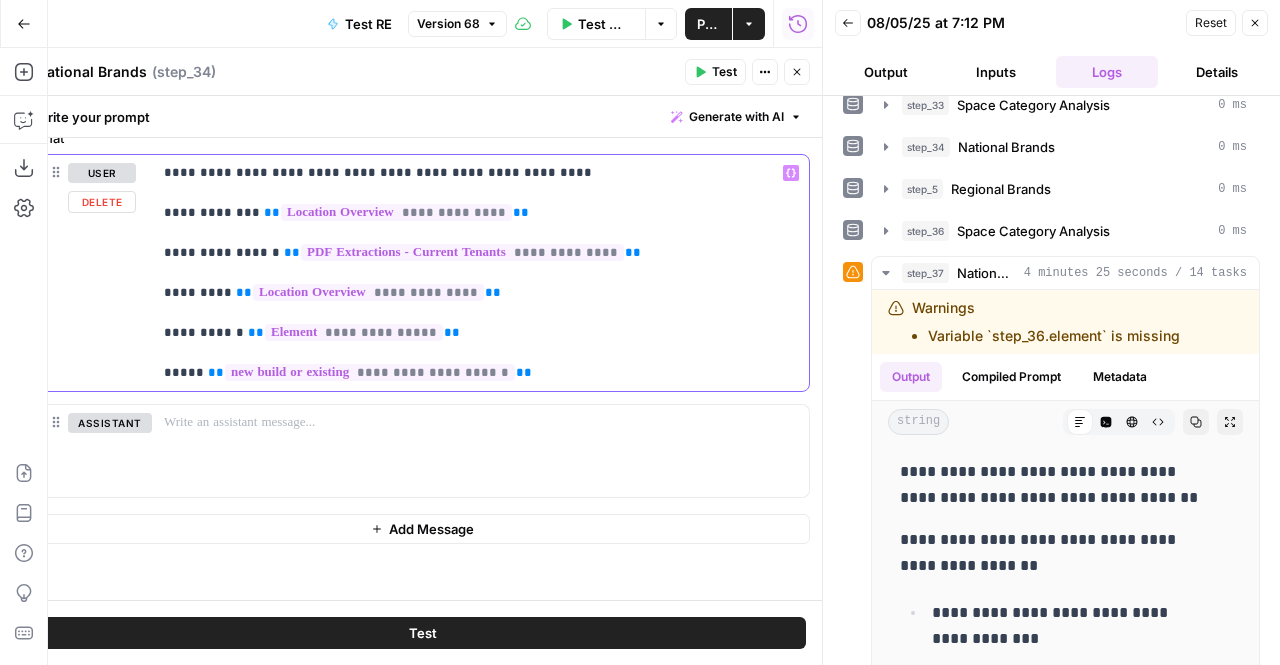 click on "**********" at bounding box center [473, 273] 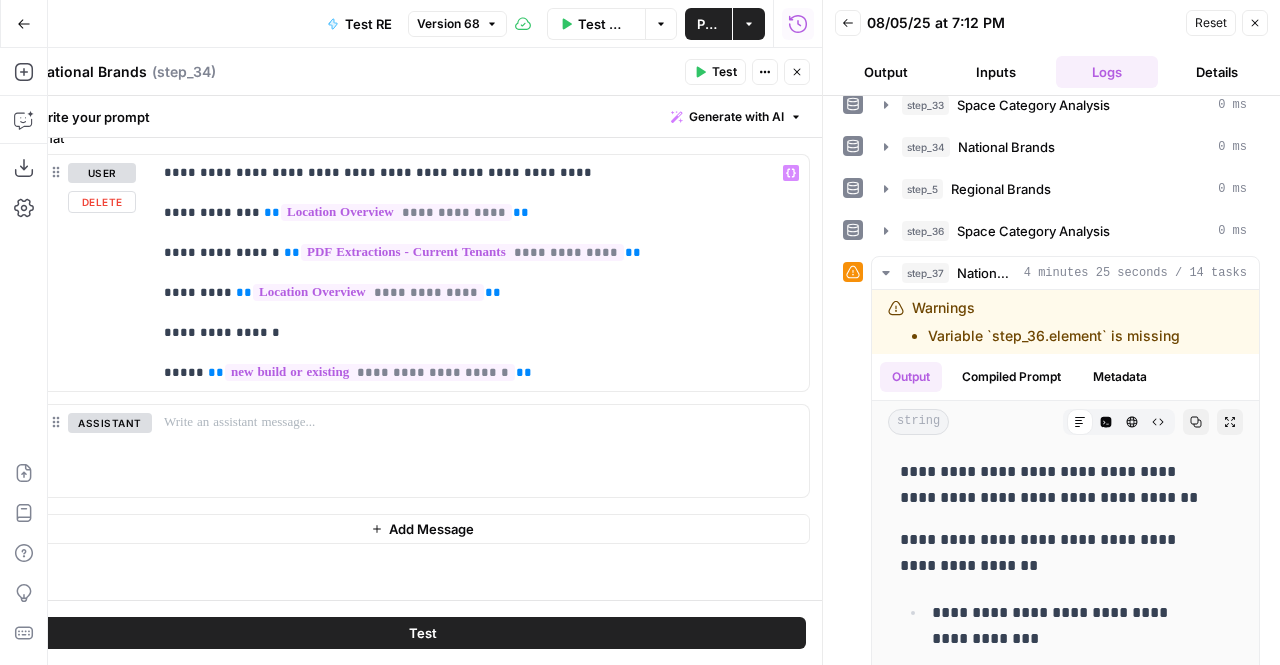 type 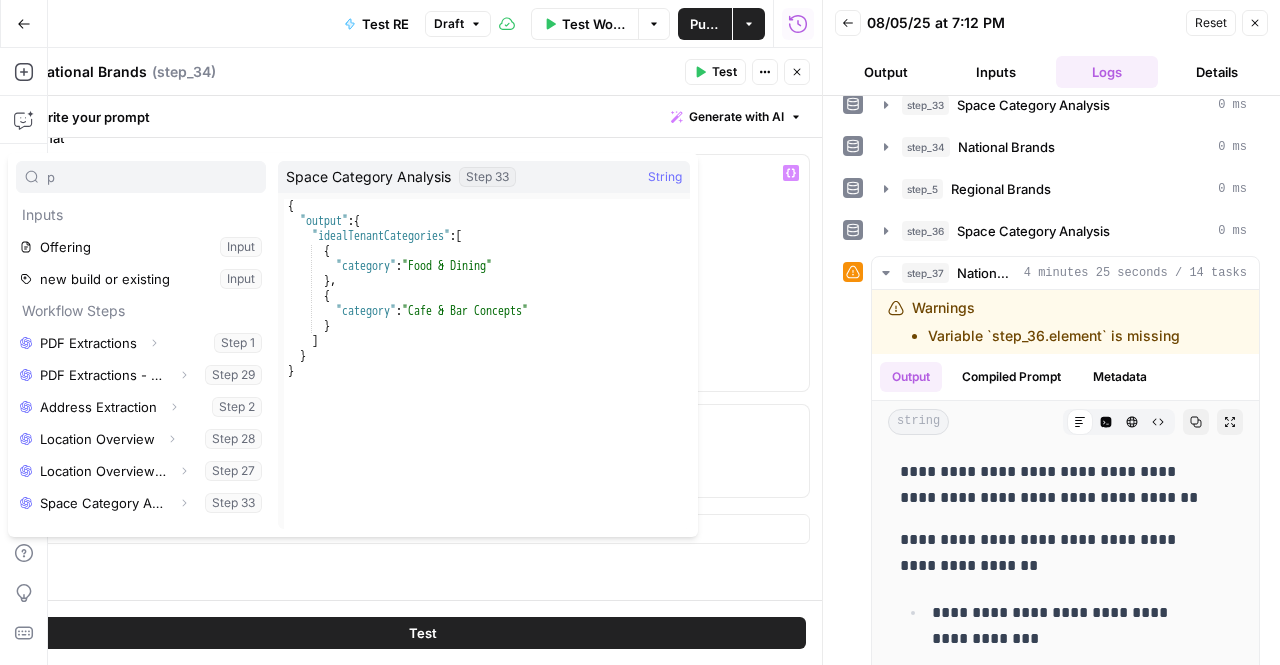 type on "p" 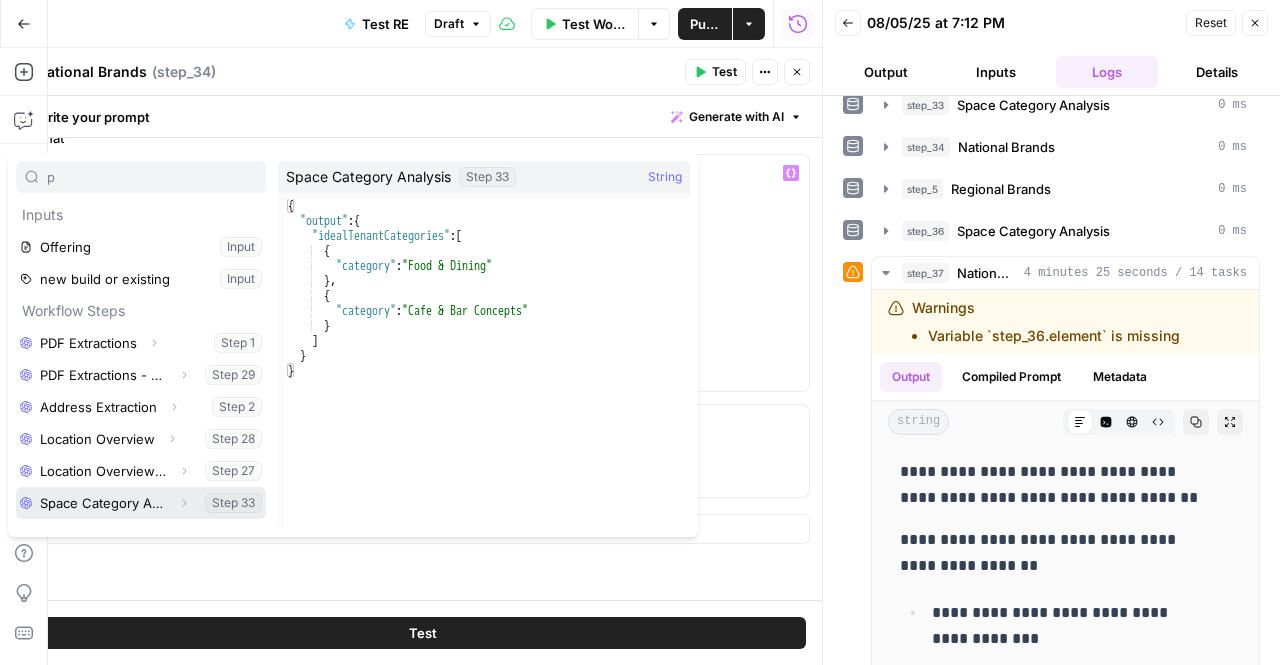 click at bounding box center [141, 503] 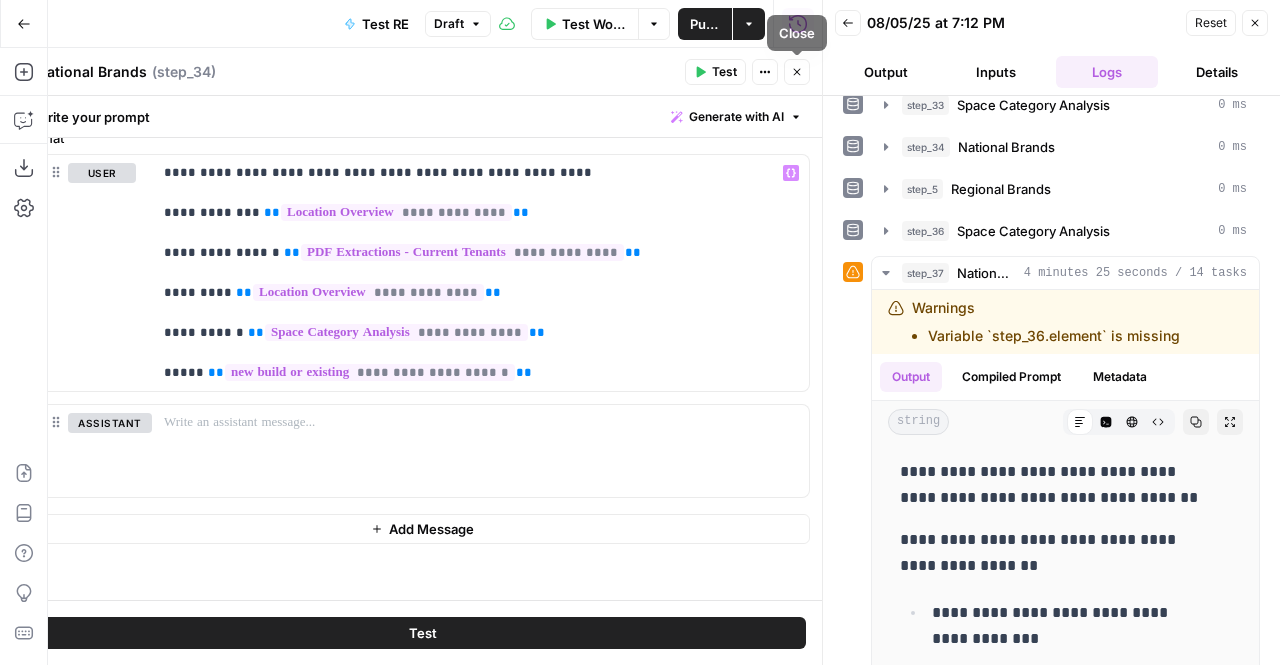 click 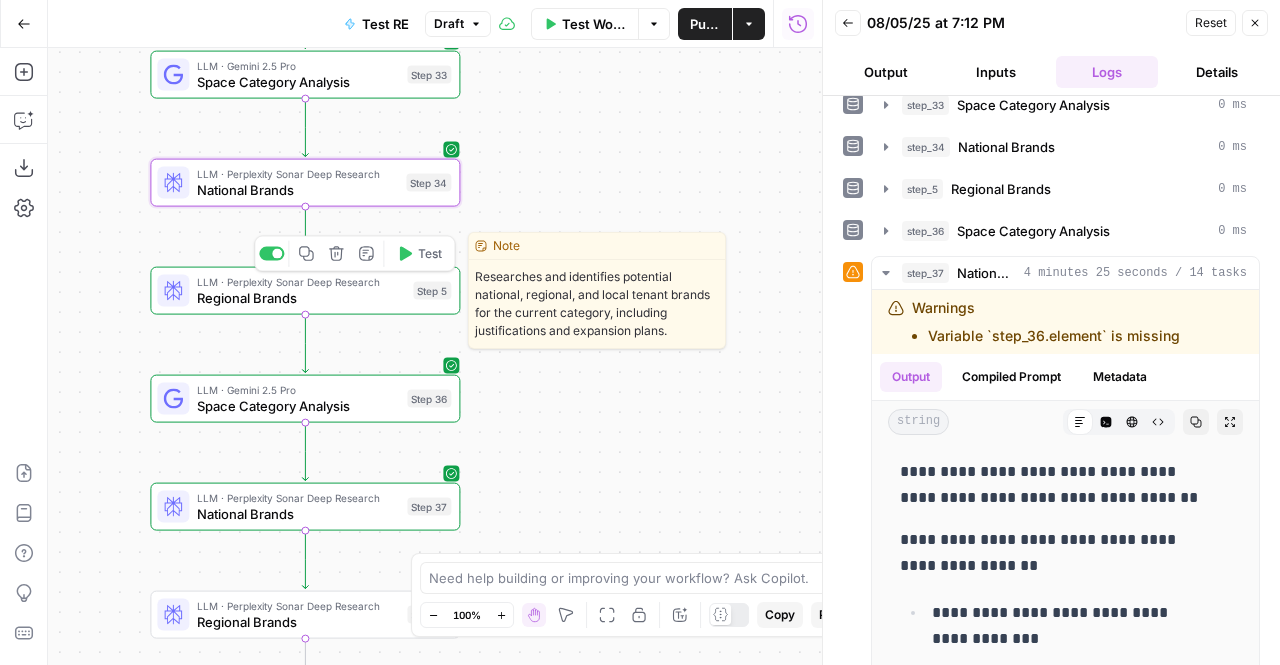 click on "LLM · Perplexity Sonar Deep Research" at bounding box center (301, 282) 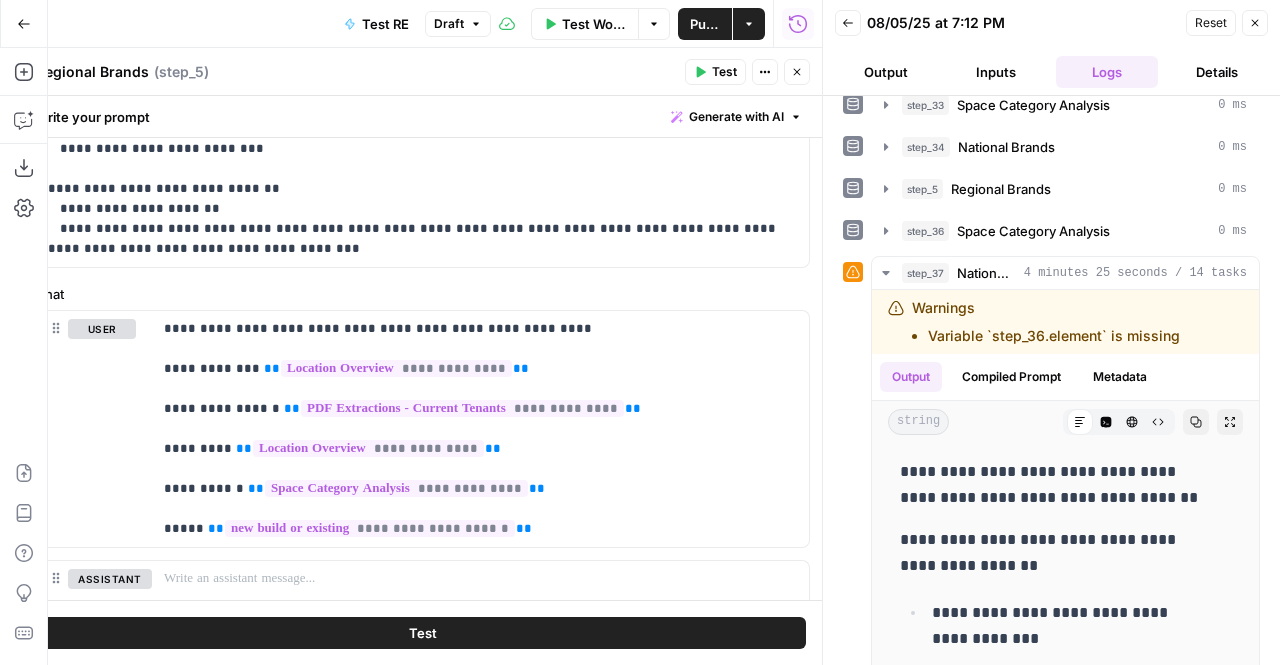 scroll, scrollTop: 830, scrollLeft: 0, axis: vertical 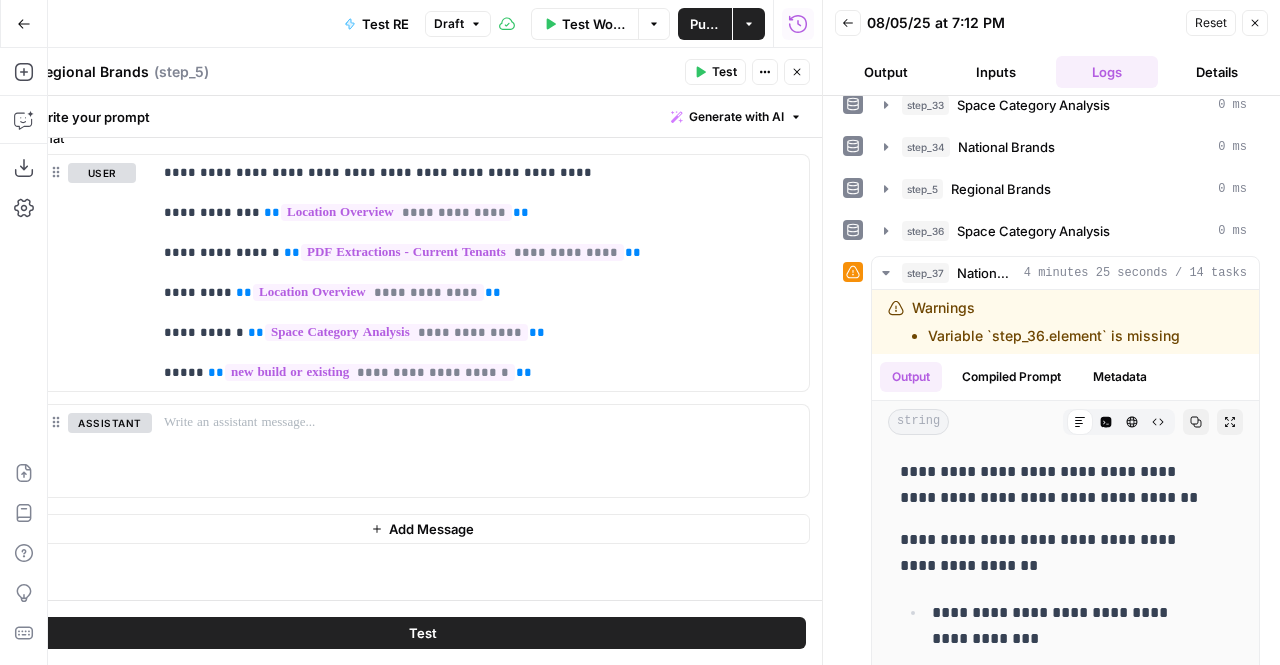 click on "Close" at bounding box center (797, 72) 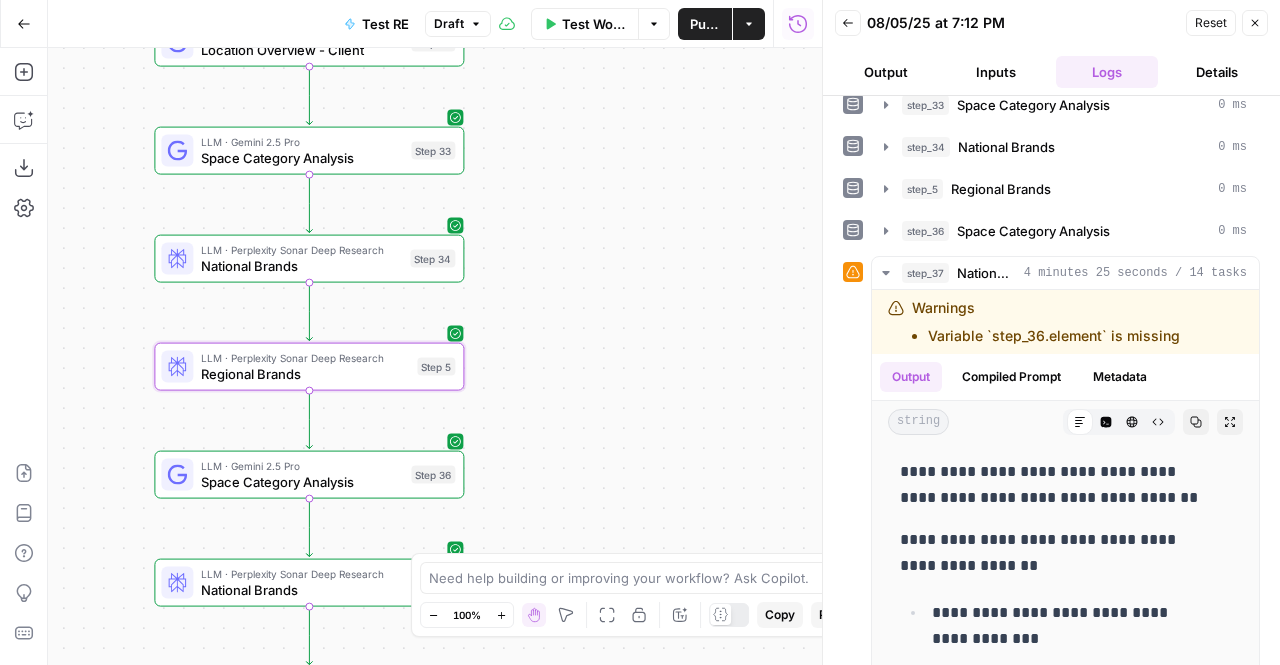 drag, startPoint x: 548, startPoint y: 375, endPoint x: 550, endPoint y: 451, distance: 76.02631 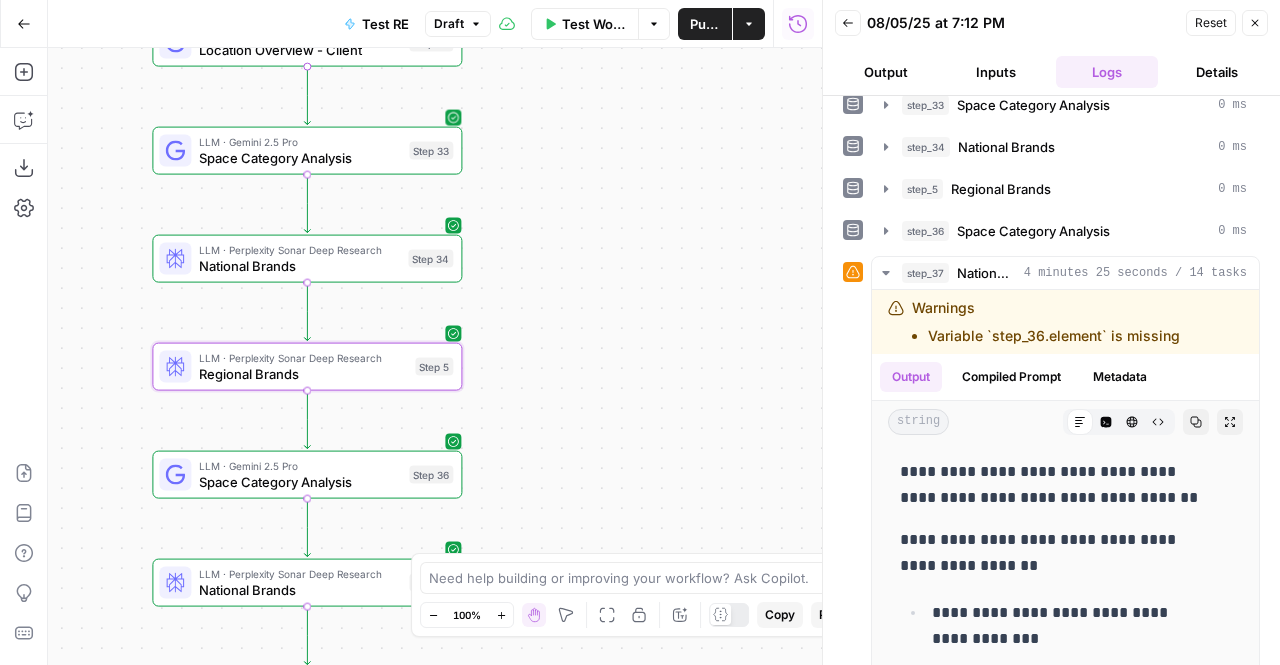 click on "Space Category Analysis" at bounding box center [300, 158] 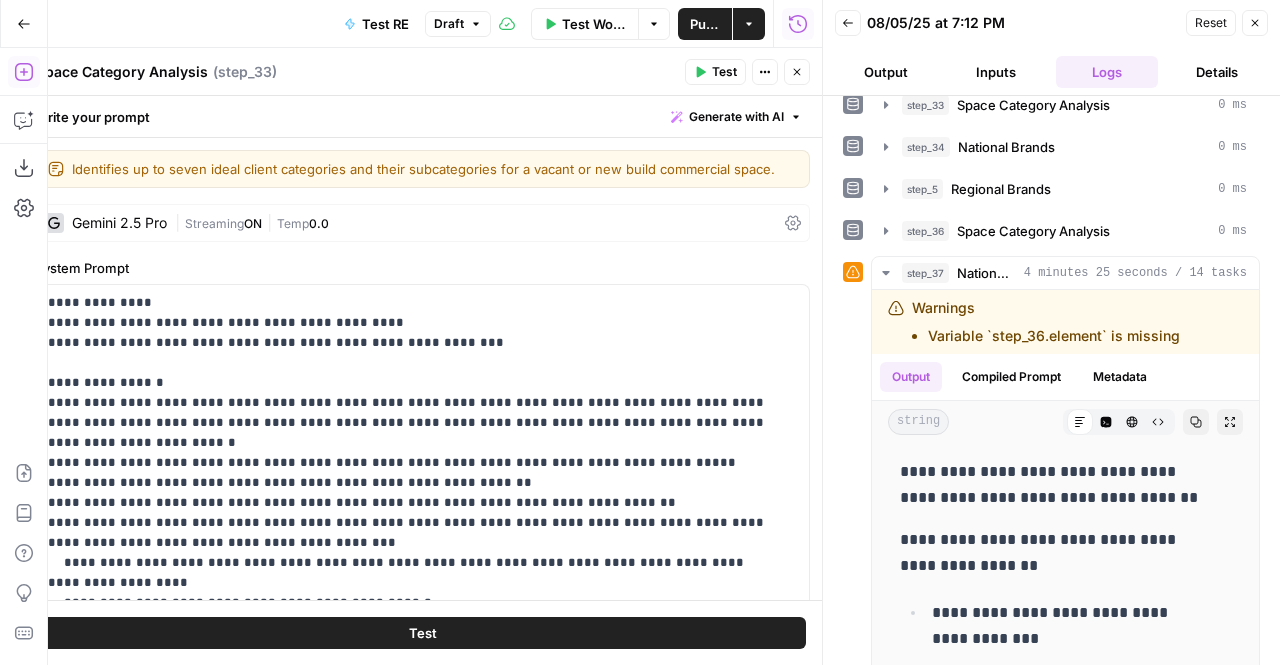 drag, startPoint x: 78, startPoint y: 69, endPoint x: 12, endPoint y: 68, distance: 66.007576 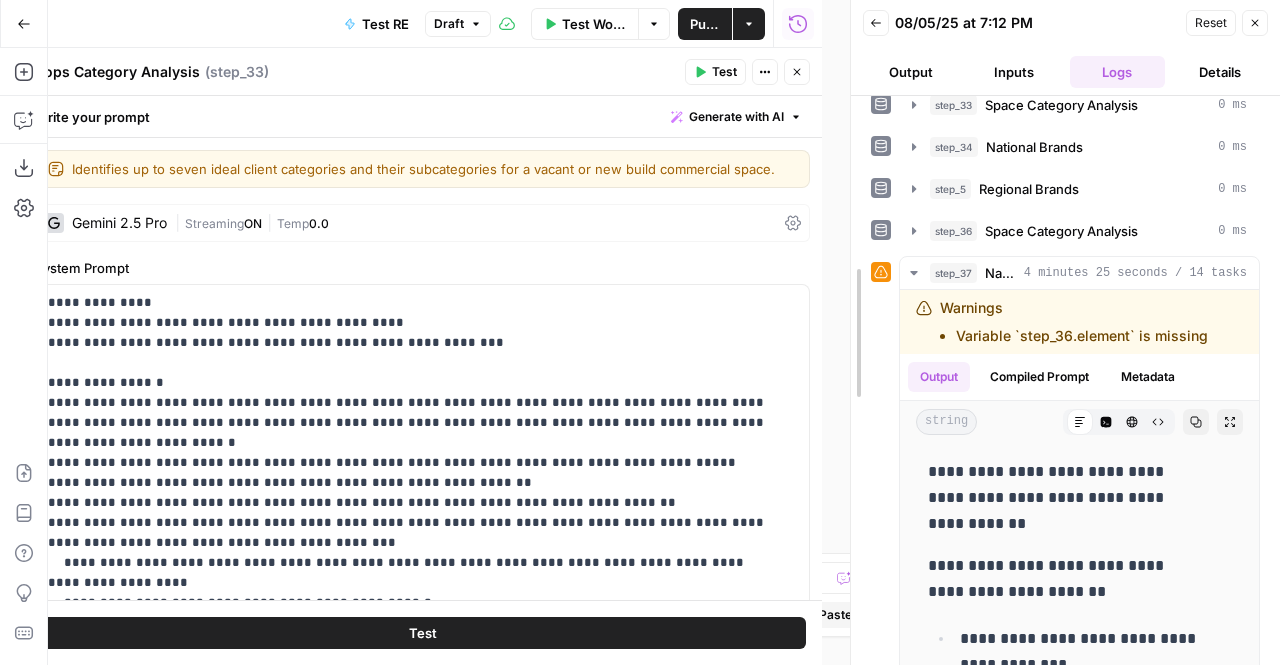 drag, startPoint x: 817, startPoint y: 103, endPoint x: 854, endPoint y: 107, distance: 37.215588 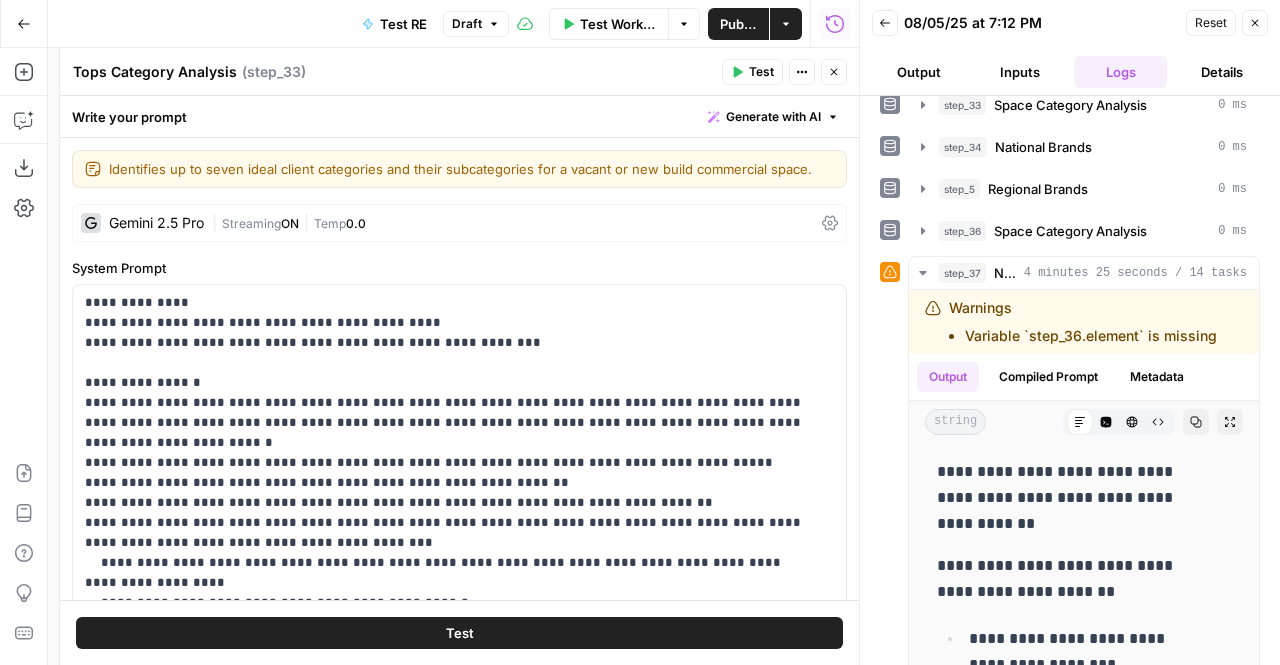 click on "Tops Category Analysis" at bounding box center [155, 72] 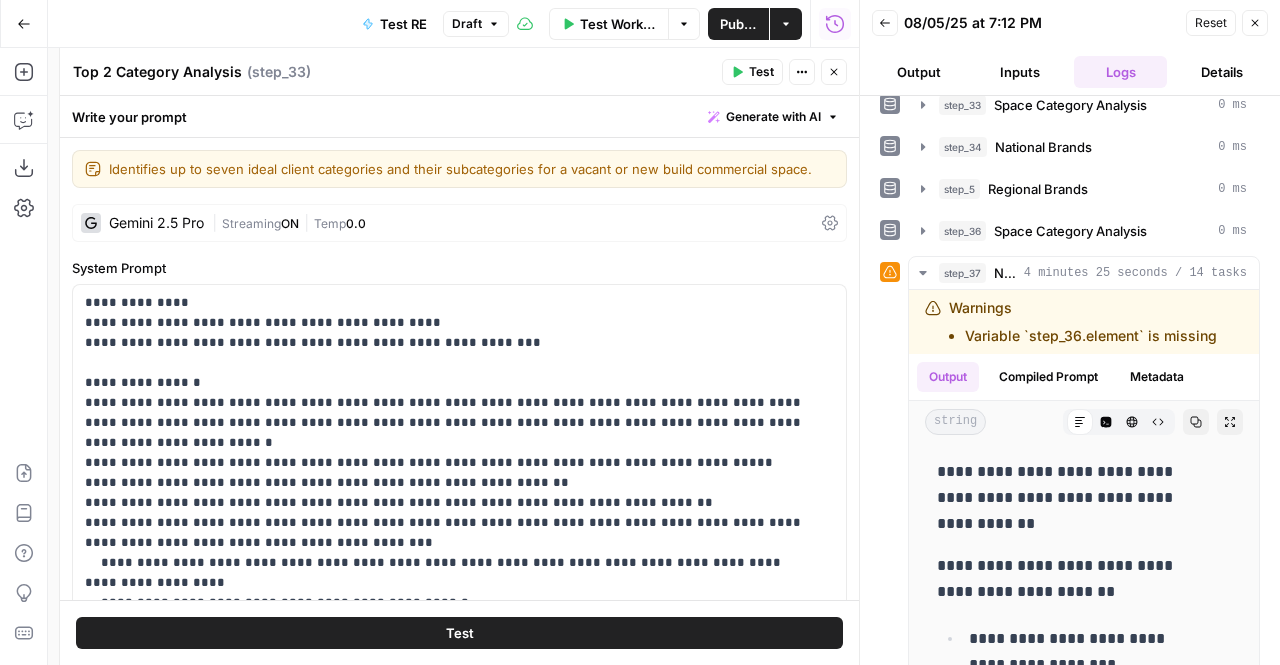 type on "Top 2 Category Analysis" 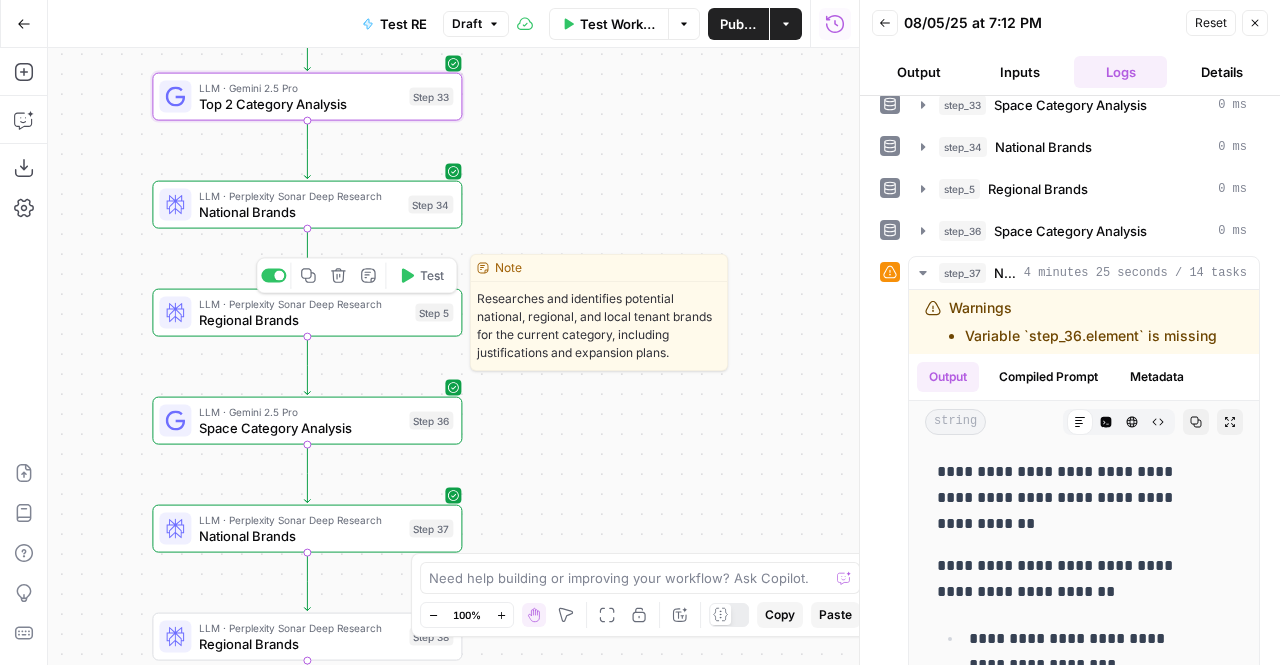 click on "Regional Brands" at bounding box center (303, 320) 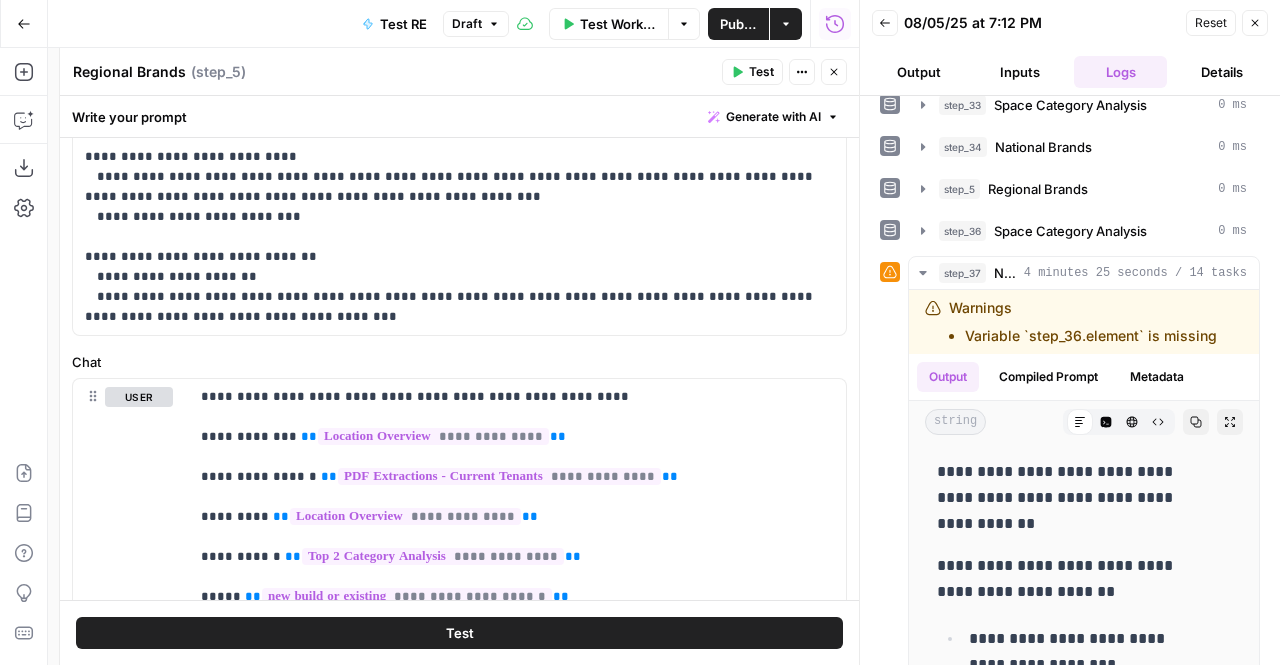 scroll, scrollTop: 830, scrollLeft: 0, axis: vertical 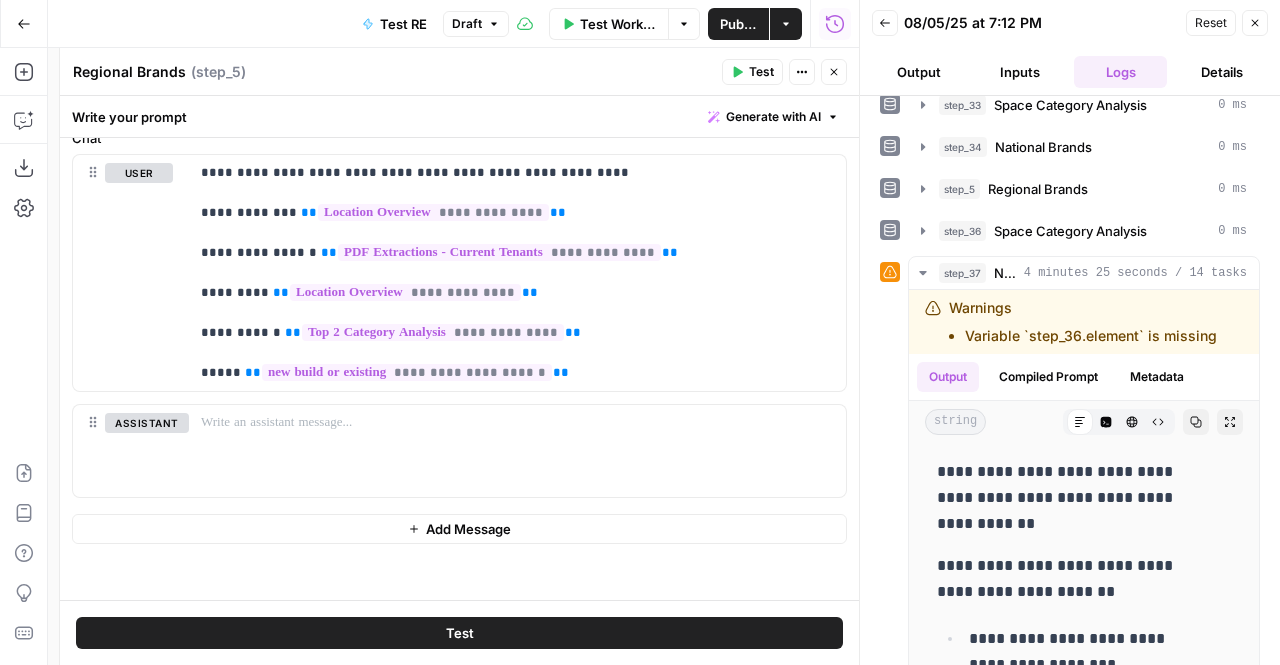 click 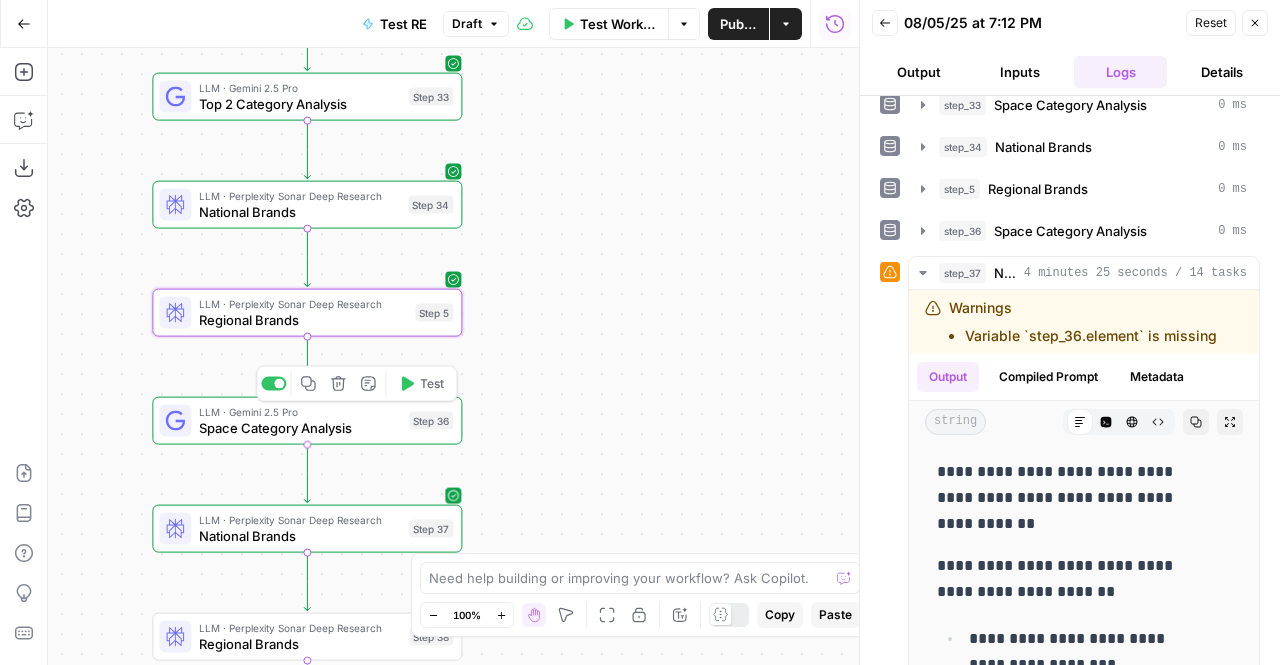 click on "LLM · Perplexity Sonar Deep Research" at bounding box center [300, 520] 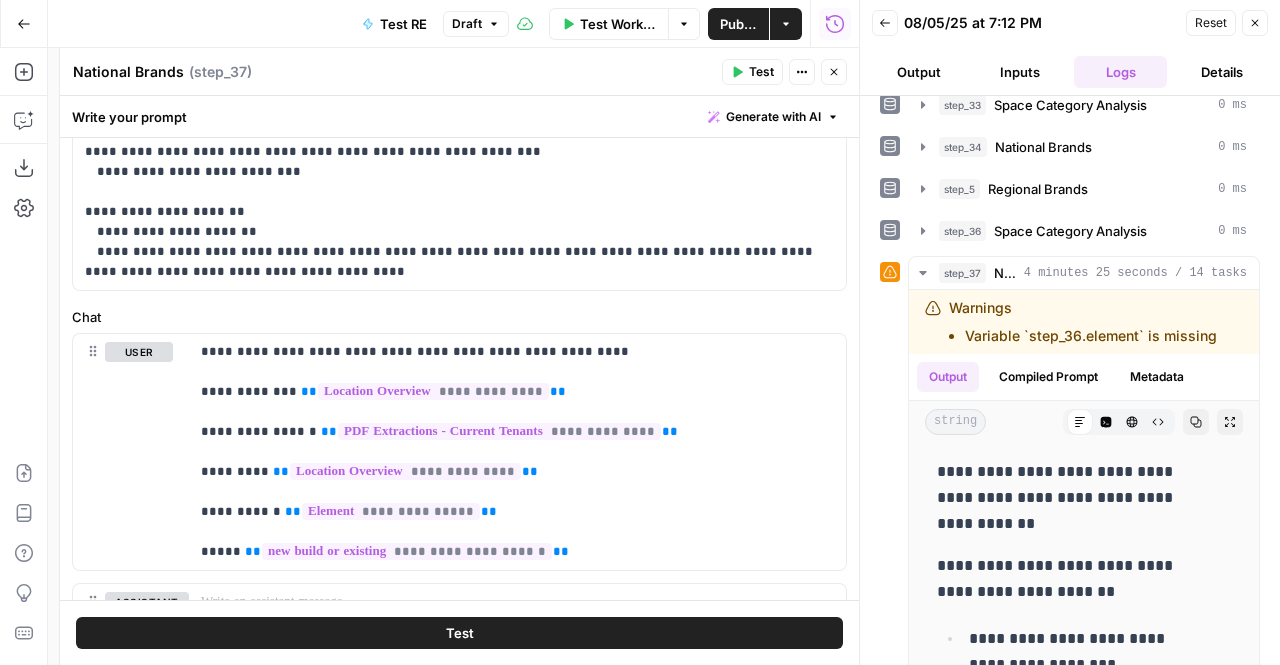 scroll, scrollTop: 830, scrollLeft: 0, axis: vertical 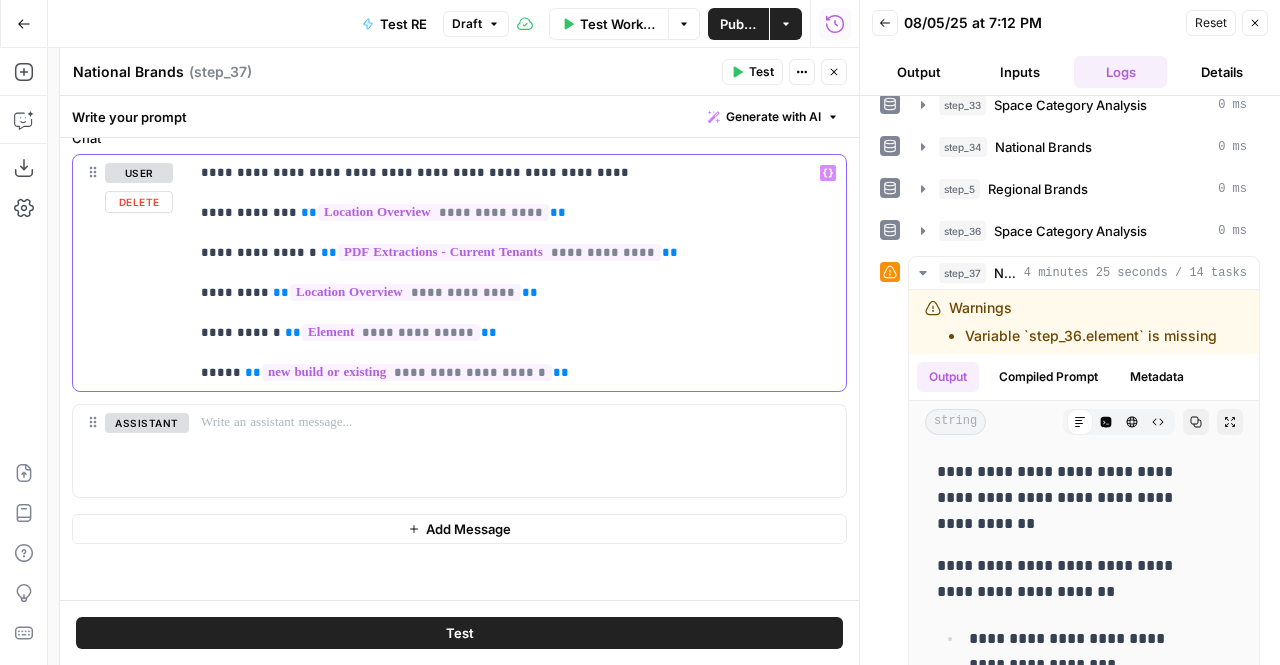drag, startPoint x: 478, startPoint y: 331, endPoint x: 276, endPoint y: 330, distance: 202.00247 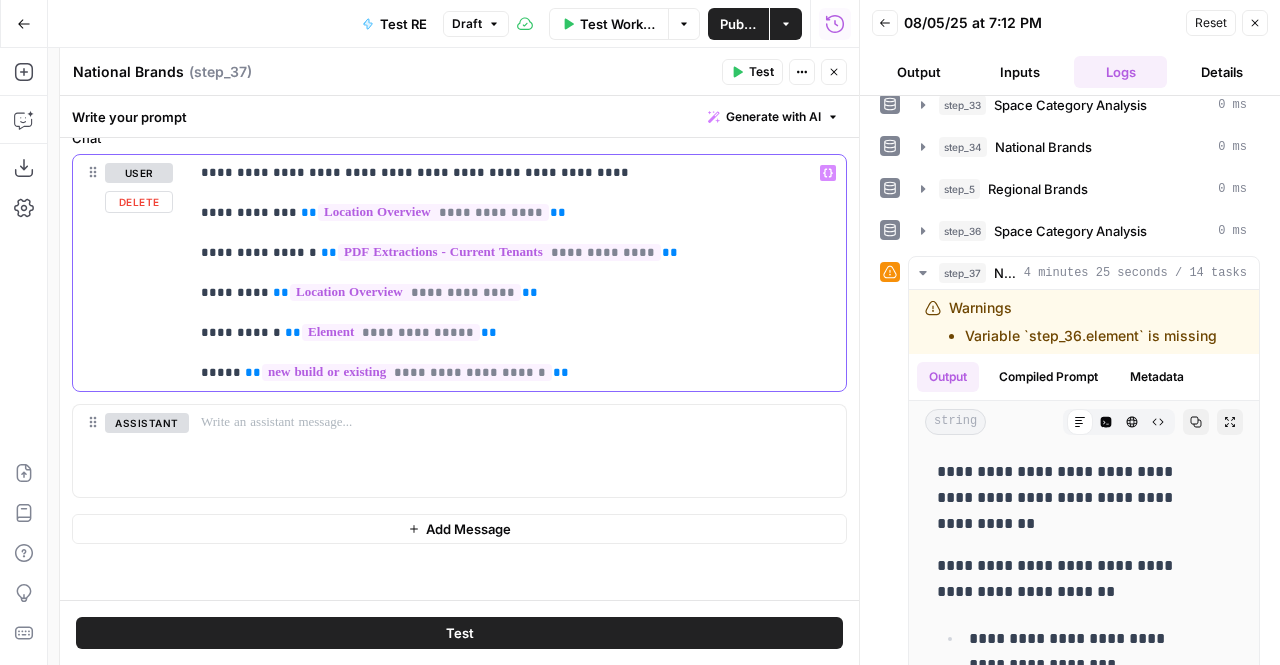 click on "**********" at bounding box center (510, 273) 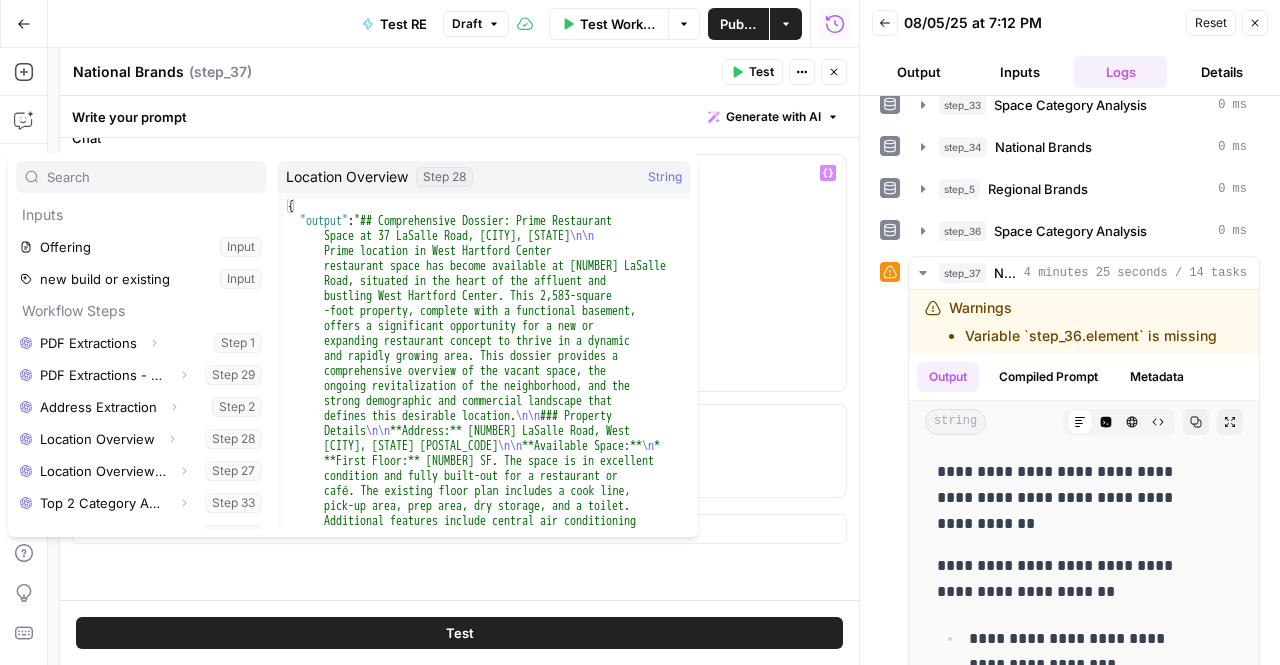 scroll, scrollTop: 85, scrollLeft: 0, axis: vertical 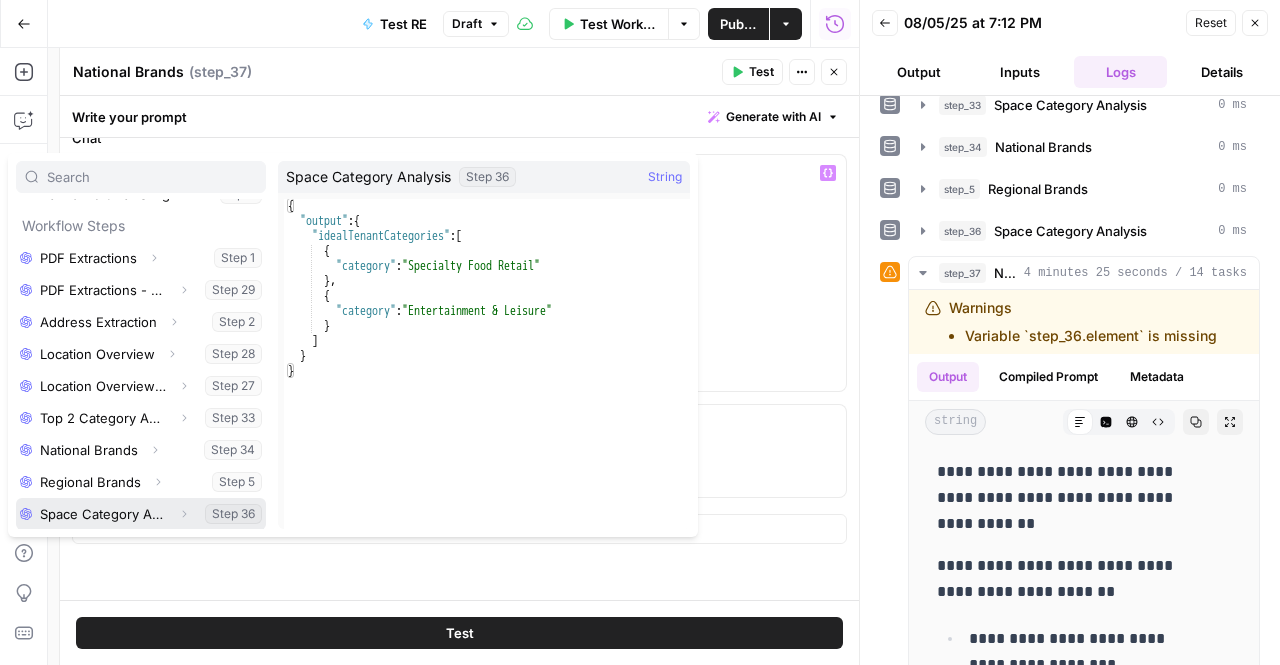 click at bounding box center (141, 514) 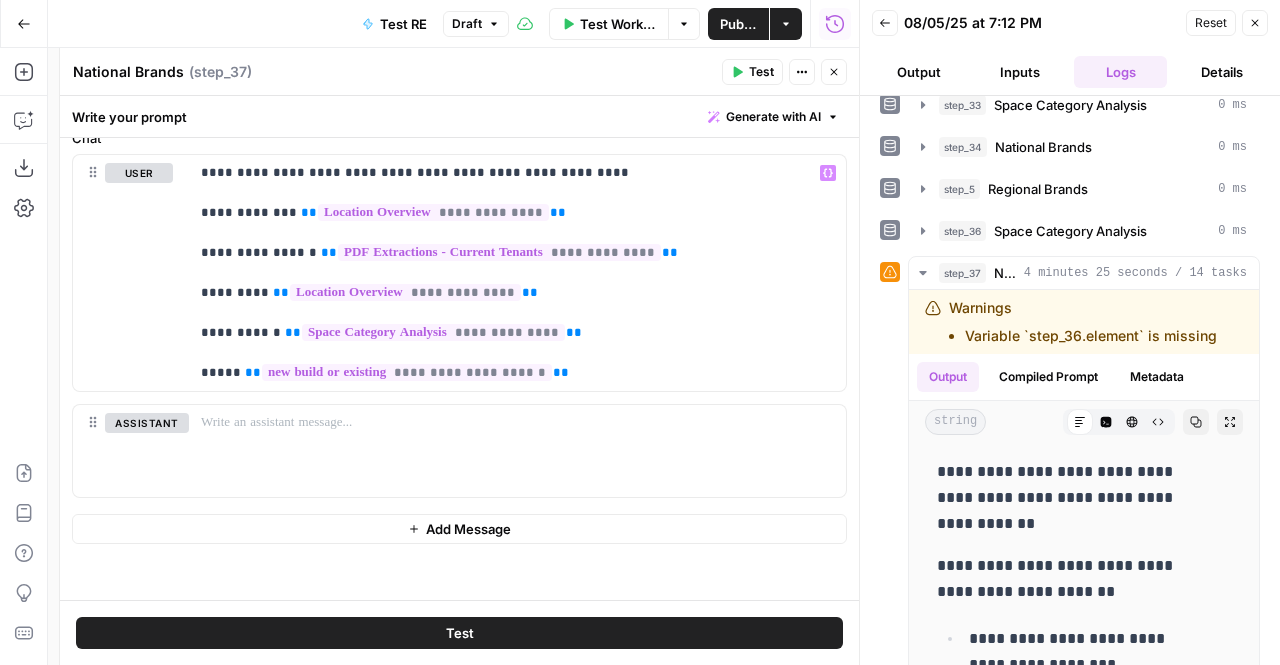 click on "Close" at bounding box center (834, 72) 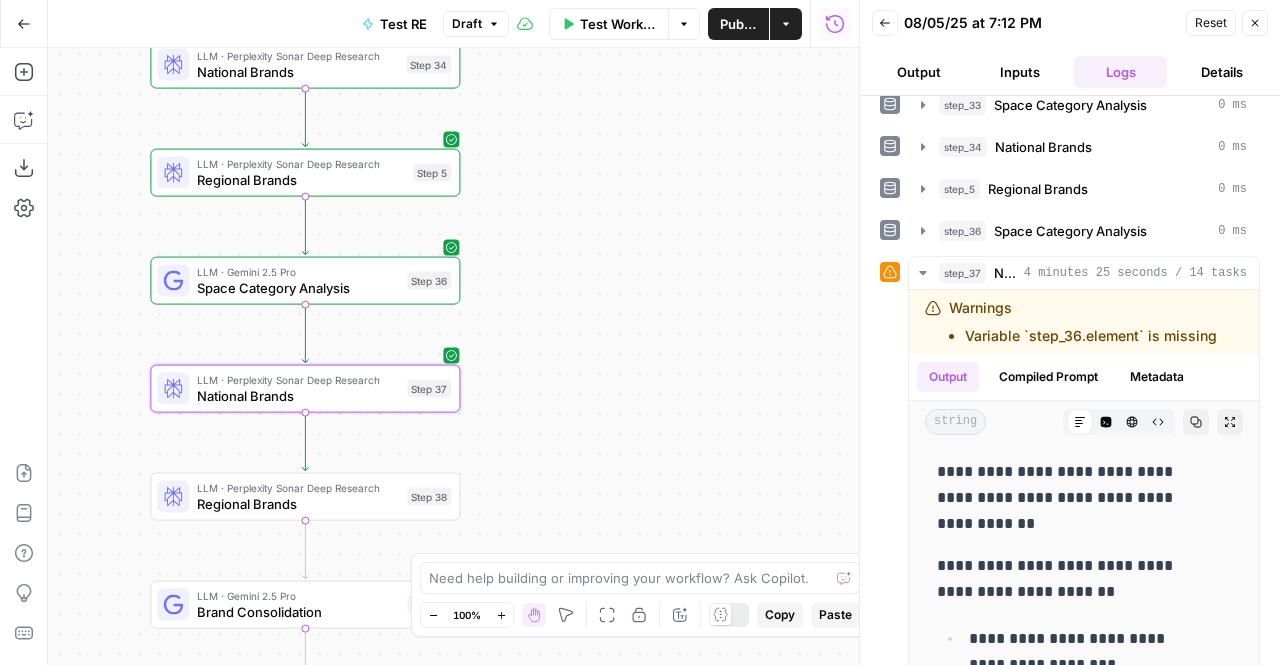 drag, startPoint x: 576, startPoint y: 407, endPoint x: 574, endPoint y: 270, distance: 137.0146 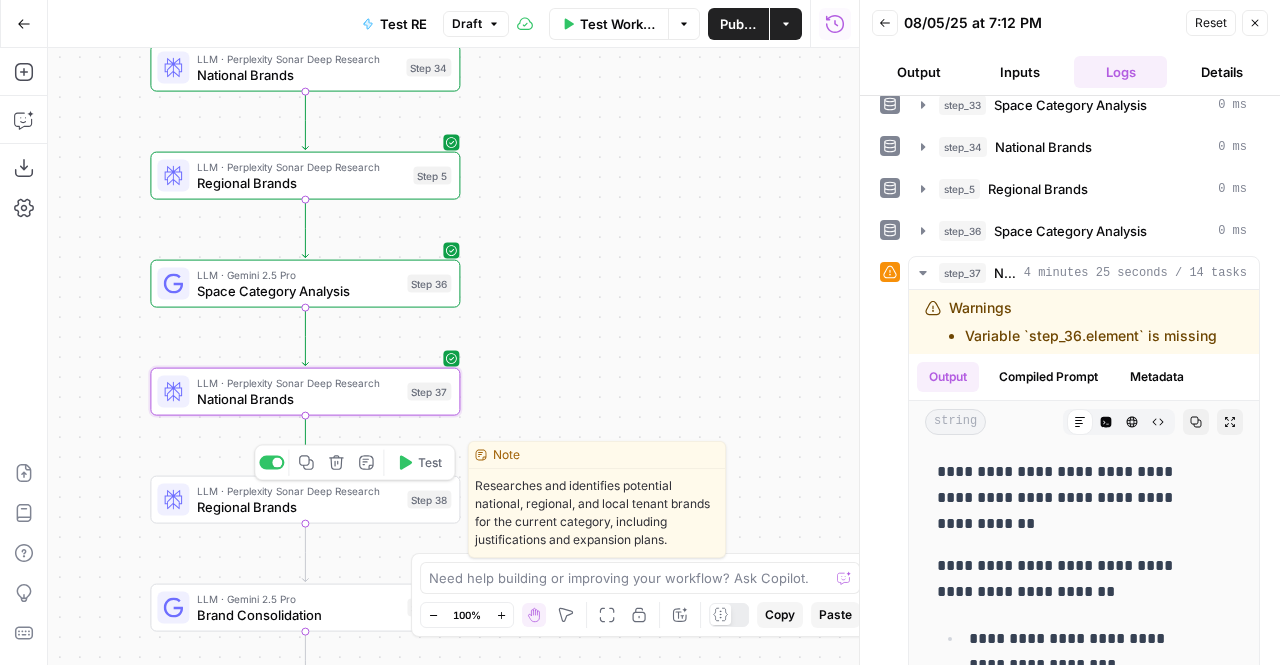 click on "Regional Brands" at bounding box center [298, 507] 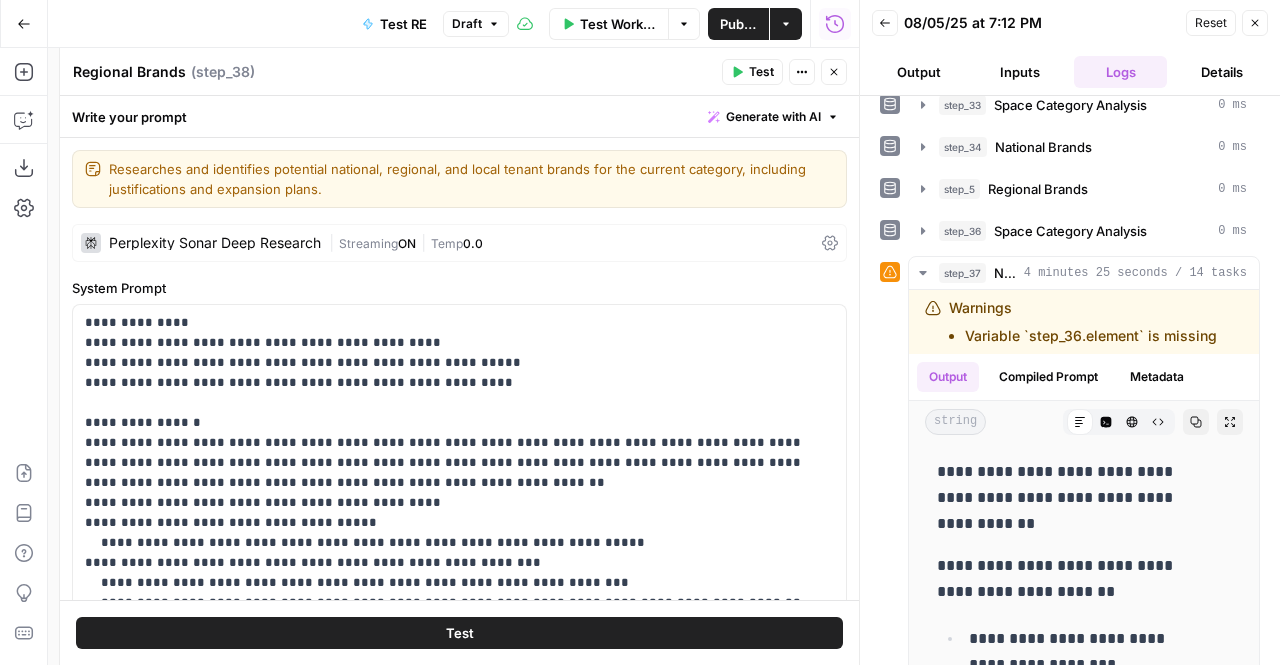 scroll, scrollTop: 830, scrollLeft: 0, axis: vertical 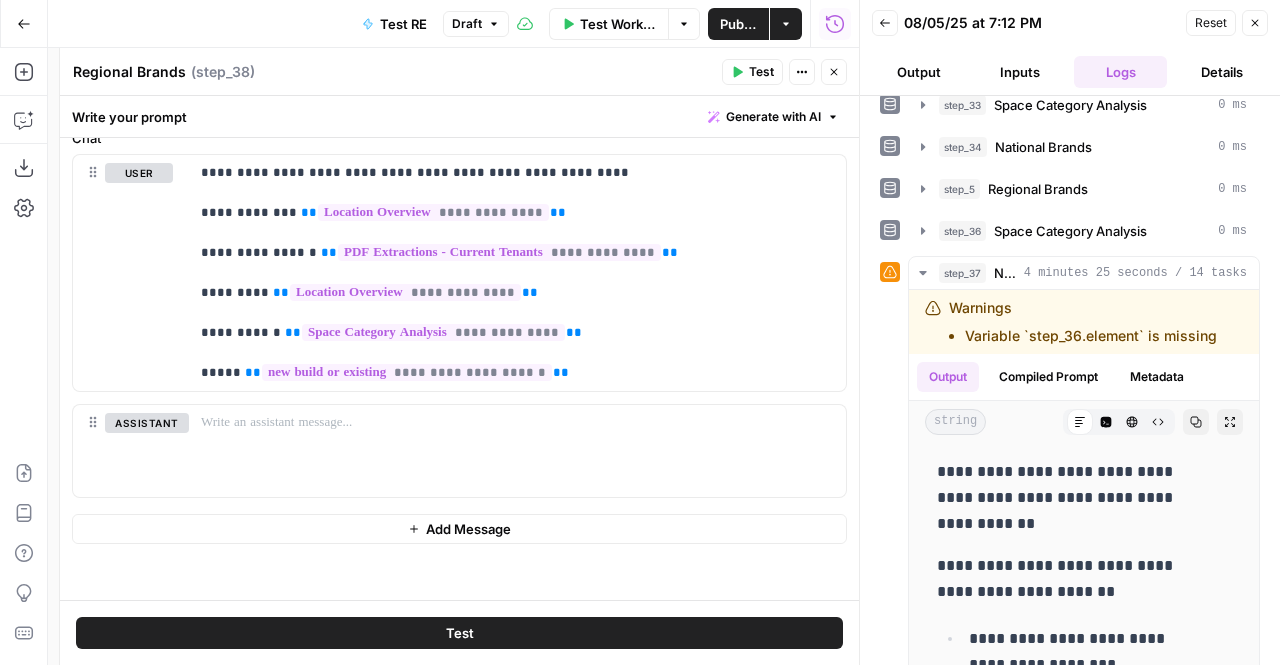 click on "Close" at bounding box center (834, 72) 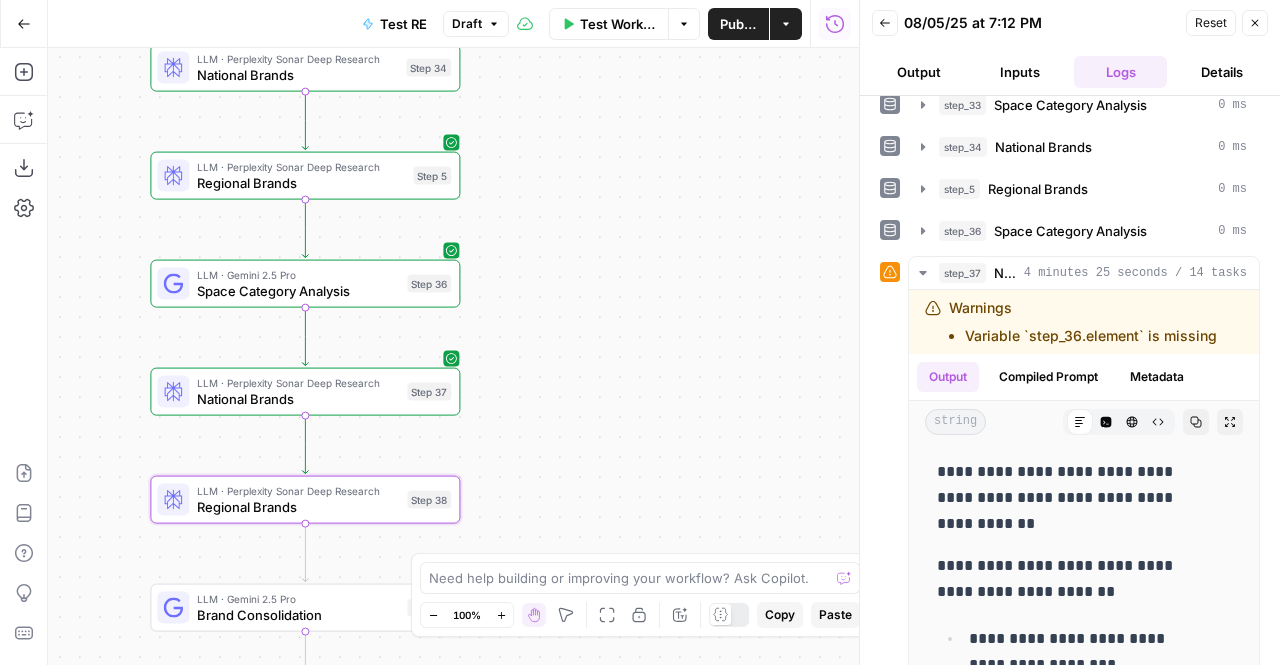 click on "Publish" at bounding box center [738, 24] 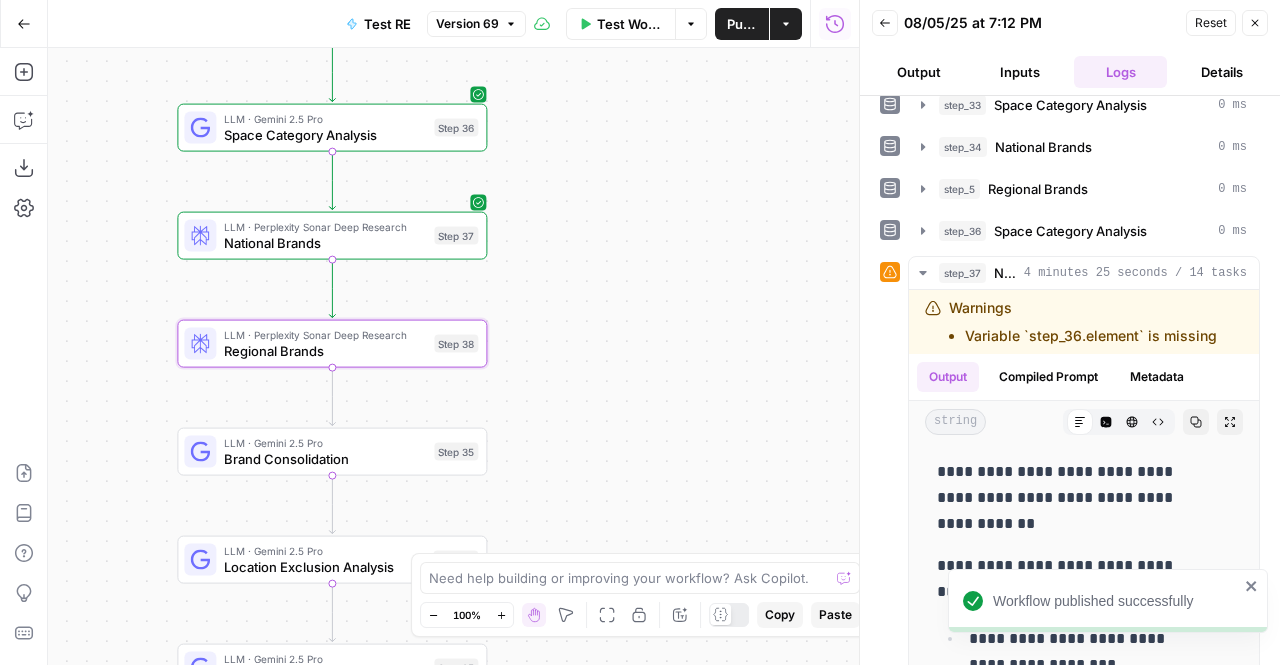 drag, startPoint x: 610, startPoint y: 397, endPoint x: 638, endPoint y: 239, distance: 160.46184 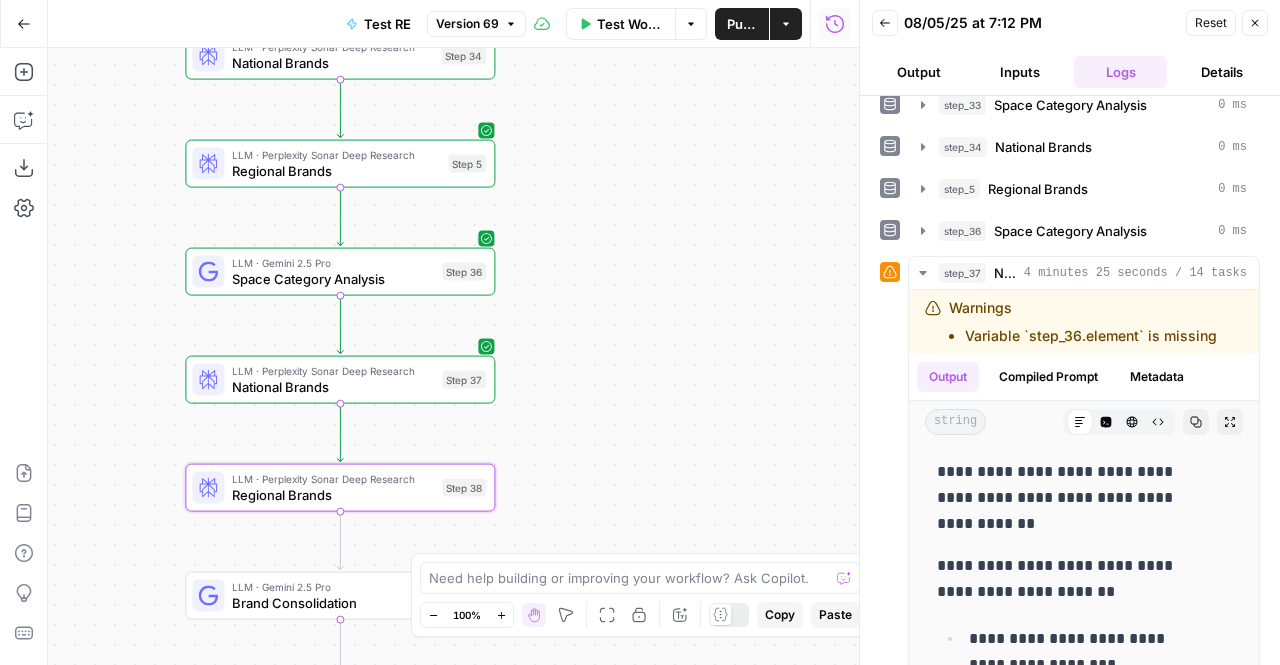 drag, startPoint x: 638, startPoint y: 239, endPoint x: 645, endPoint y: 385, distance: 146.16771 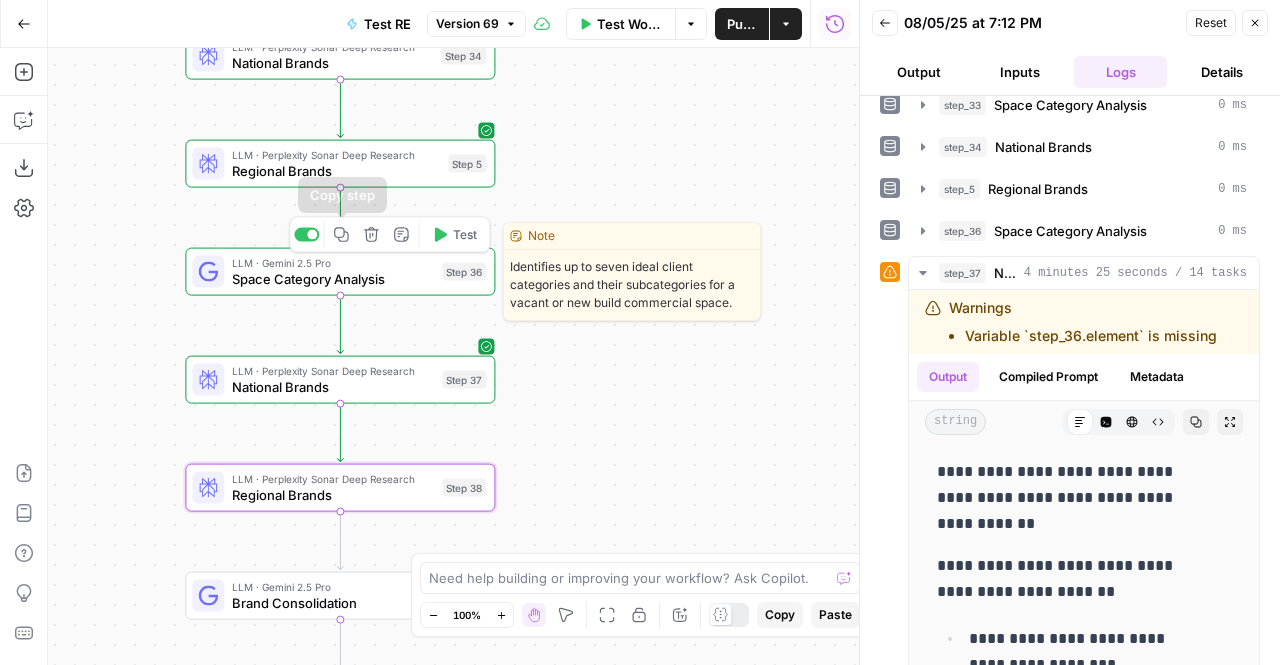 click on "Space Category Analysis" at bounding box center (333, 279) 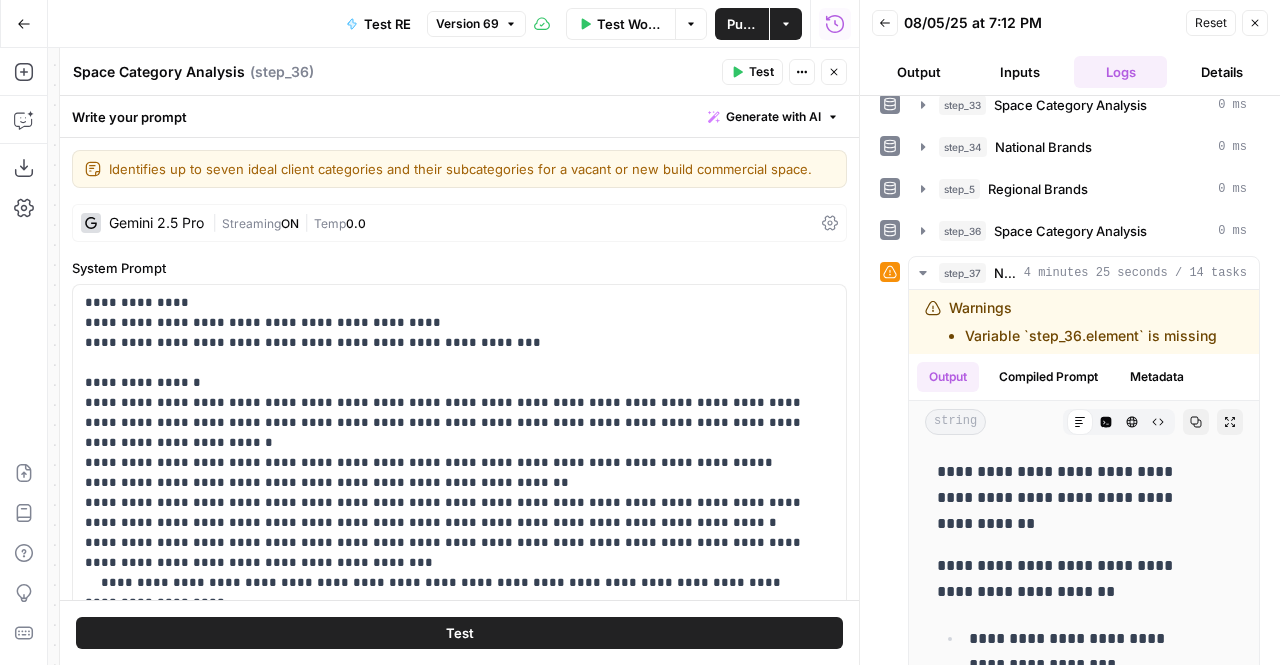 drag, startPoint x: 114, startPoint y: 75, endPoint x: 44, endPoint y: 79, distance: 70.11419 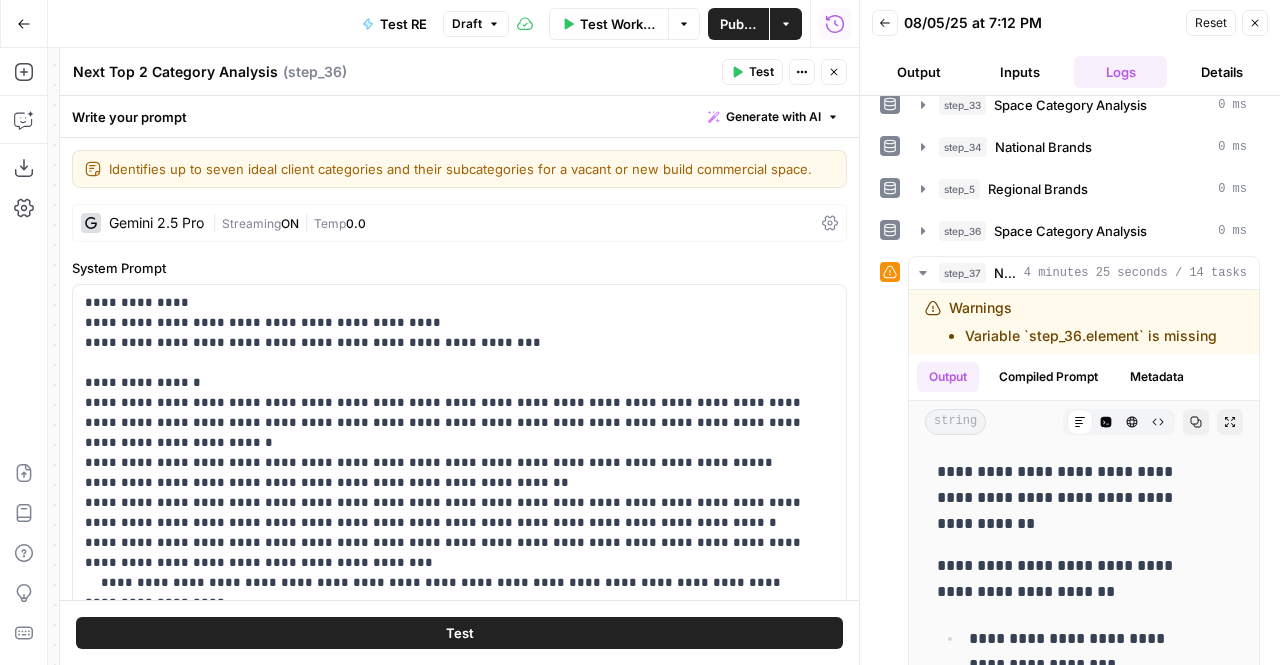 type on "Next Top 2 Category Analysis" 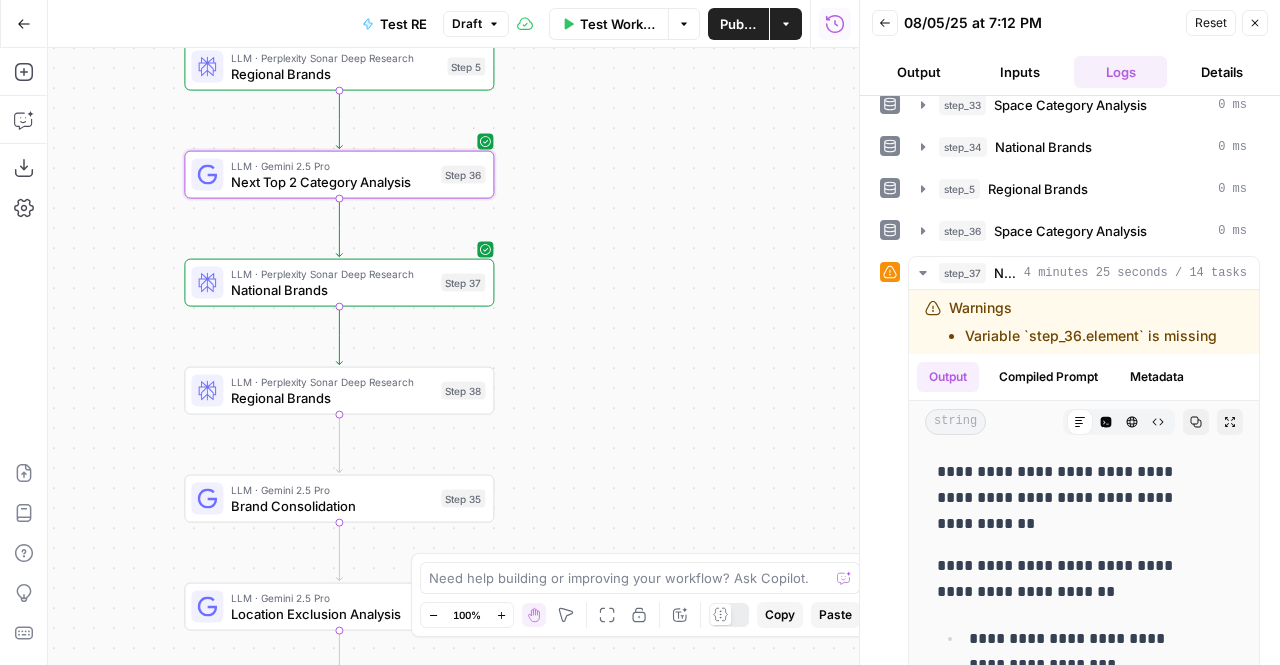drag, startPoint x: 570, startPoint y: 375, endPoint x: 569, endPoint y: 279, distance: 96.00521 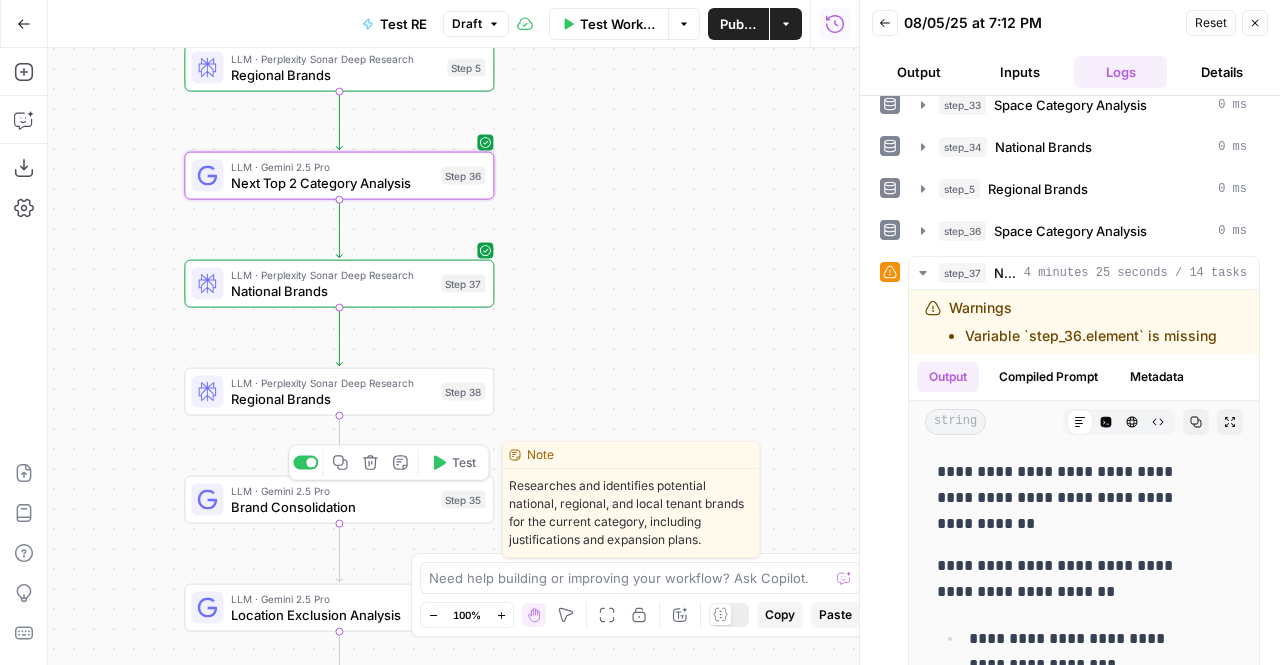 click 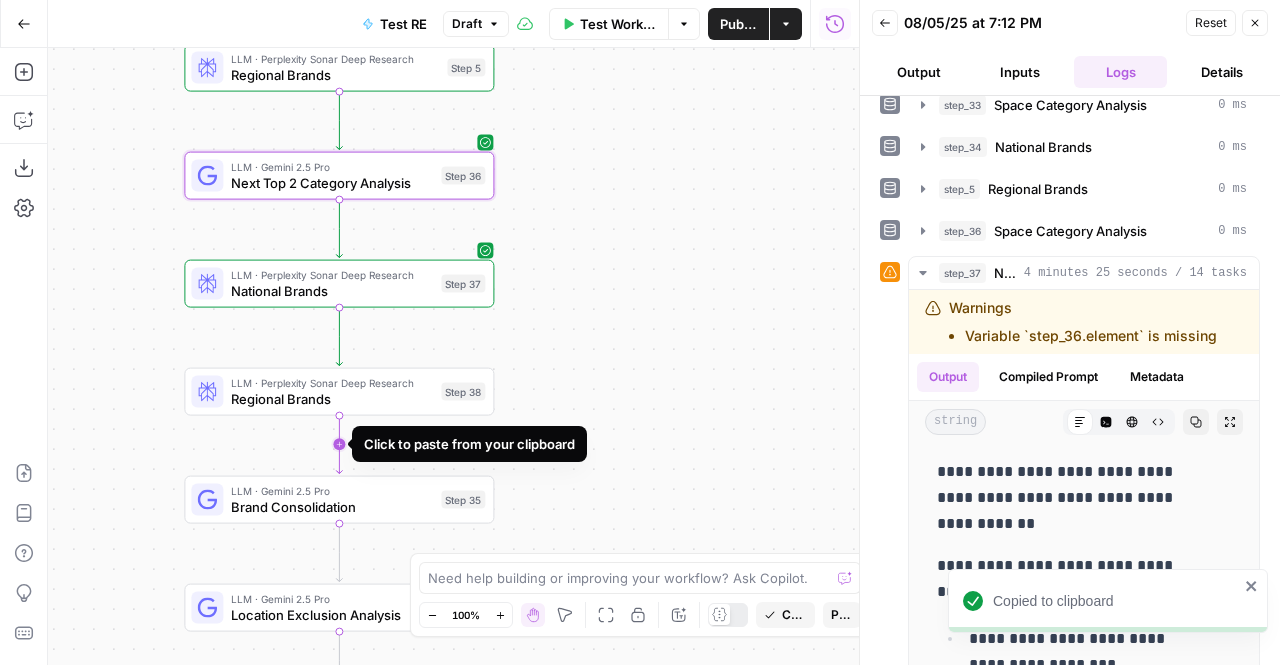 click 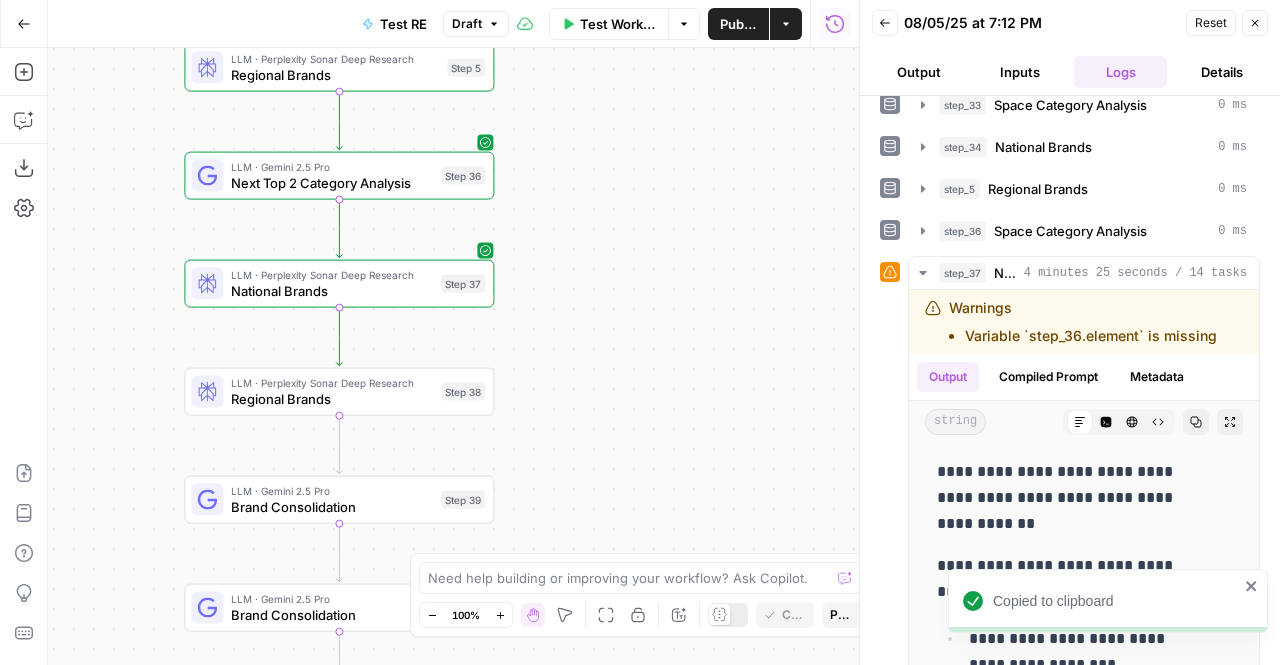 click on "LLM · Gemini 2.5 Pro" at bounding box center (332, 491) 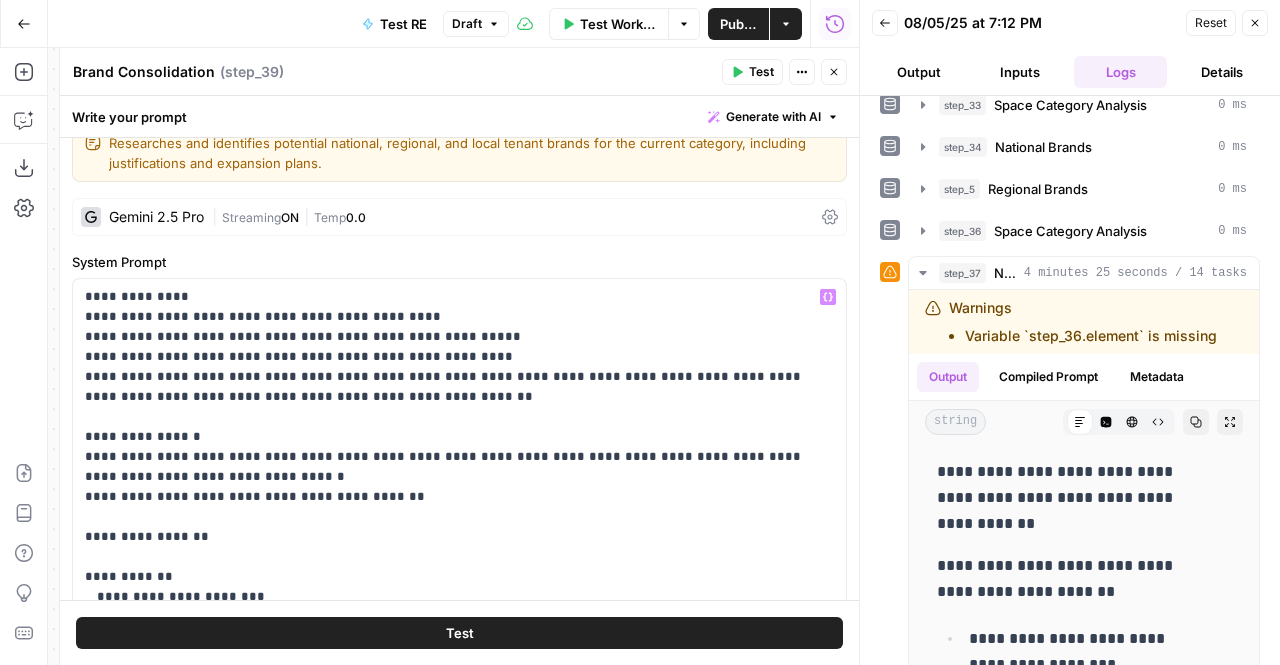 scroll, scrollTop: 79, scrollLeft: 0, axis: vertical 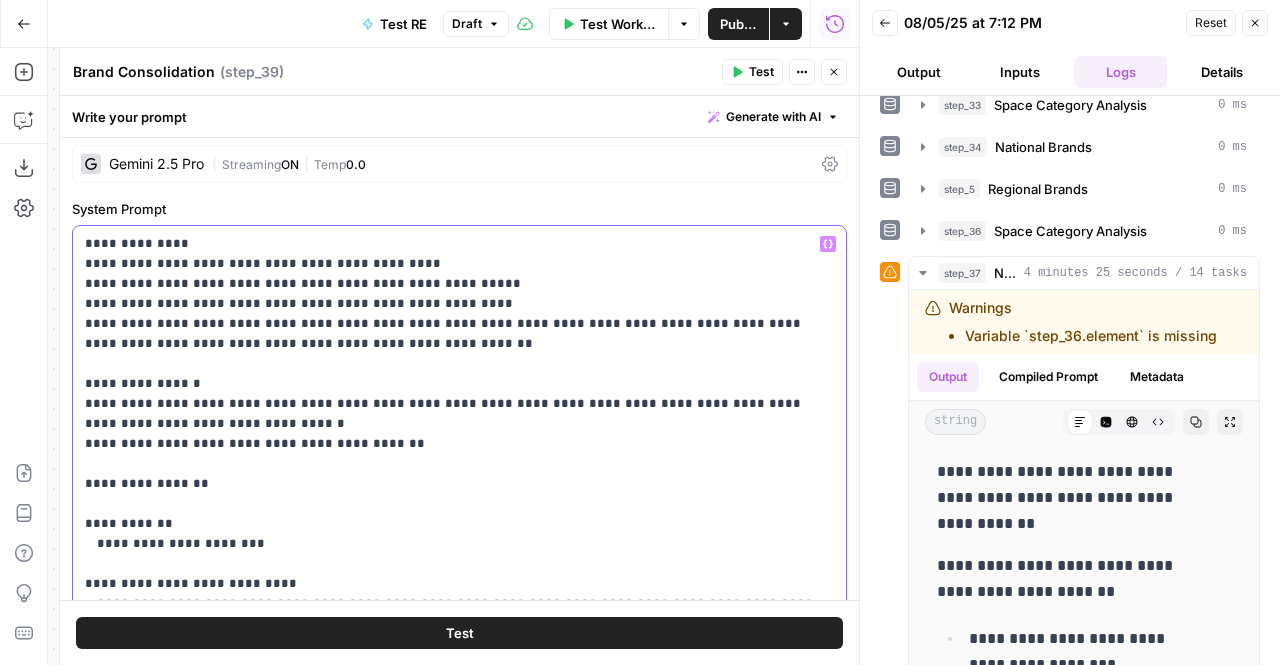 click on "**********" at bounding box center [452, 564] 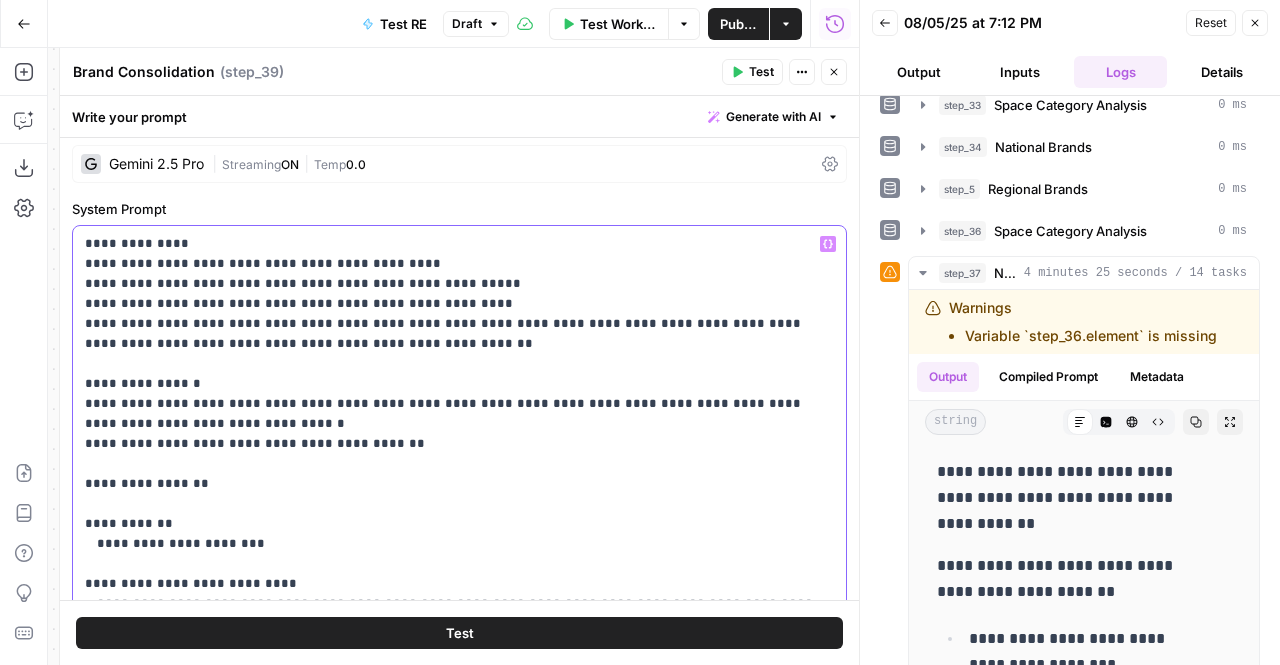 drag, startPoint x: 305, startPoint y: 415, endPoint x: 186, endPoint y: 408, distance: 119.2057 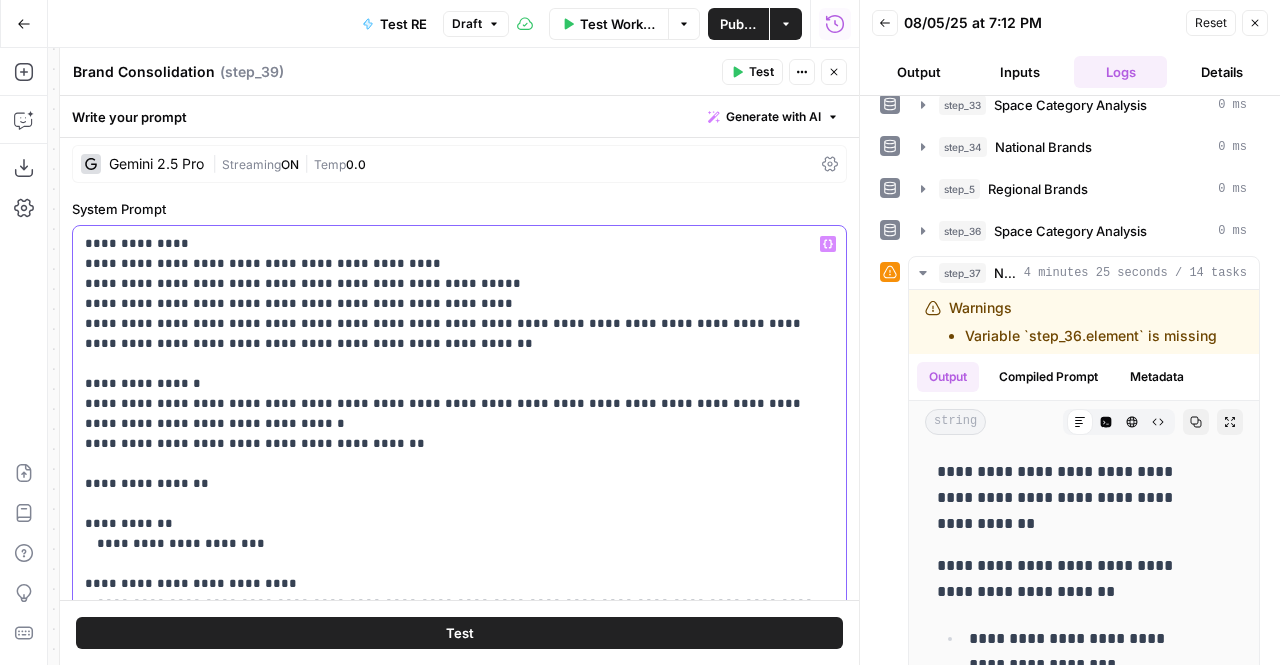 click on "**********" at bounding box center (452, 564) 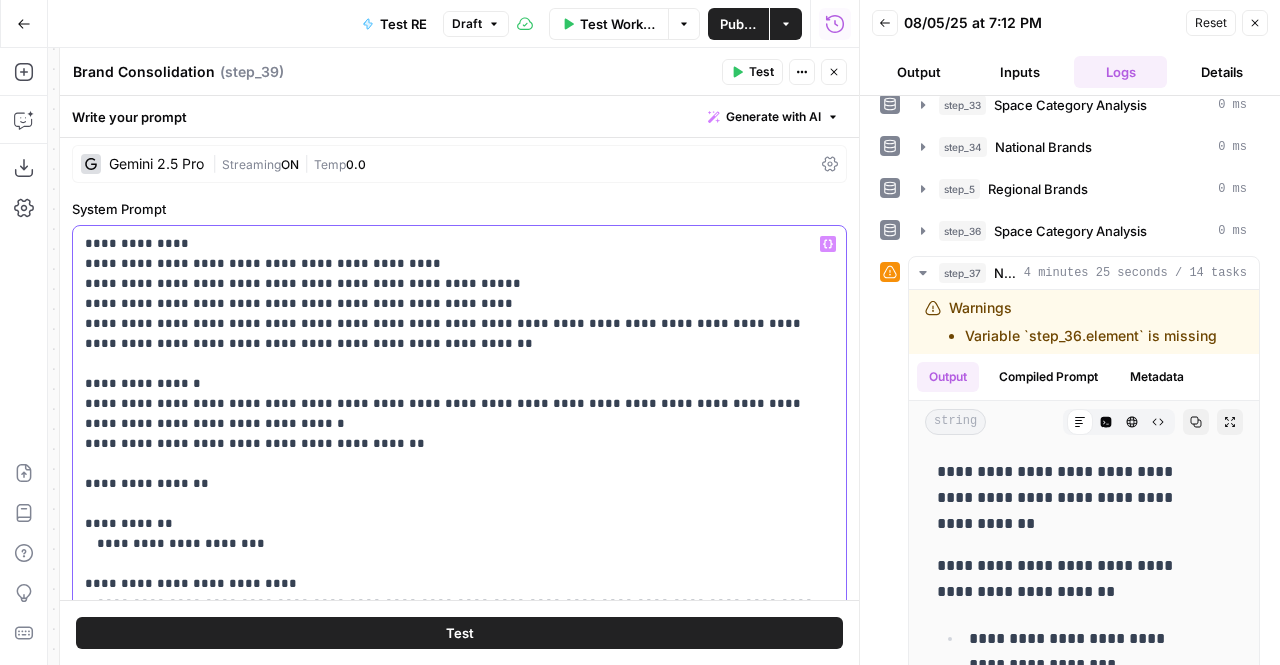 type 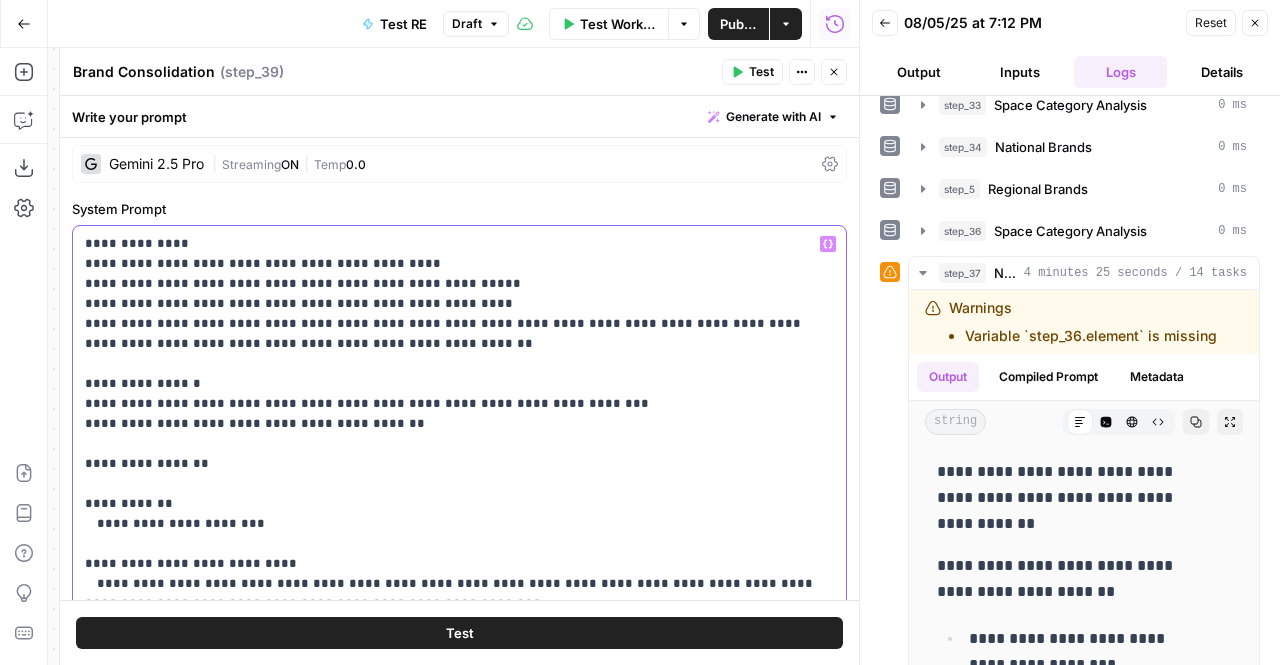 scroll, scrollTop: 124, scrollLeft: 0, axis: vertical 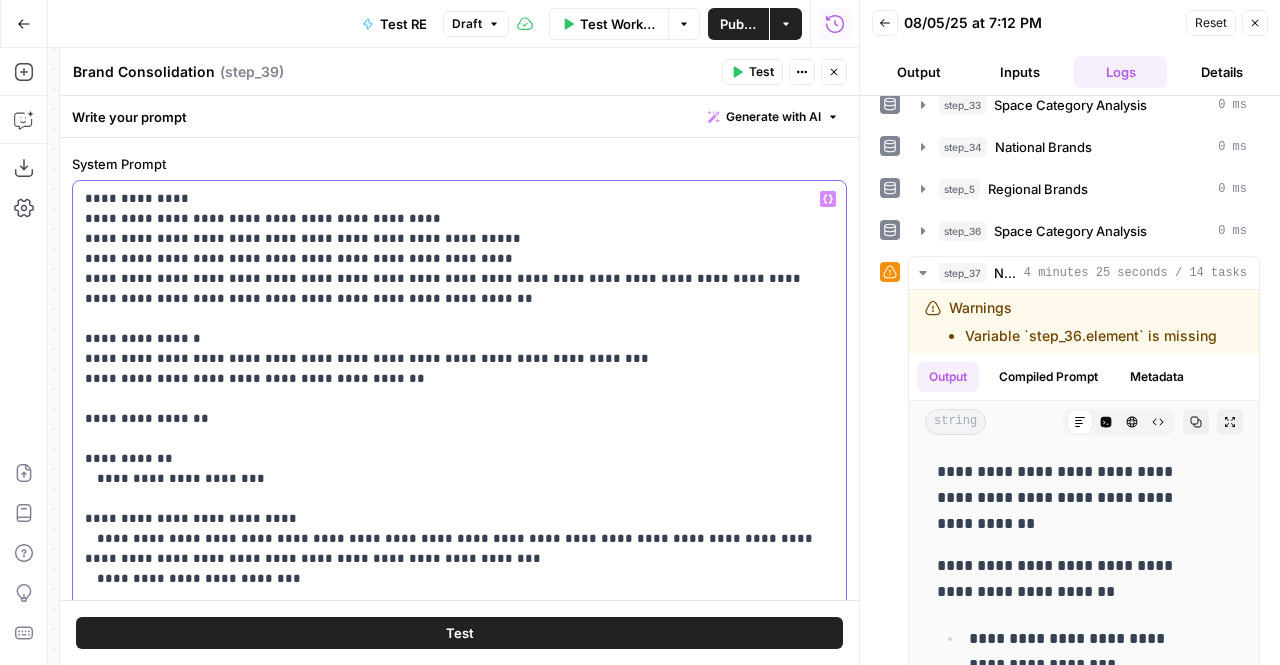drag, startPoint x: 414, startPoint y: 382, endPoint x: 6, endPoint y: 371, distance: 408.14825 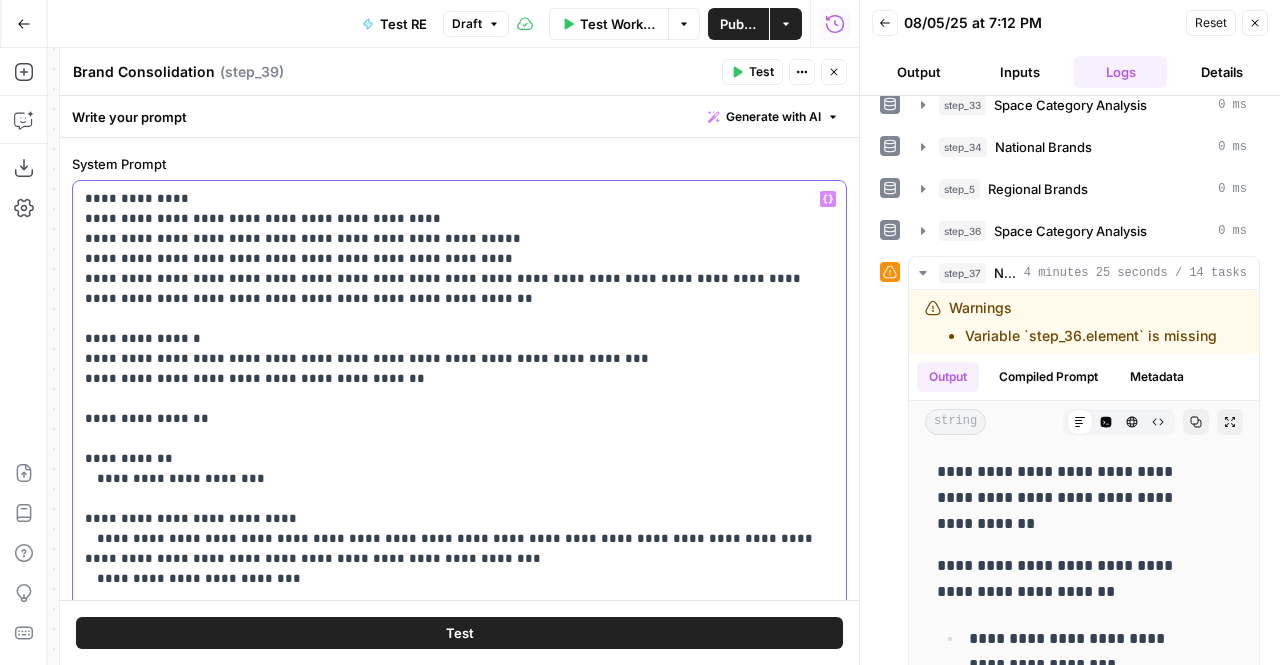 click on "LLM · Gemini 2.5 Pro PDF Extractions - Current Tenants Step 29 LLM · GPT-4.1 Address Extraction Step 2 LLM · Gemini 2.5 Pro Location Overview Step 28 LLM · Gemini 2.5 Pro Location Overview - Client Step 27 LLM · Gemini 2.5 Pro Top 2 Category Analysis Step 33 LLM · Perplexity Sonar Deep Research National Brands Step 34 LLM · Perplexity Sonar Deep Research Regional Brands Step 5 LLM · Gemini 2.5 Pro Next Top 2 Category Analysis Step 36 LLM · Perplexity Sonar Deep Research National Brands Step 37 Regional Brands Step 38 Loop" at bounding box center [640, 332] 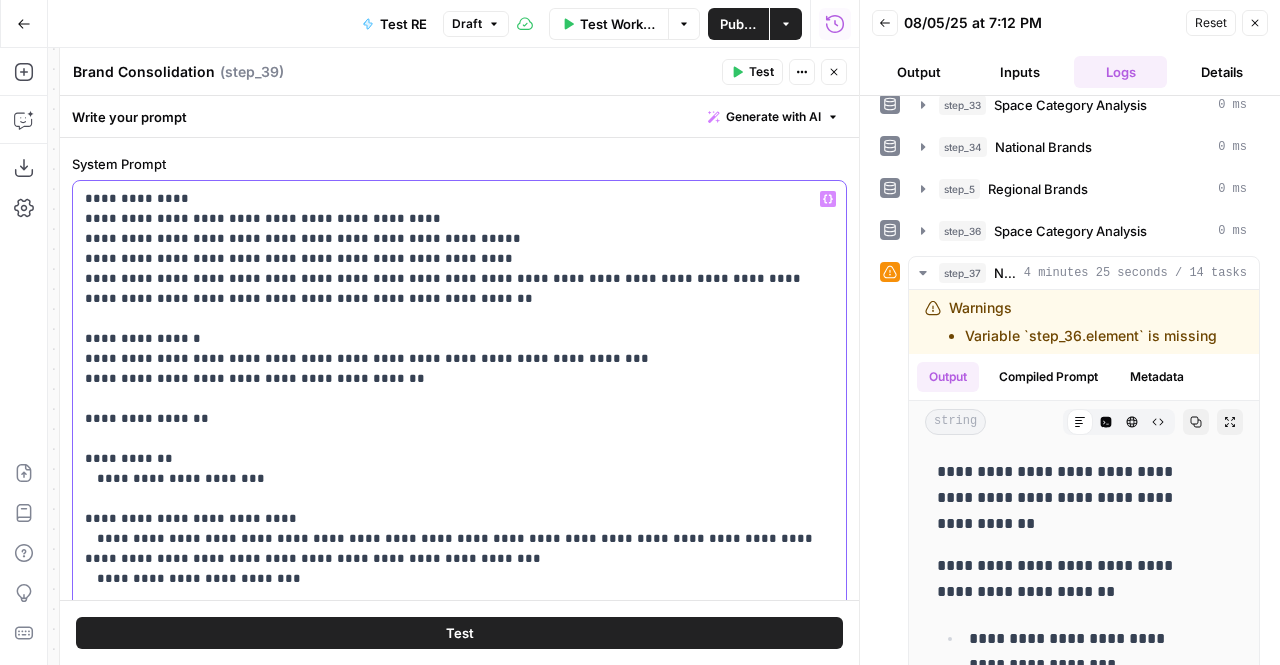 drag, startPoint x: 376, startPoint y: 373, endPoint x: 96, endPoint y: 379, distance: 280.06427 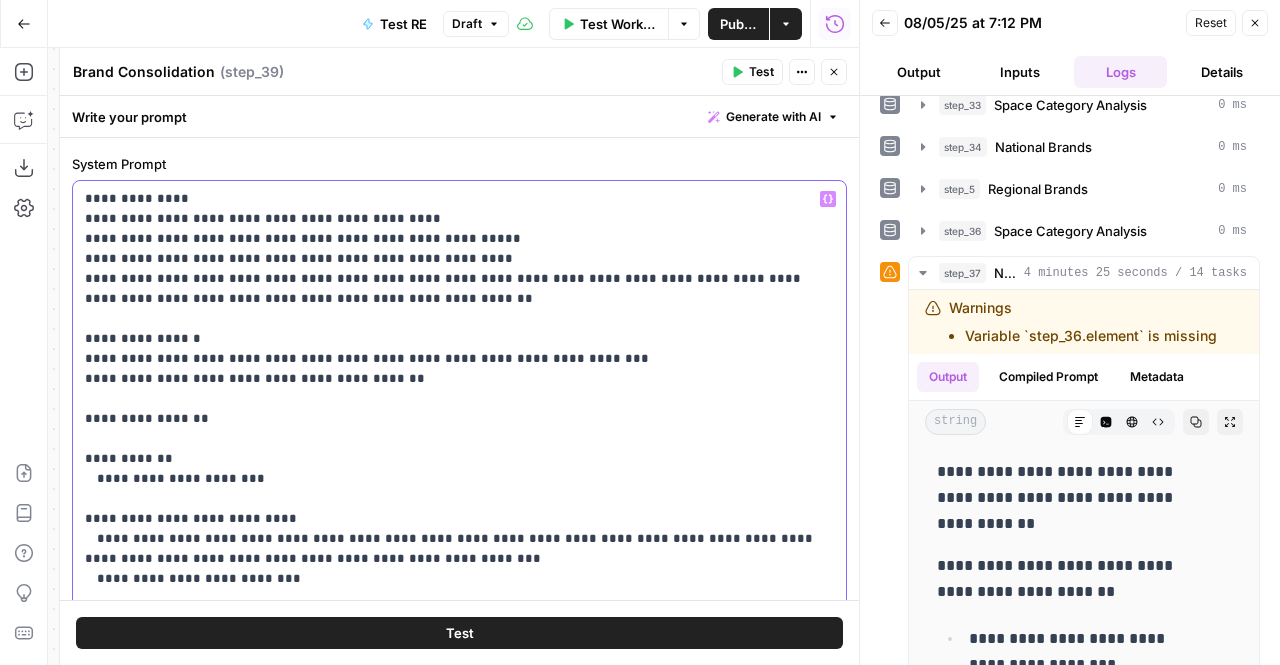 click on "**********" at bounding box center (452, 509) 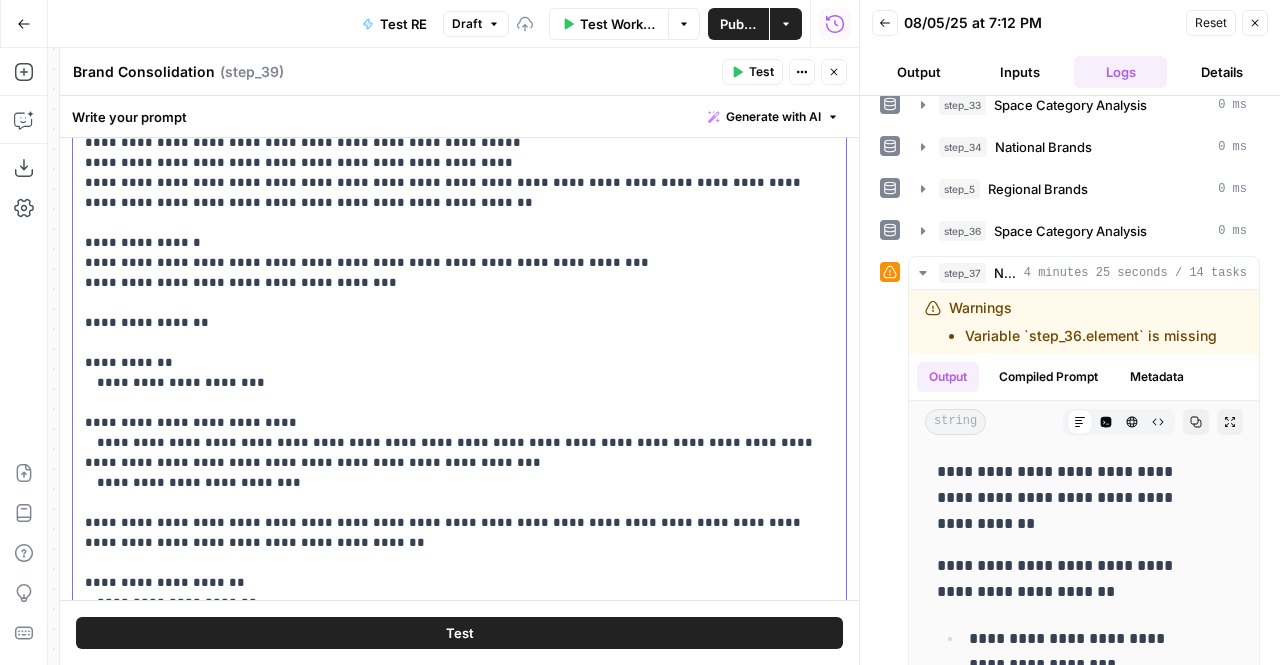 scroll, scrollTop: 222, scrollLeft: 0, axis: vertical 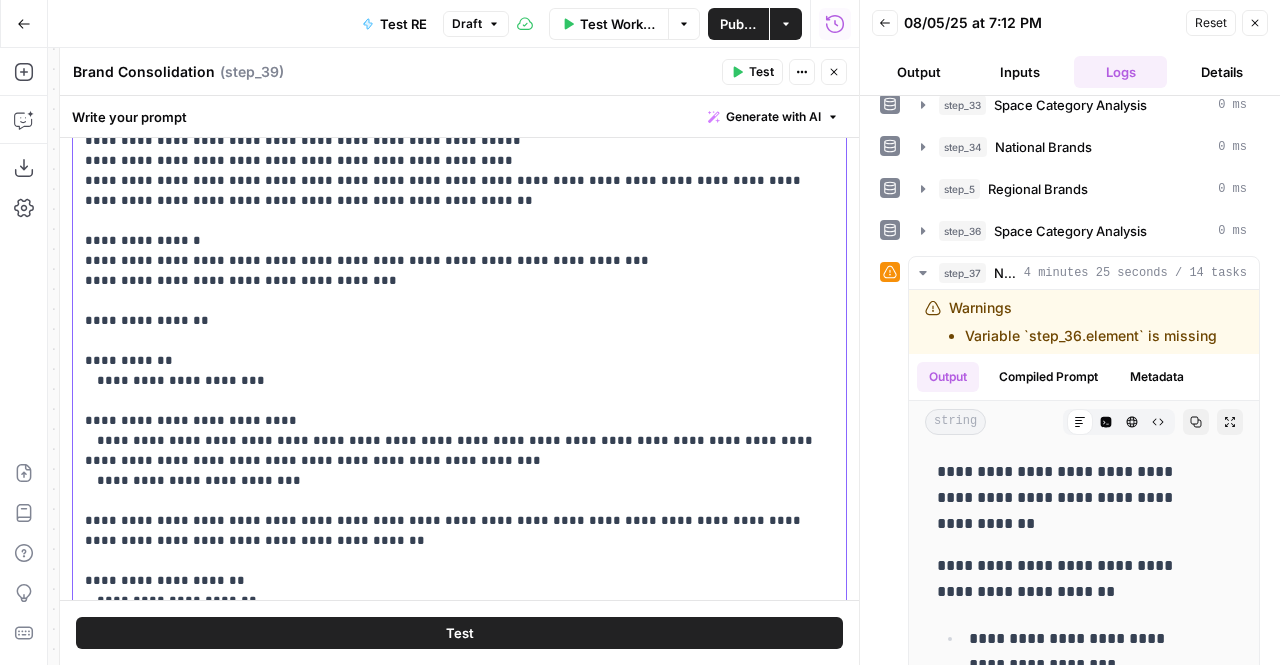 click on "**********" at bounding box center [452, 411] 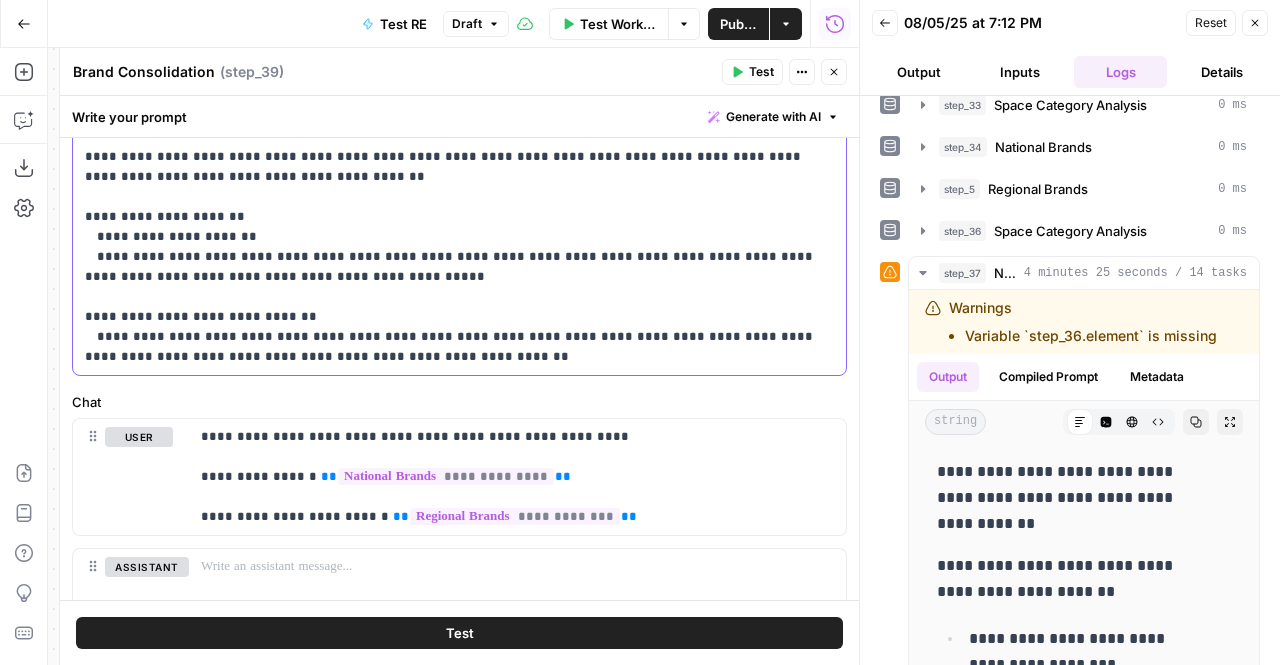 drag, startPoint x: 423, startPoint y: 276, endPoint x: 506, endPoint y: 597, distance: 331.55695 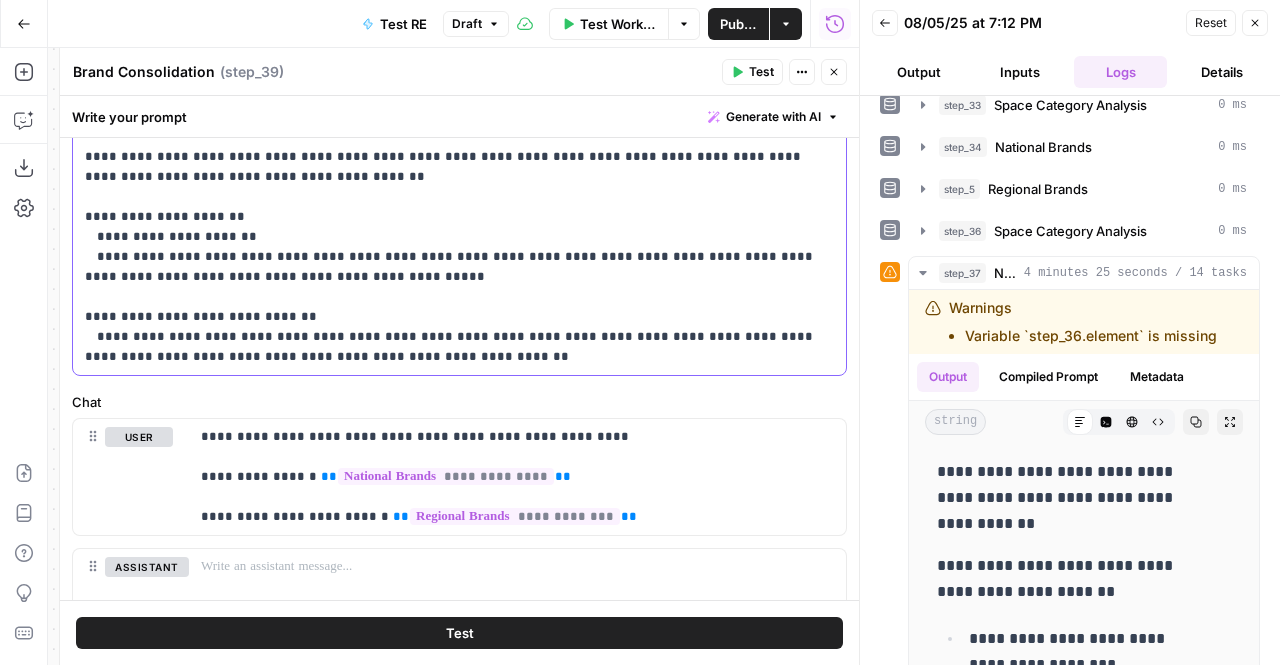 click on "**********" at bounding box center (459, 369) 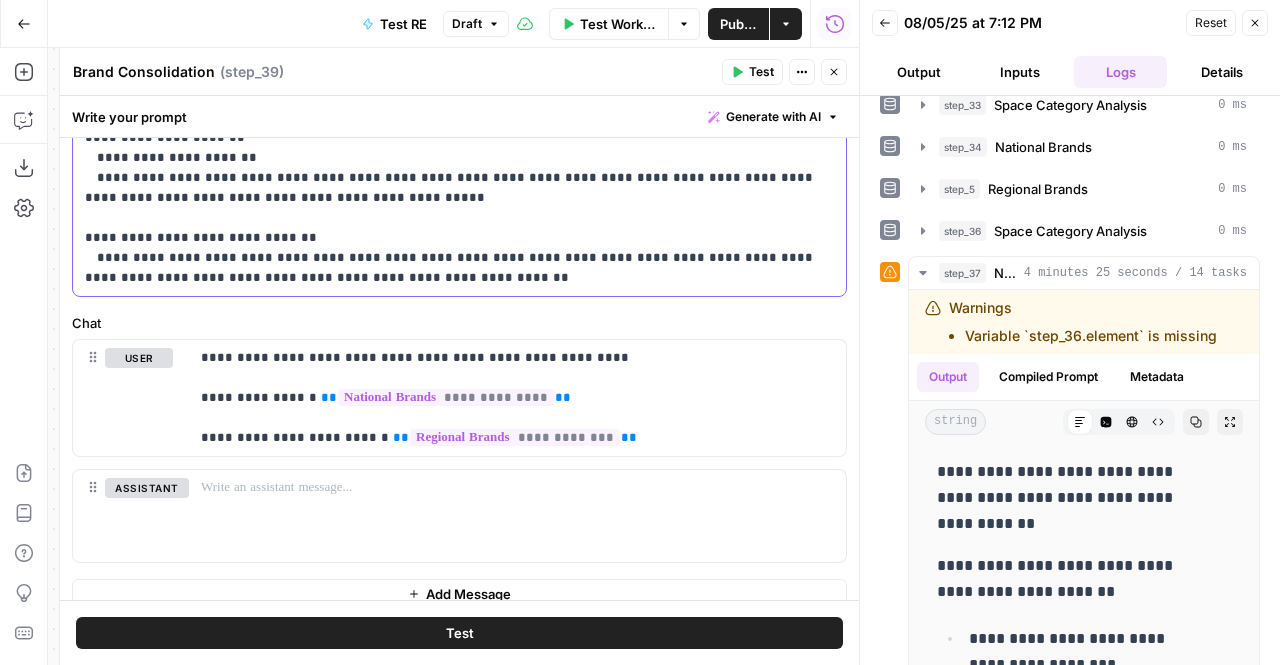 scroll, scrollTop: 290, scrollLeft: 0, axis: vertical 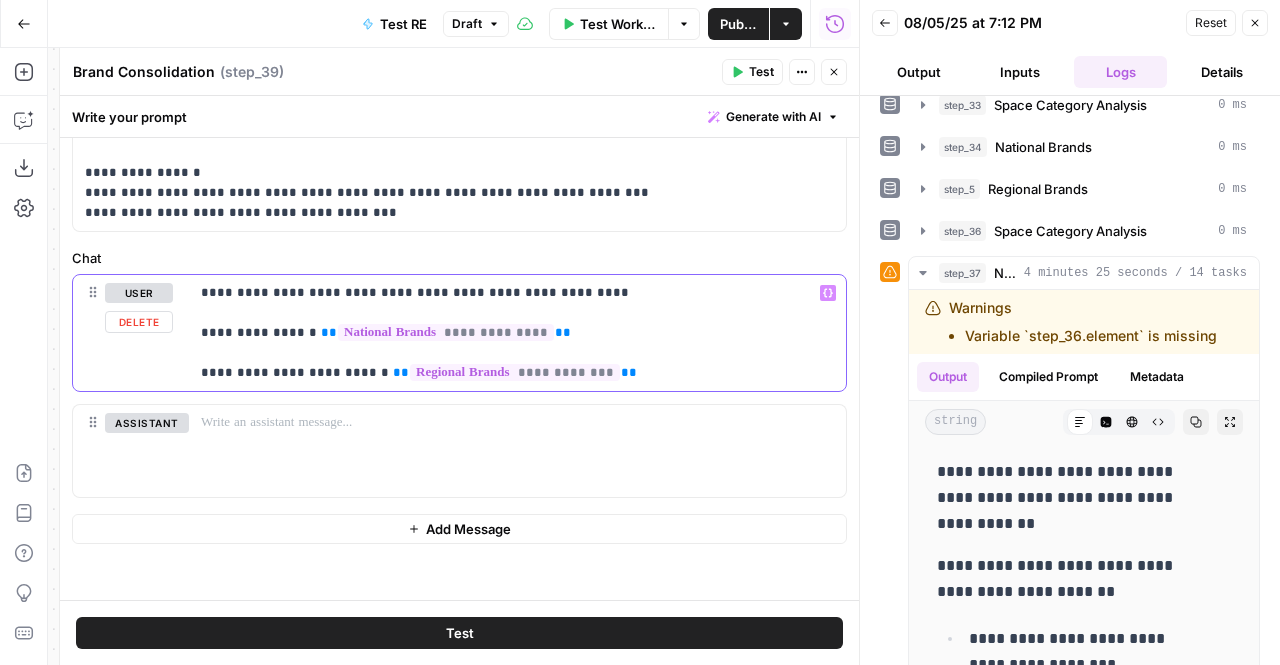 drag, startPoint x: 571, startPoint y: 295, endPoint x: 196, endPoint y: 289, distance: 375.048 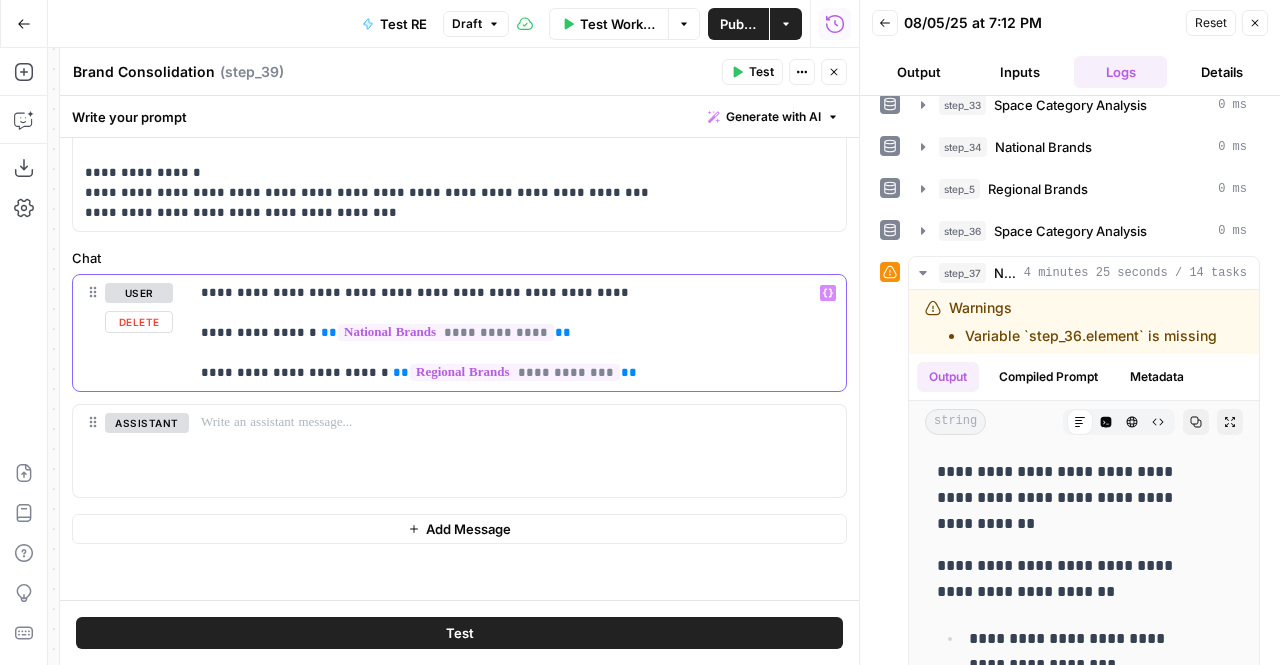 click on "**********" at bounding box center [517, 333] 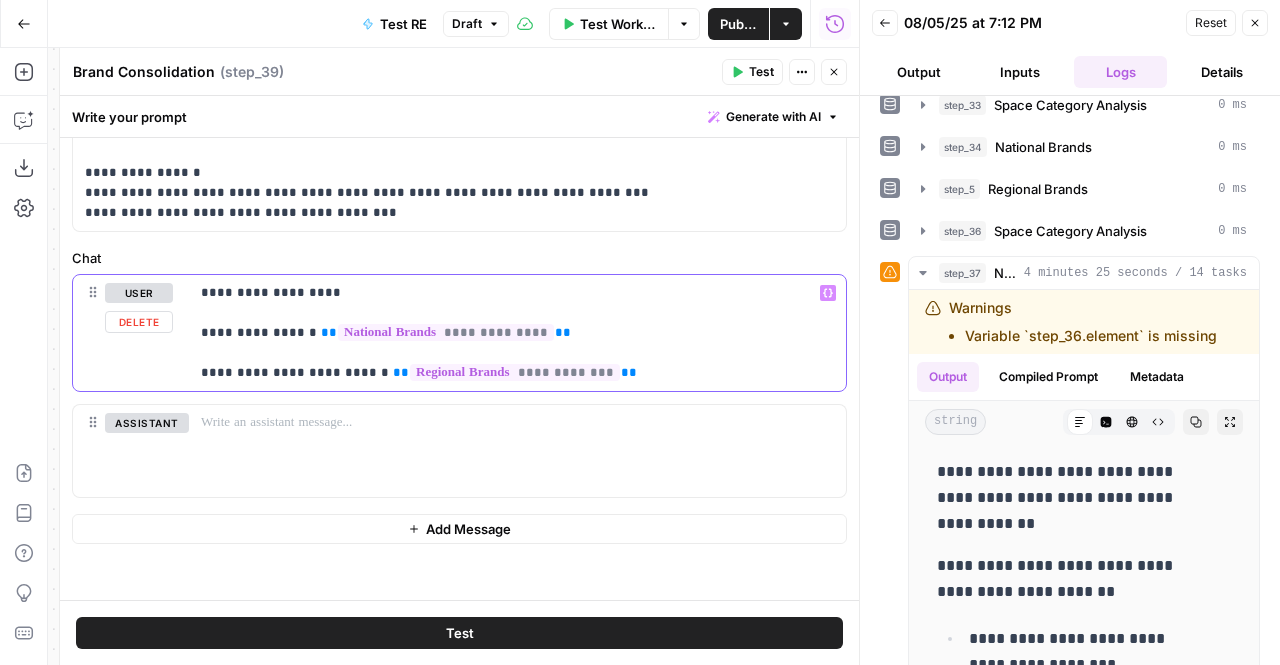 click on "**********" at bounding box center [510, 333] 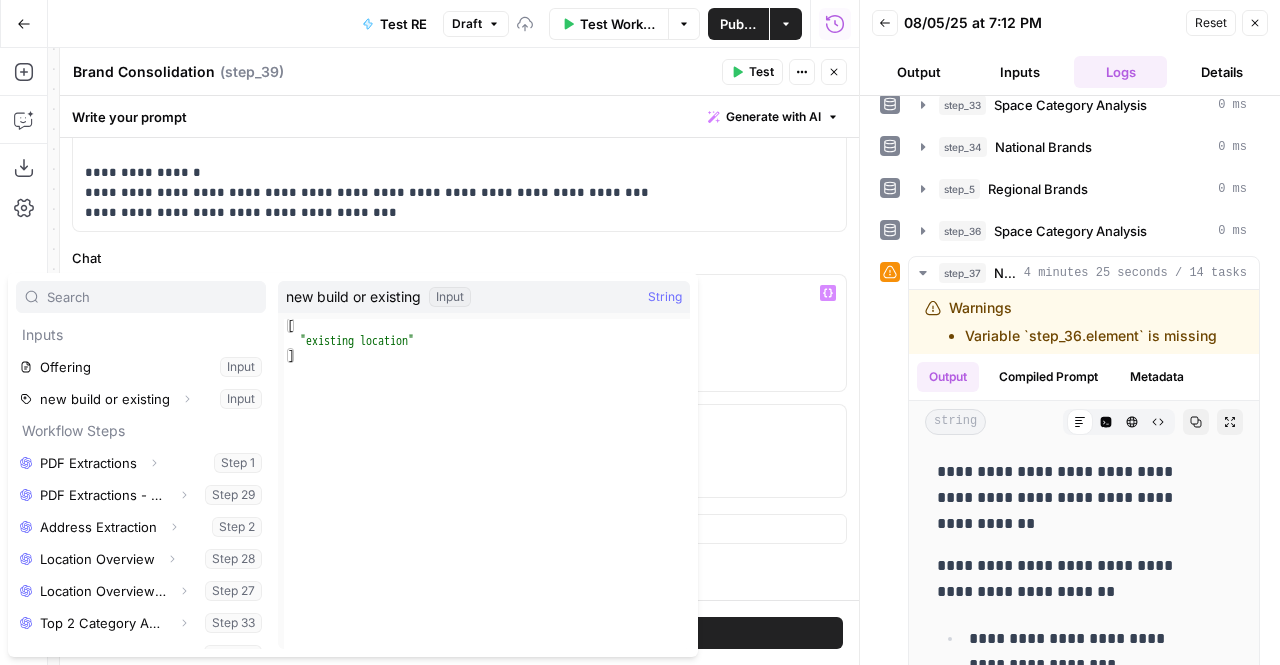 scroll, scrollTop: 149, scrollLeft: 0, axis: vertical 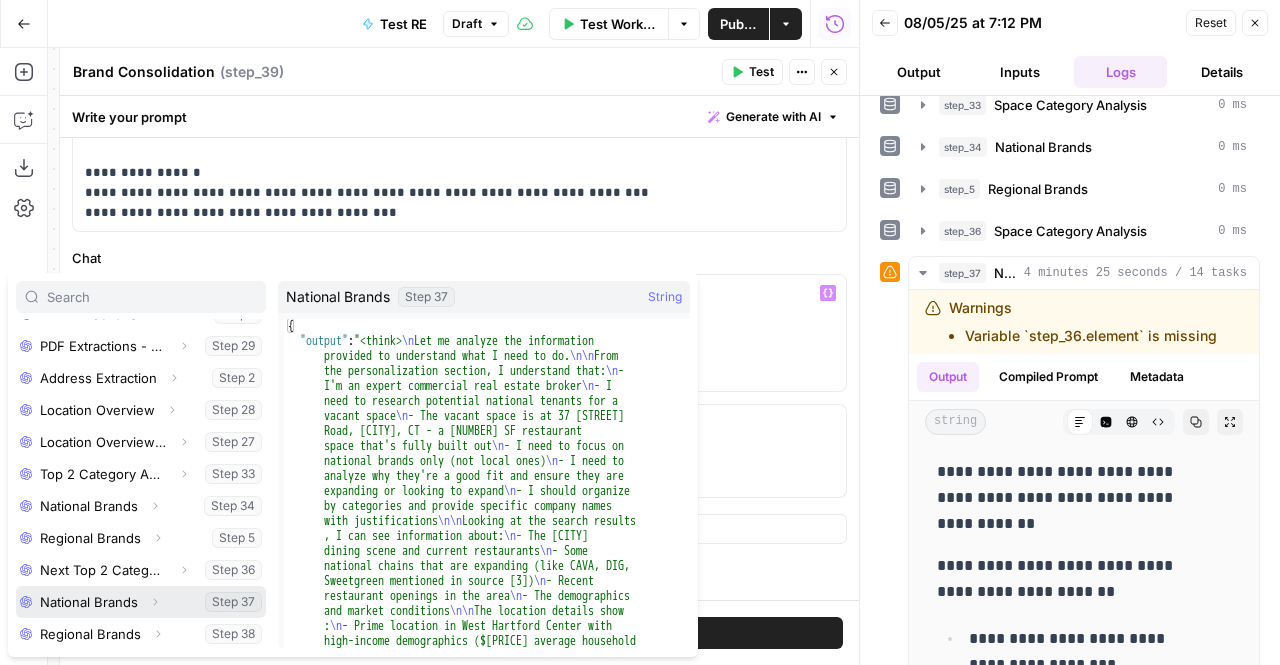 click at bounding box center (141, 602) 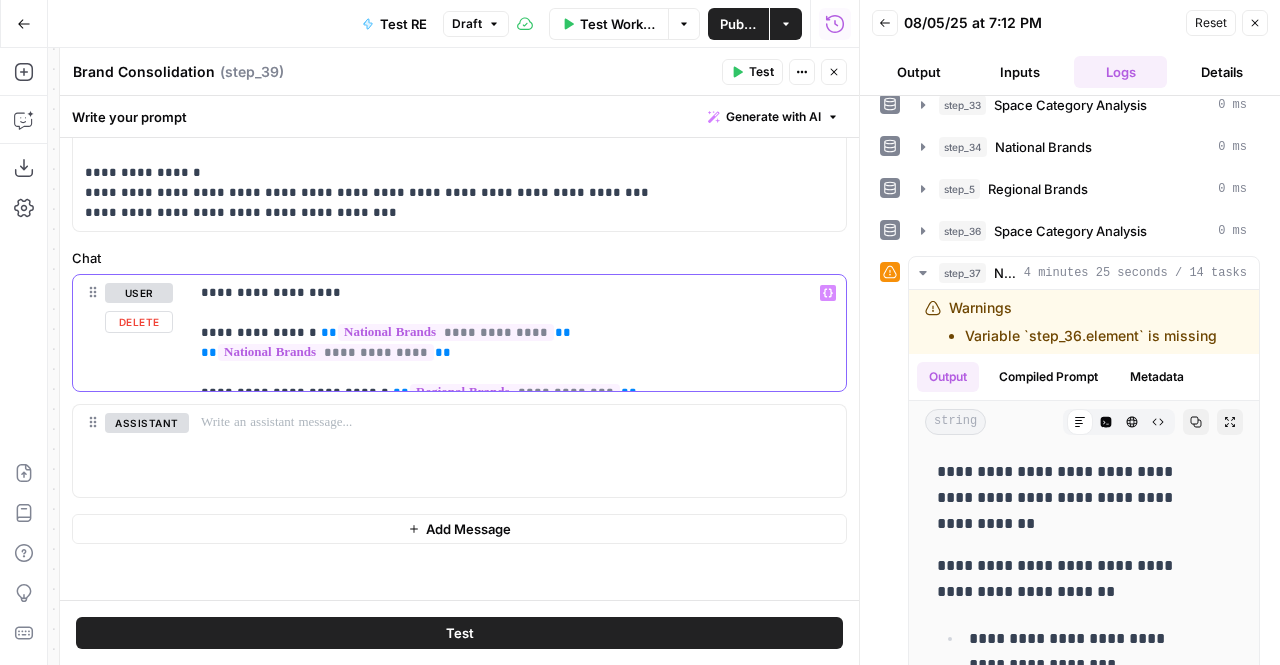 click on "**********" at bounding box center (510, 333) 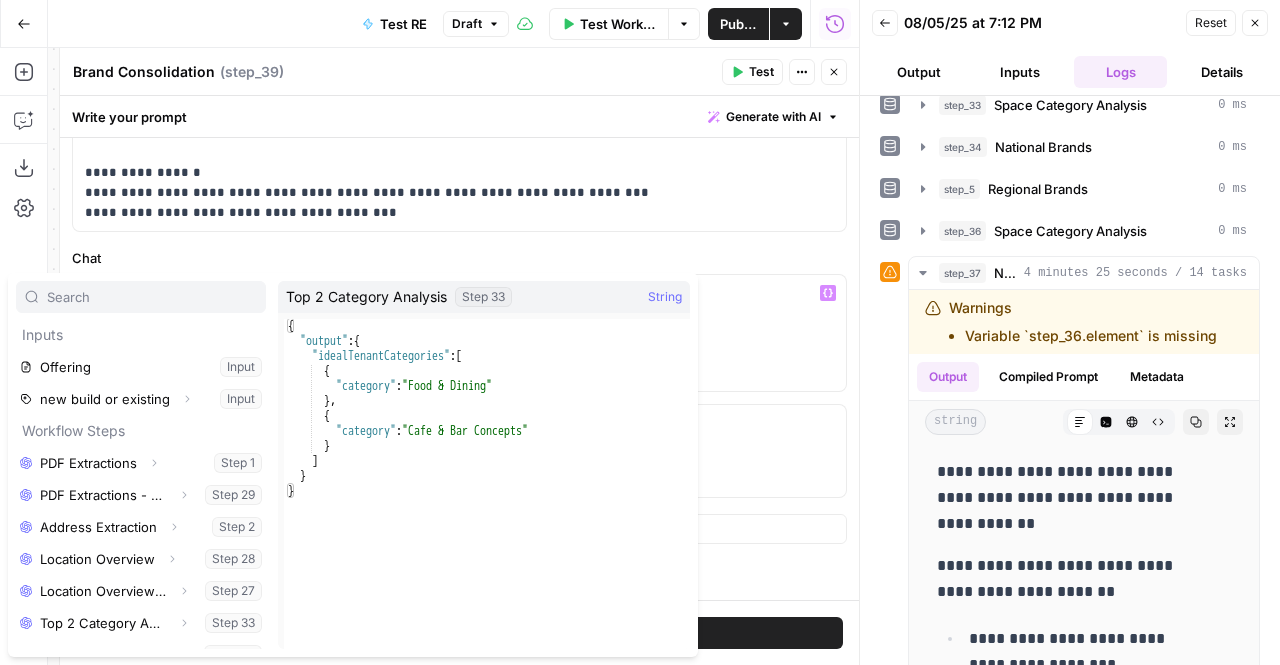 scroll, scrollTop: 149, scrollLeft: 0, axis: vertical 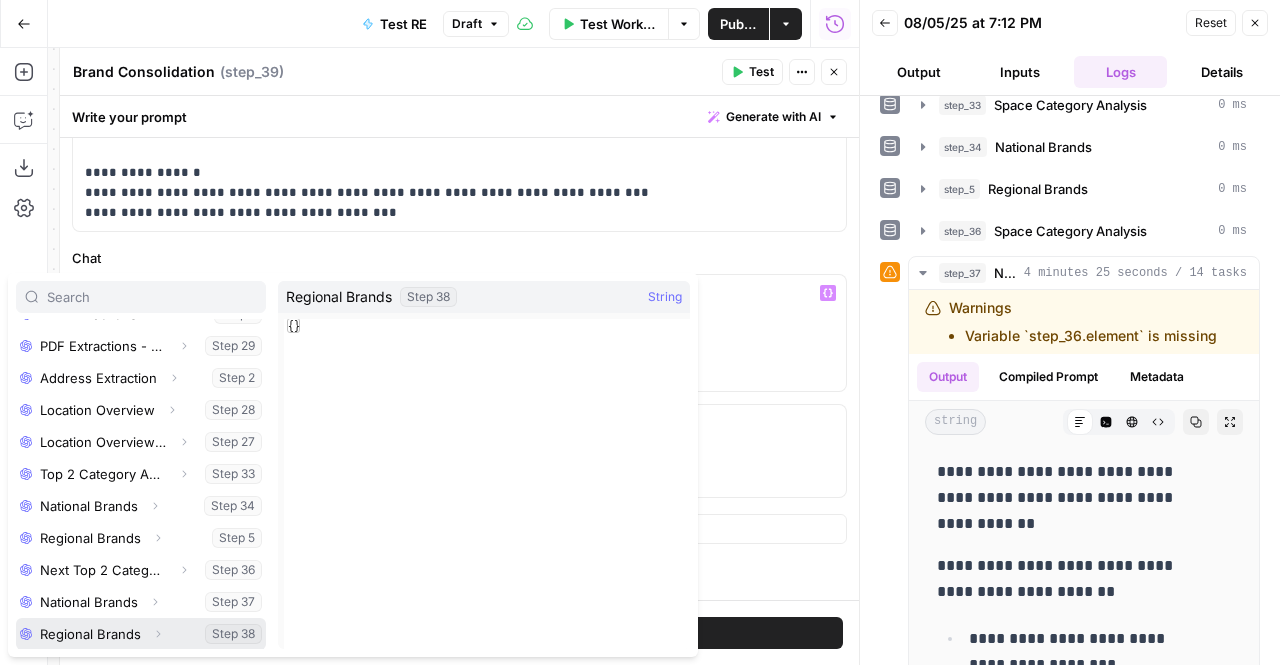 click at bounding box center [141, 634] 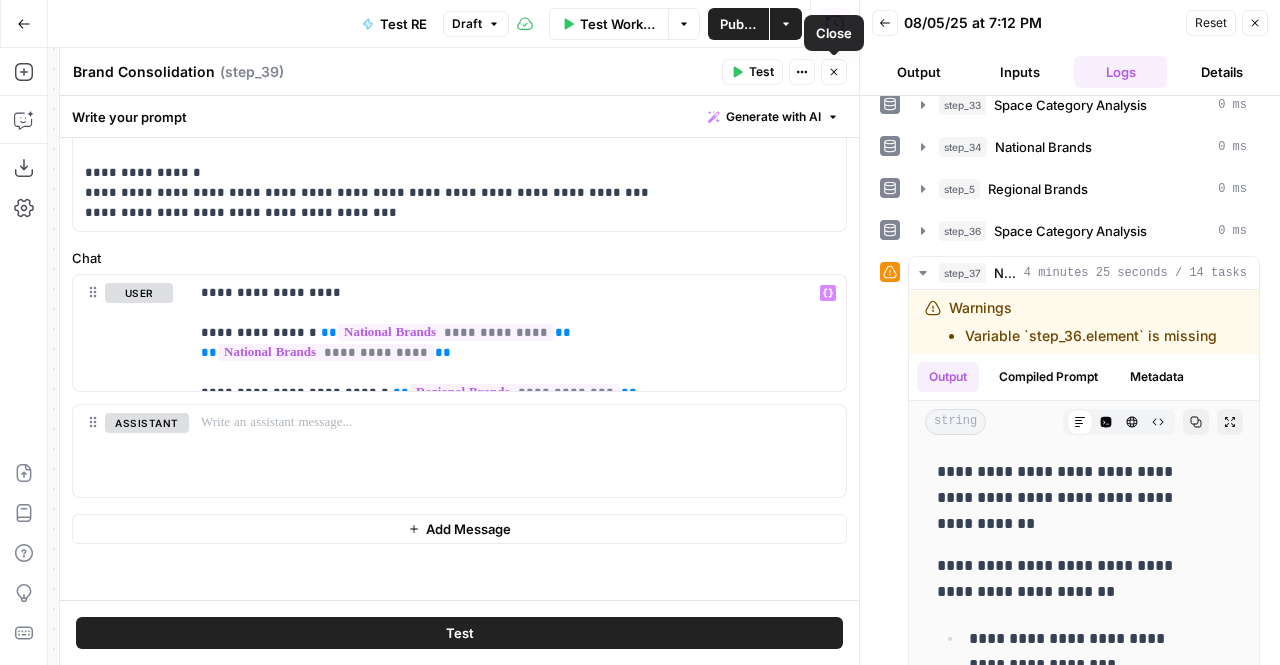 click on "Close" at bounding box center [834, 72] 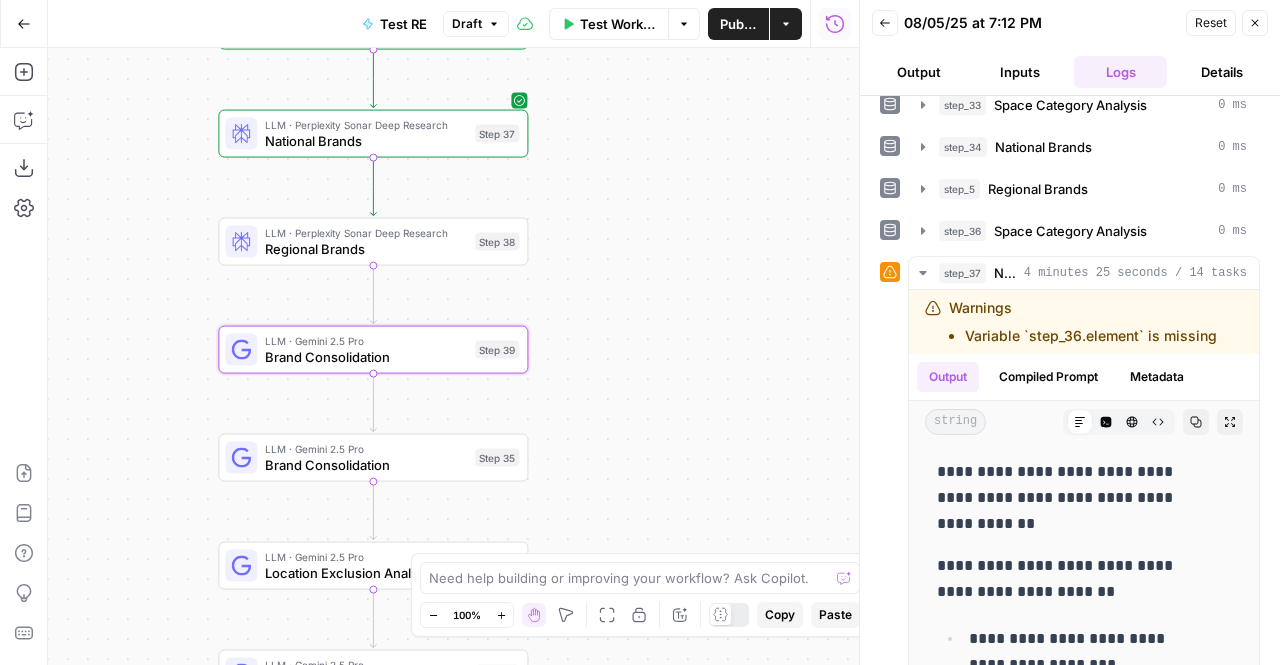 drag, startPoint x: 660, startPoint y: 489, endPoint x: 694, endPoint y: 341, distance: 151.8552 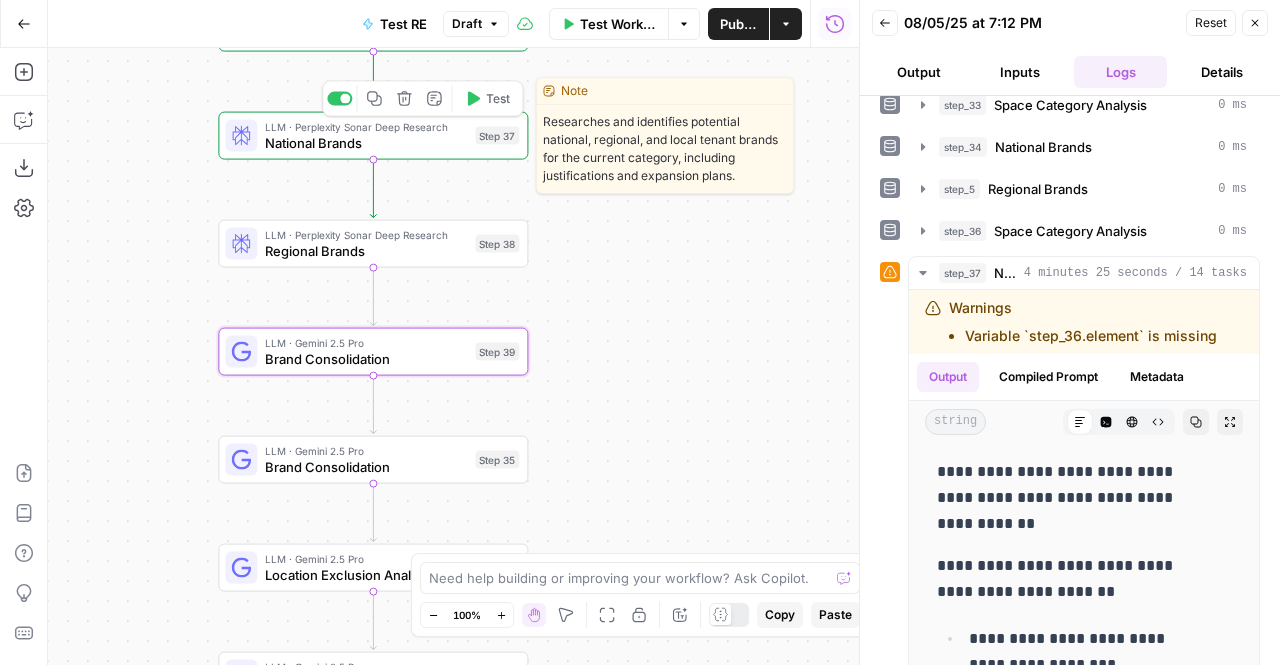 click 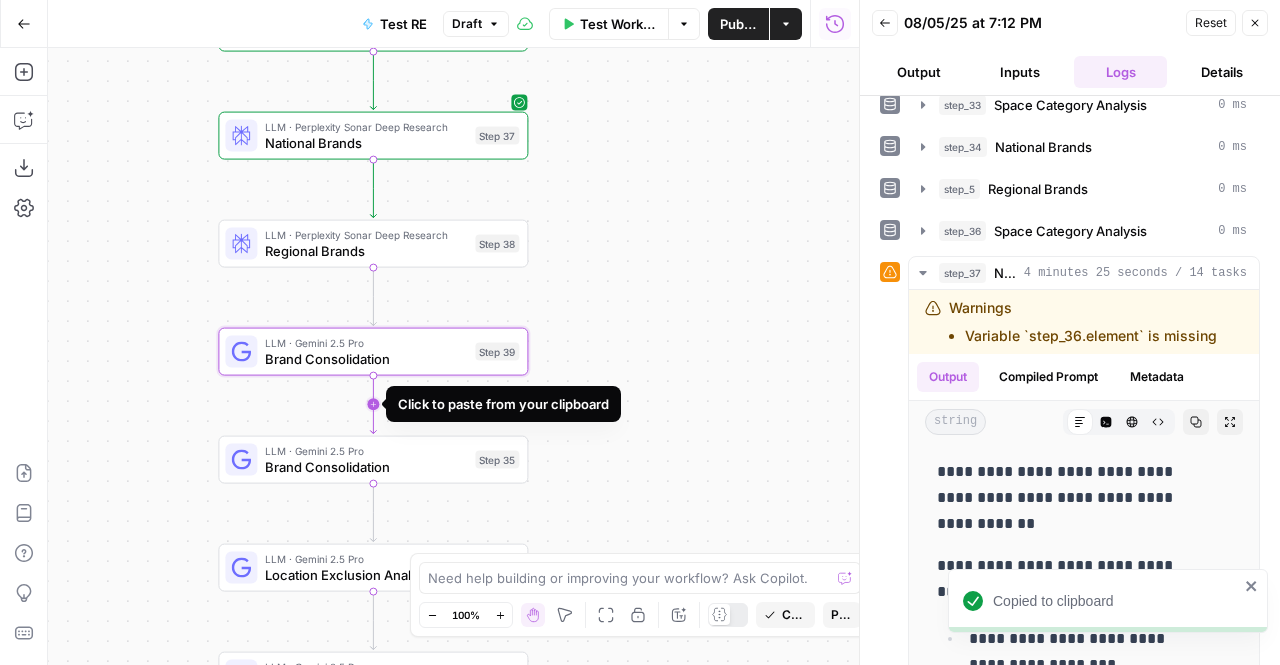 click 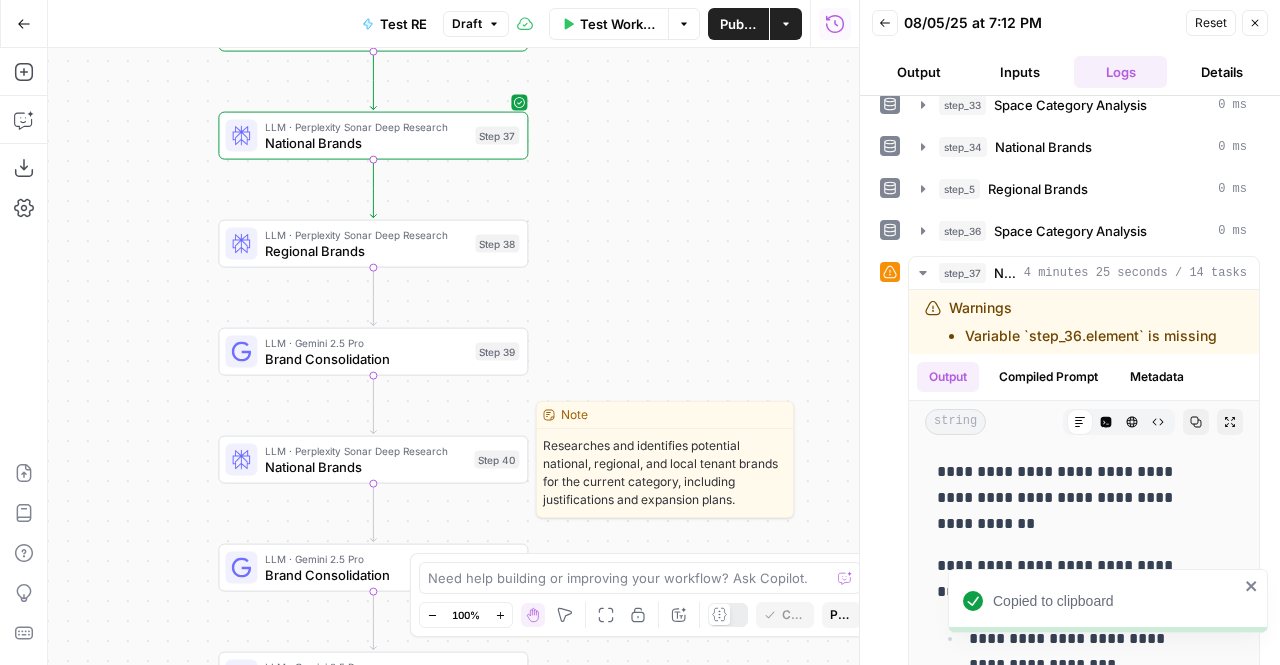 click on "National Brands" at bounding box center [365, 467] 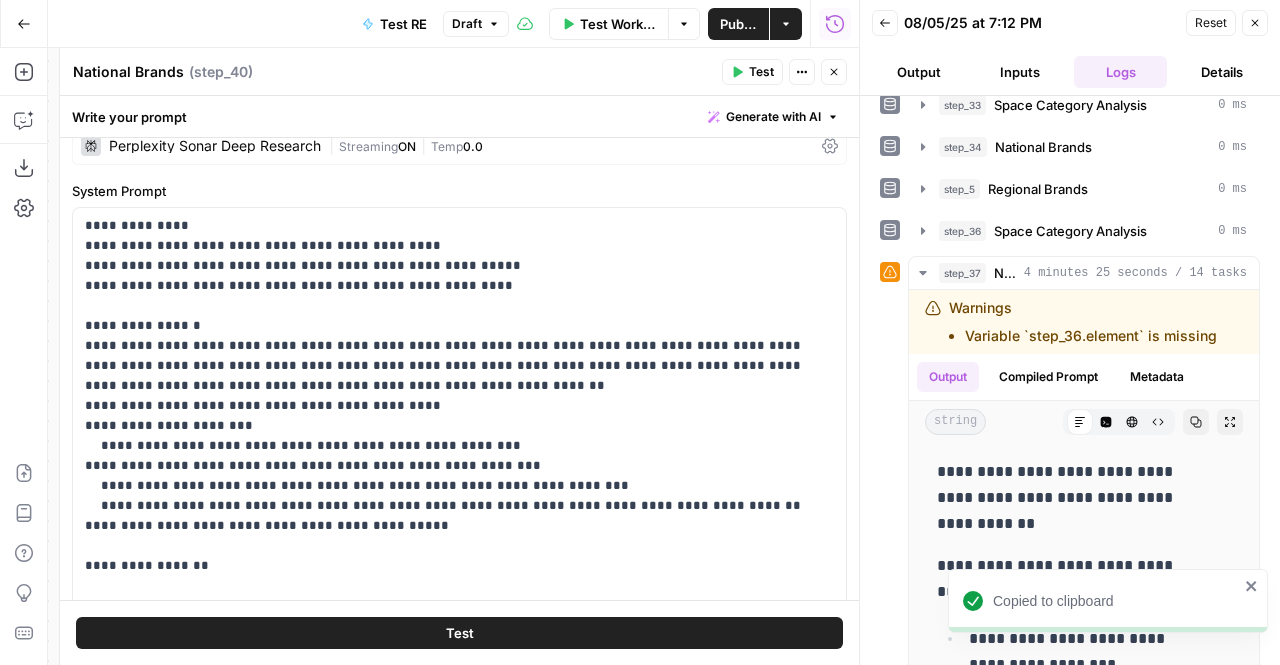 scroll, scrollTop: 97, scrollLeft: 0, axis: vertical 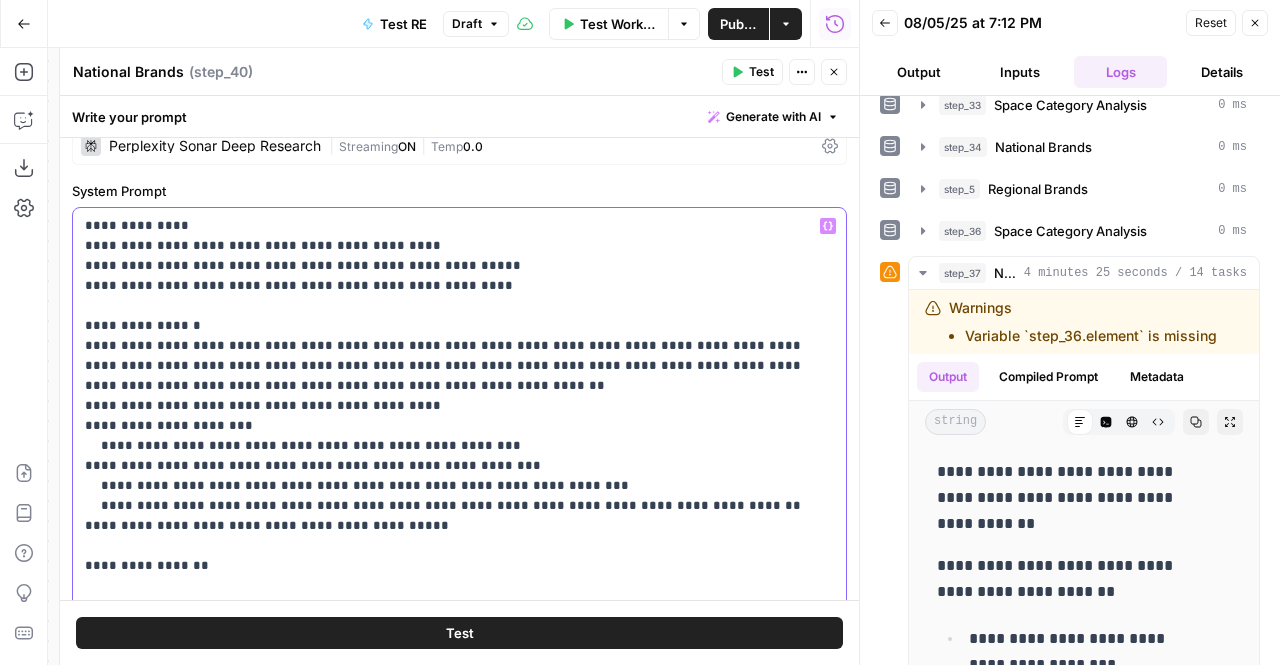 click on "**********" at bounding box center (452, 526) 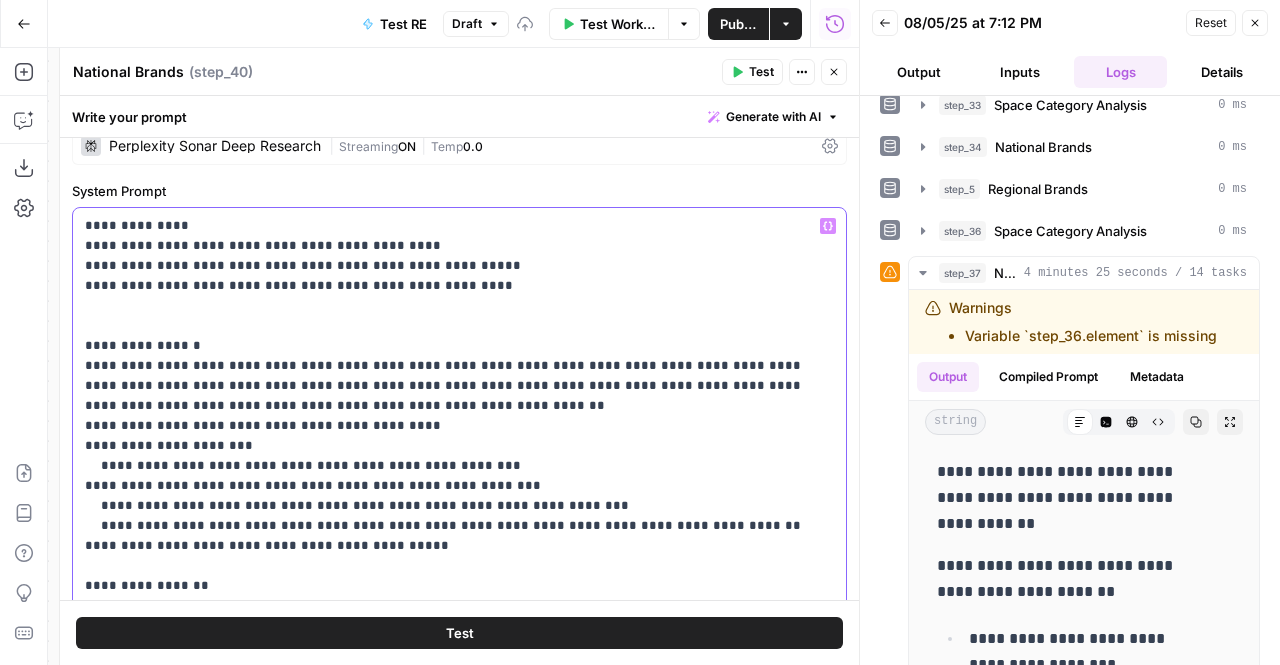 type 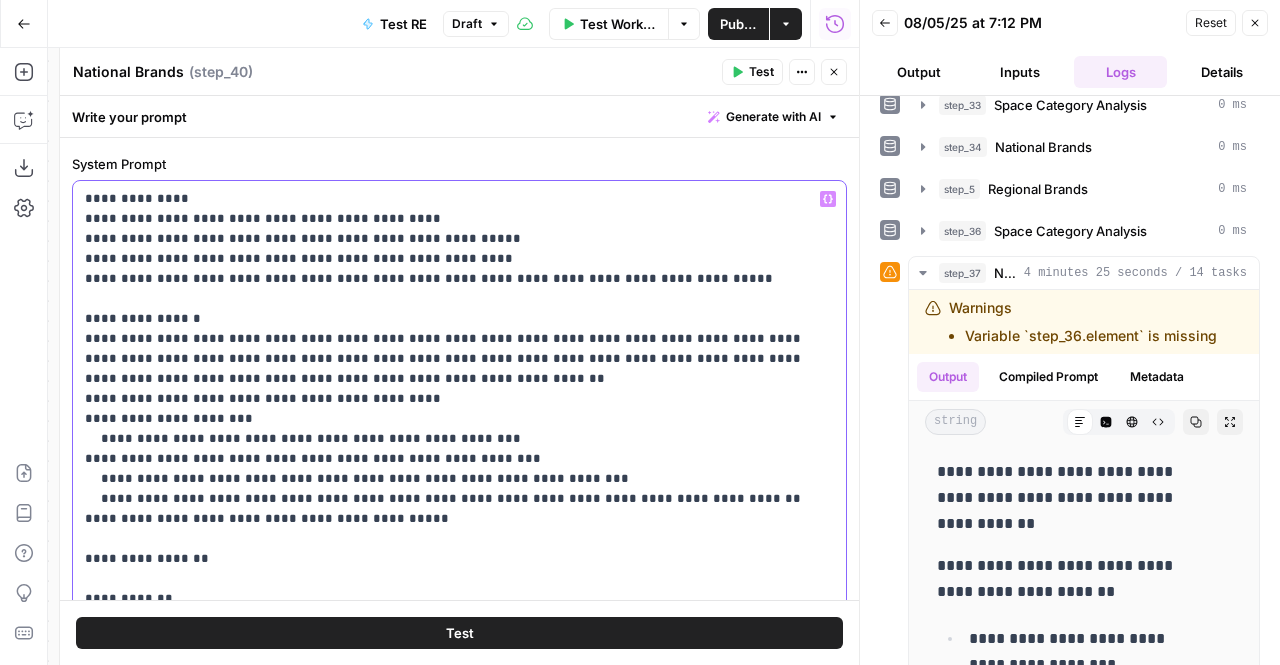 scroll, scrollTop: 125, scrollLeft: 0, axis: vertical 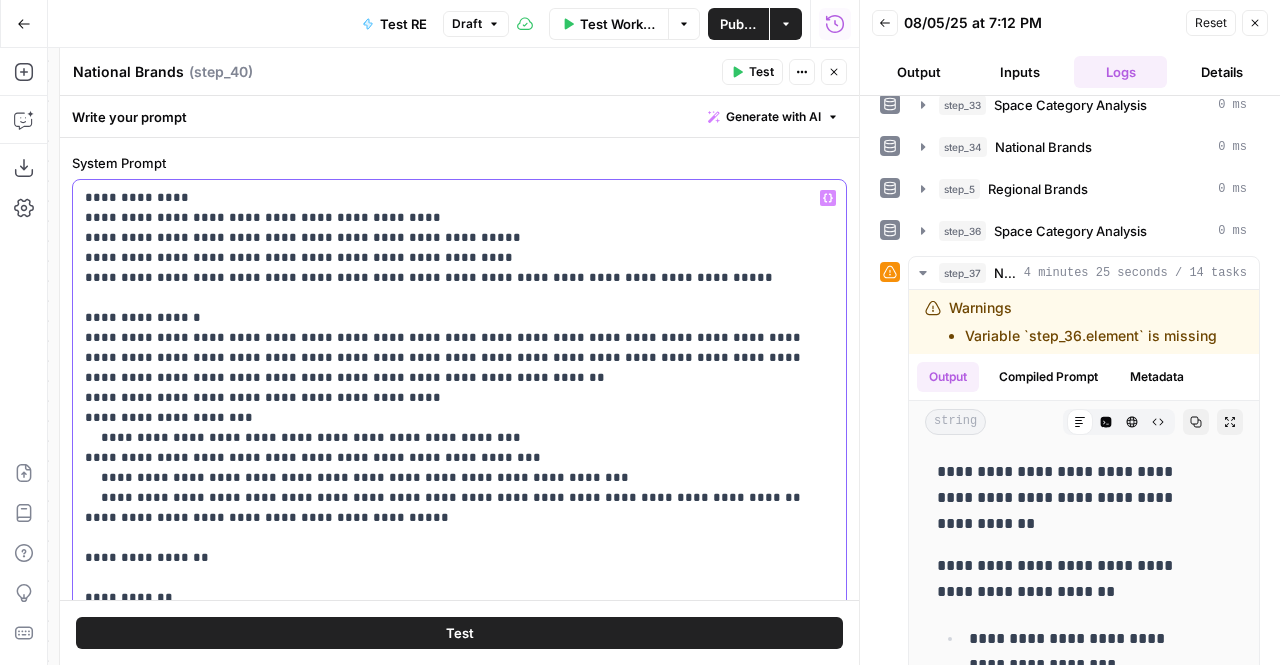 click on "**********" at bounding box center [452, 508] 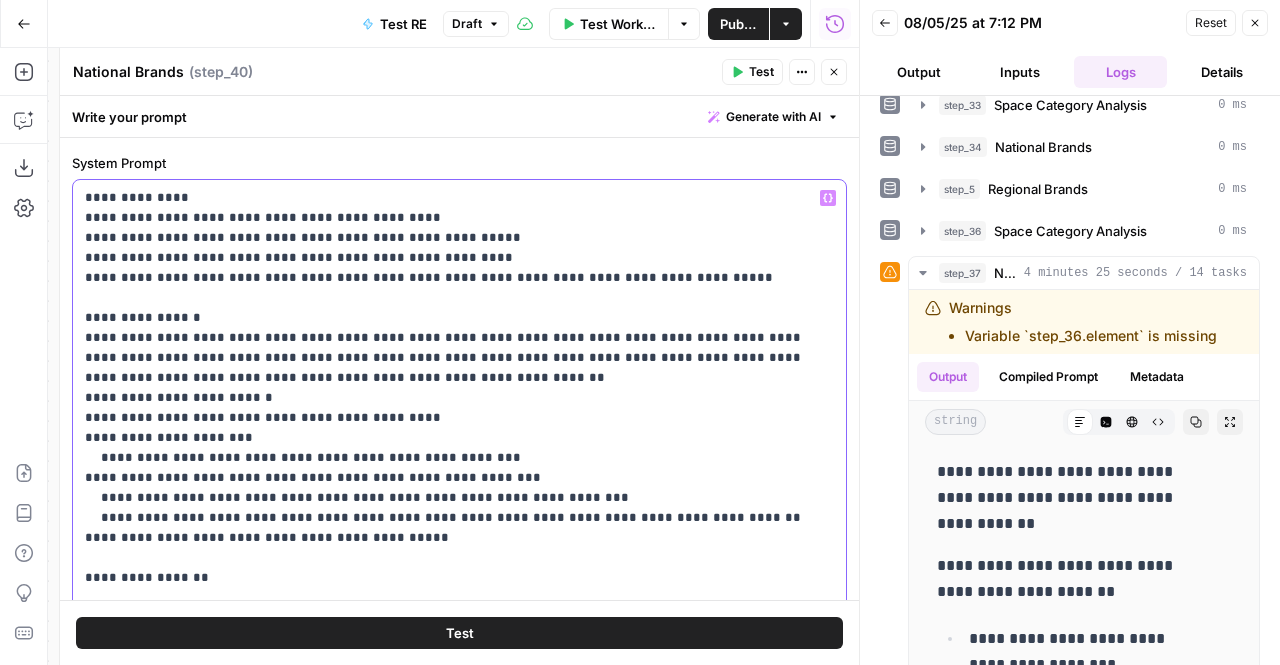 drag, startPoint x: 320, startPoint y: 368, endPoint x: 776, endPoint y: 359, distance: 456.0888 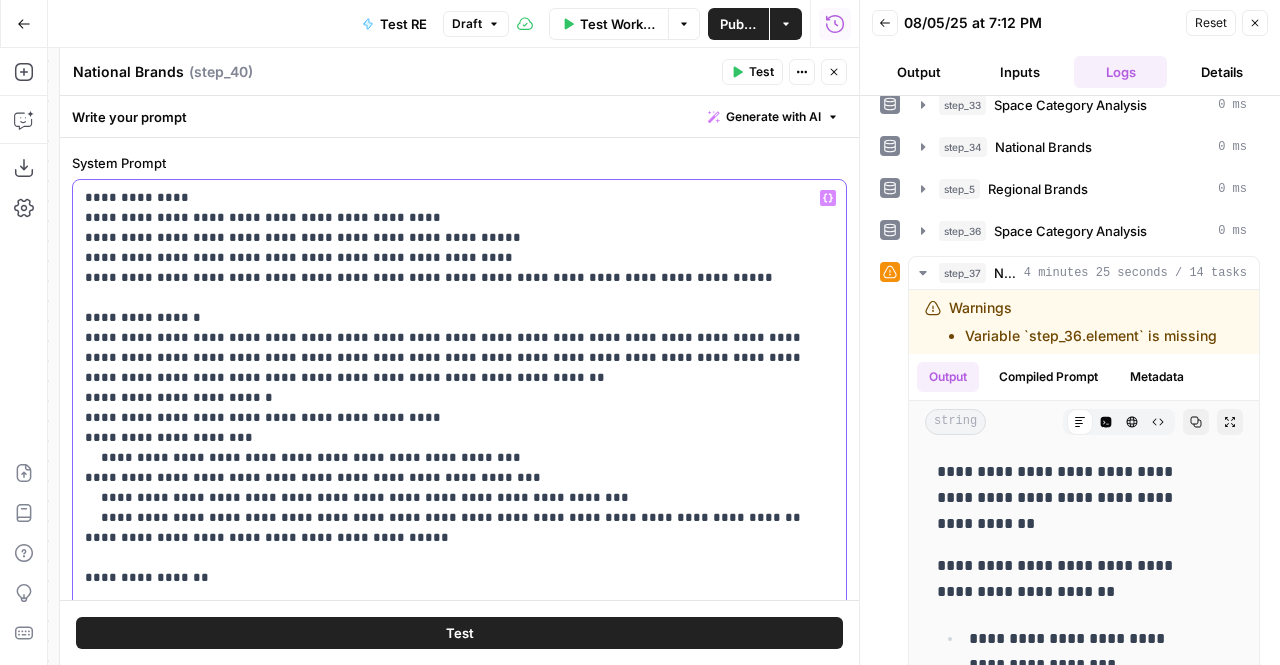click on "**********" at bounding box center [452, 518] 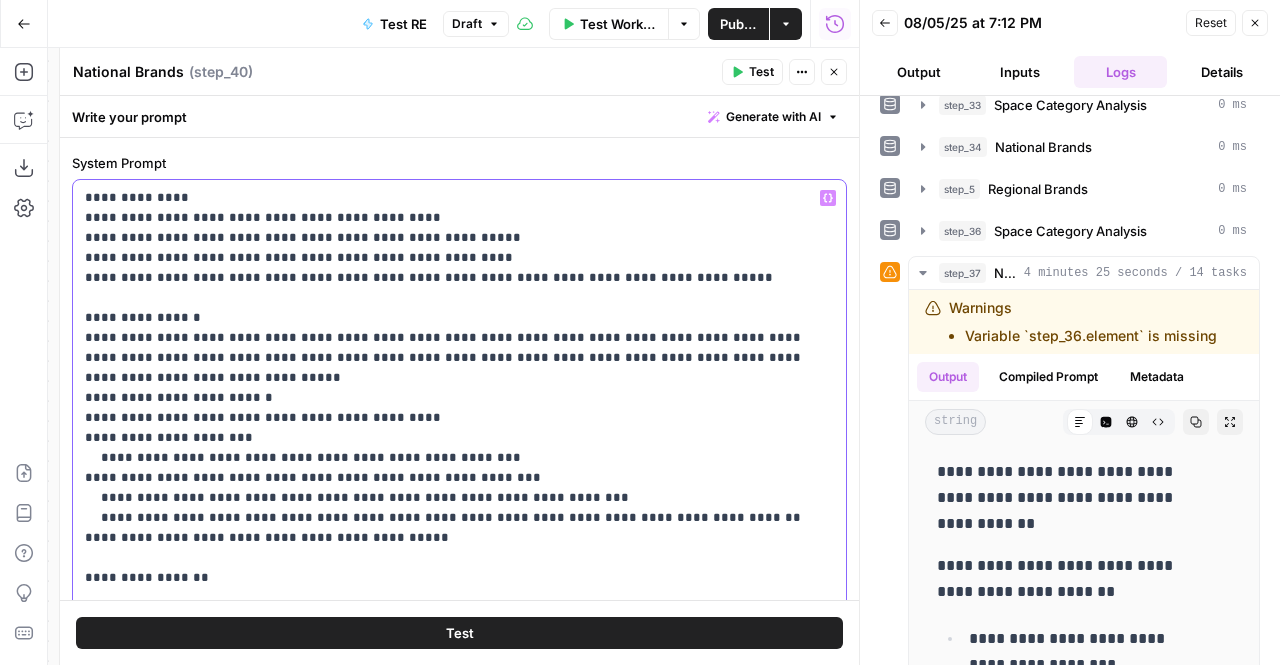 click on "**********" at bounding box center (452, 508) 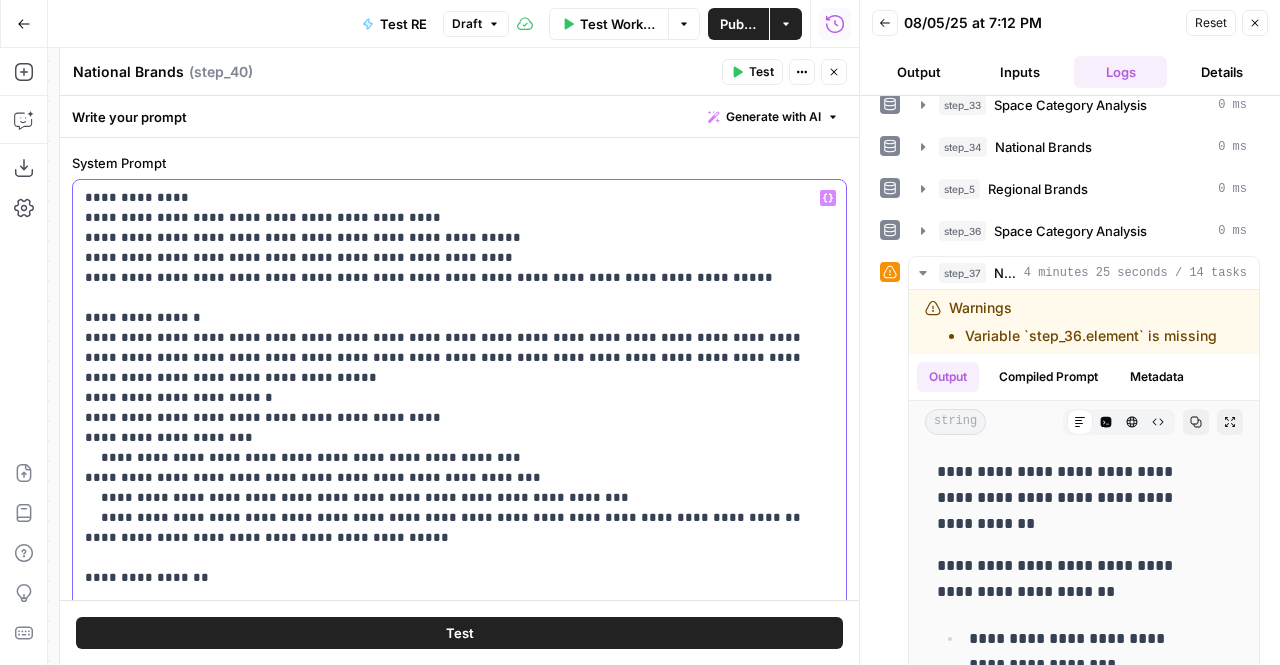 click on "**********" at bounding box center (452, 508) 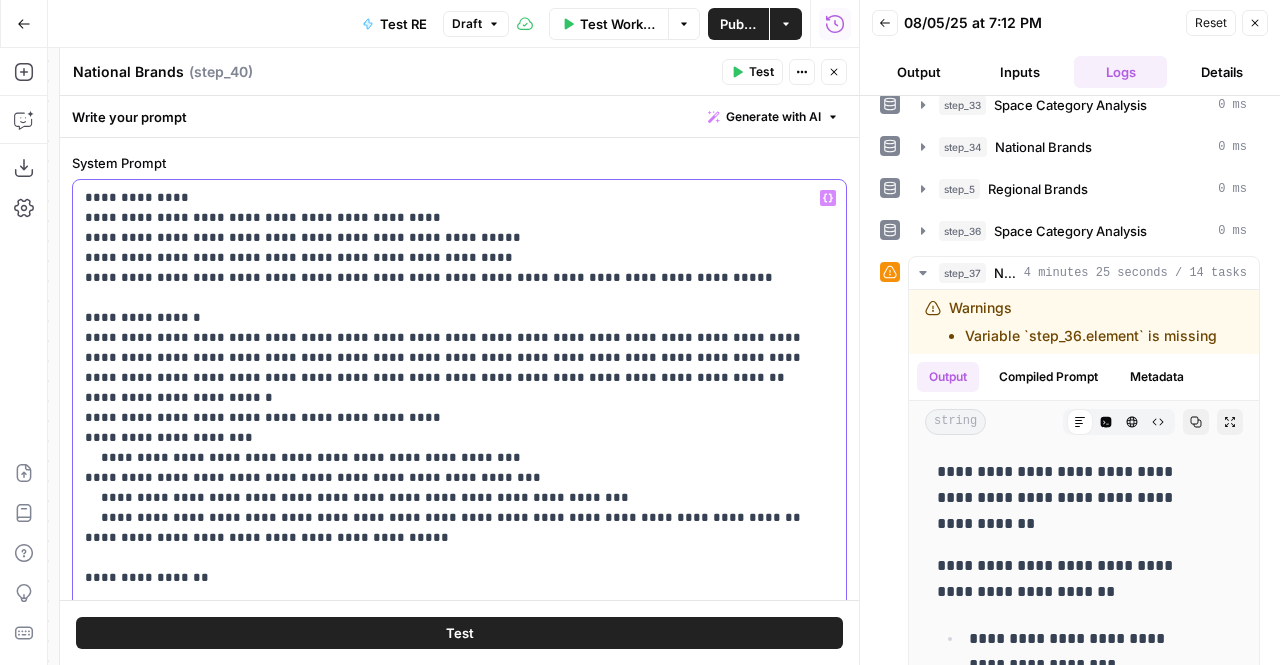 click on "**********" at bounding box center (452, 518) 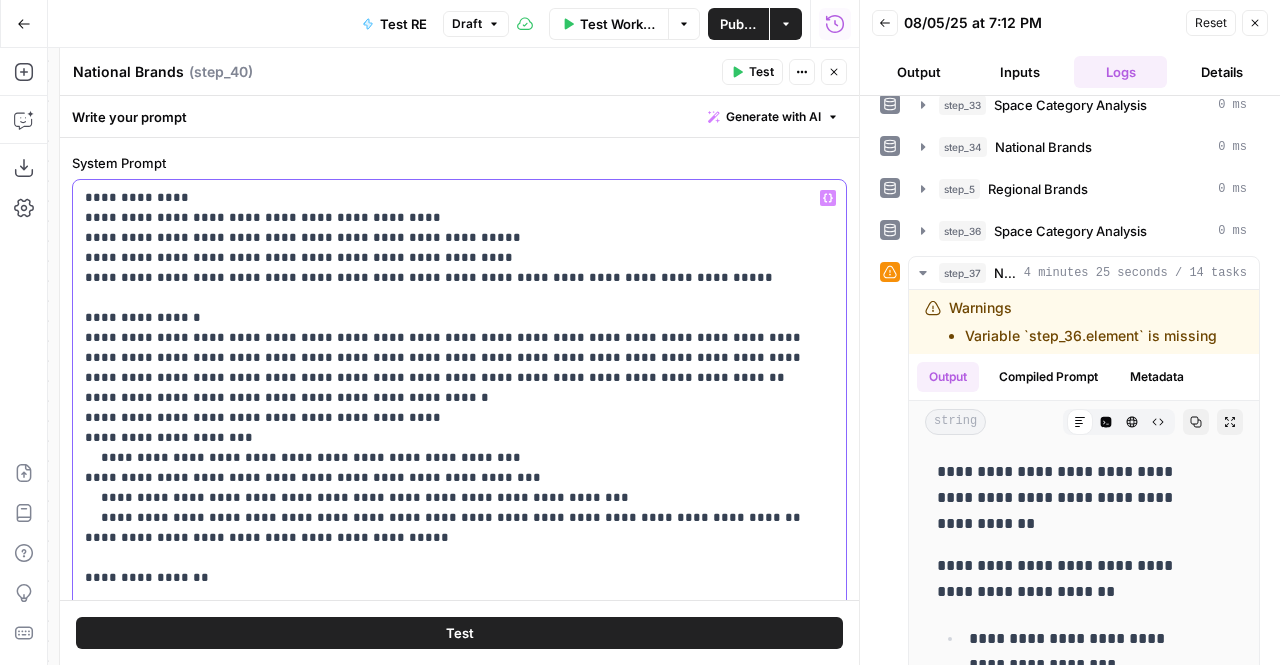 drag, startPoint x: 347, startPoint y: 449, endPoint x: 81, endPoint y: 431, distance: 266.60834 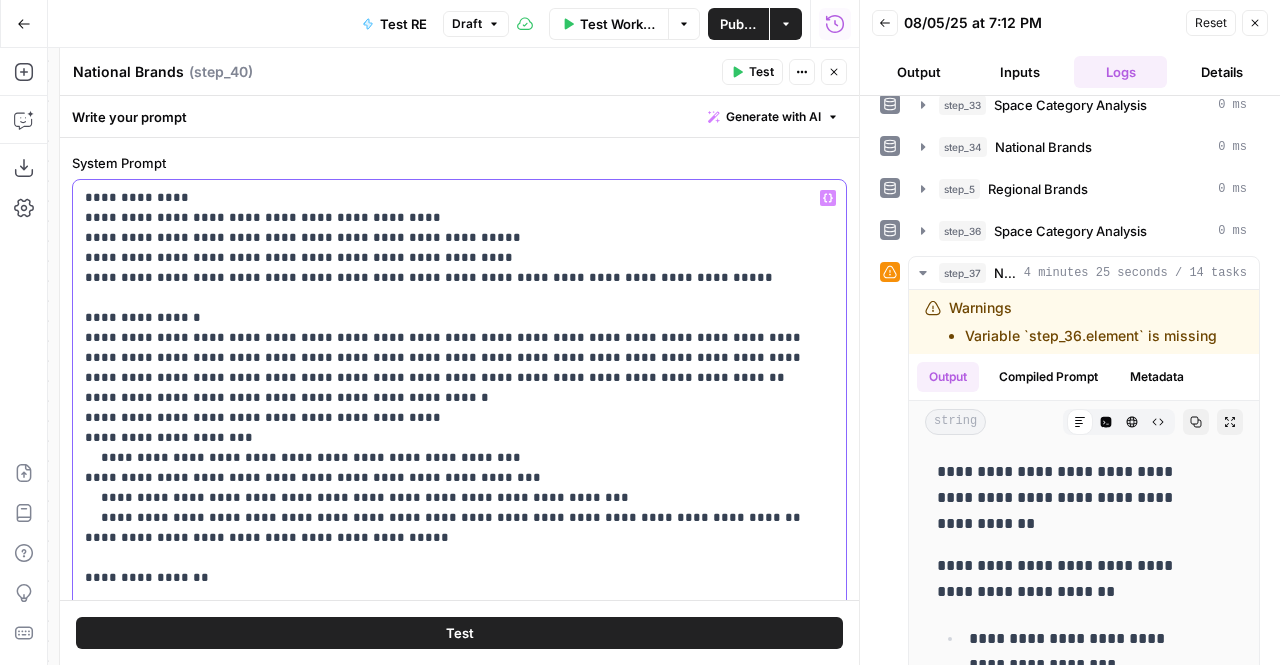 click on "**********" at bounding box center [459, 518] 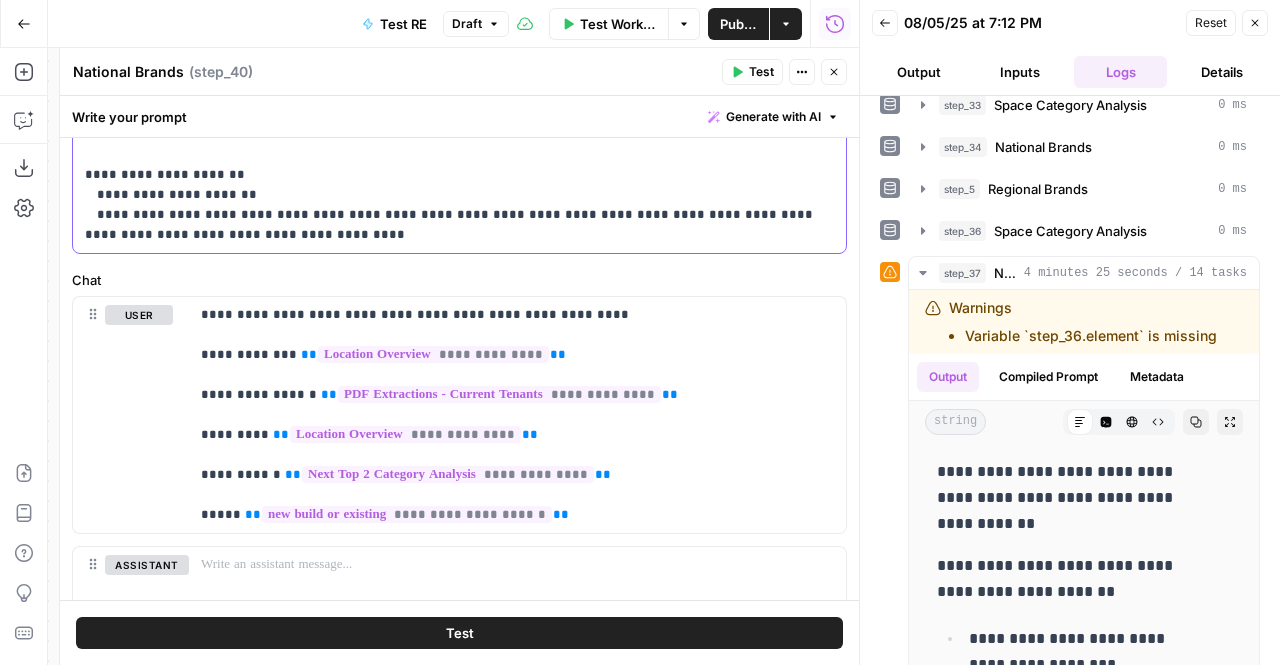 scroll, scrollTop: 687, scrollLeft: 0, axis: vertical 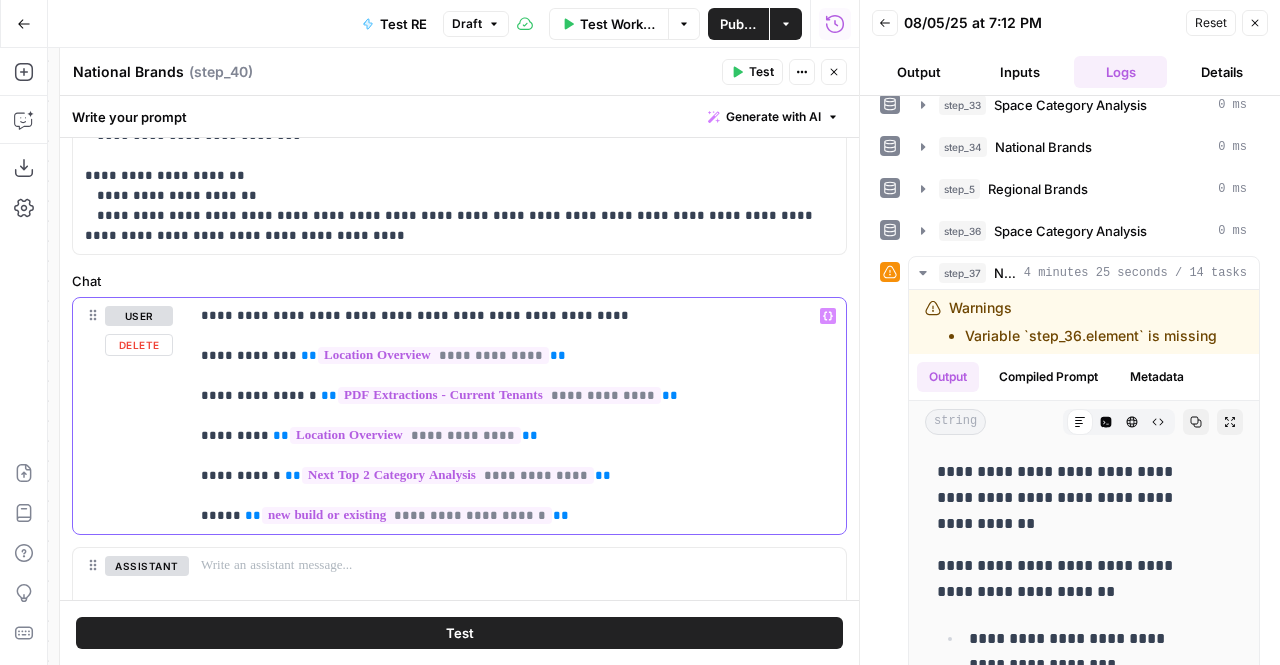 click on "**********" at bounding box center (510, 416) 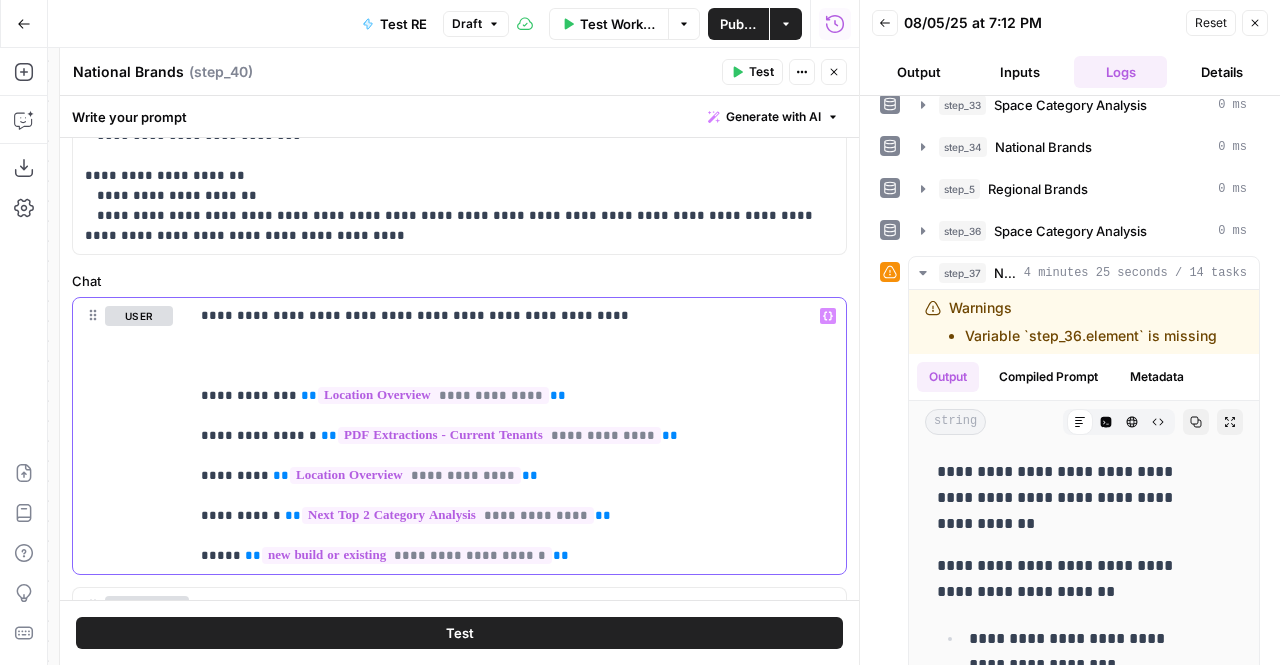 type 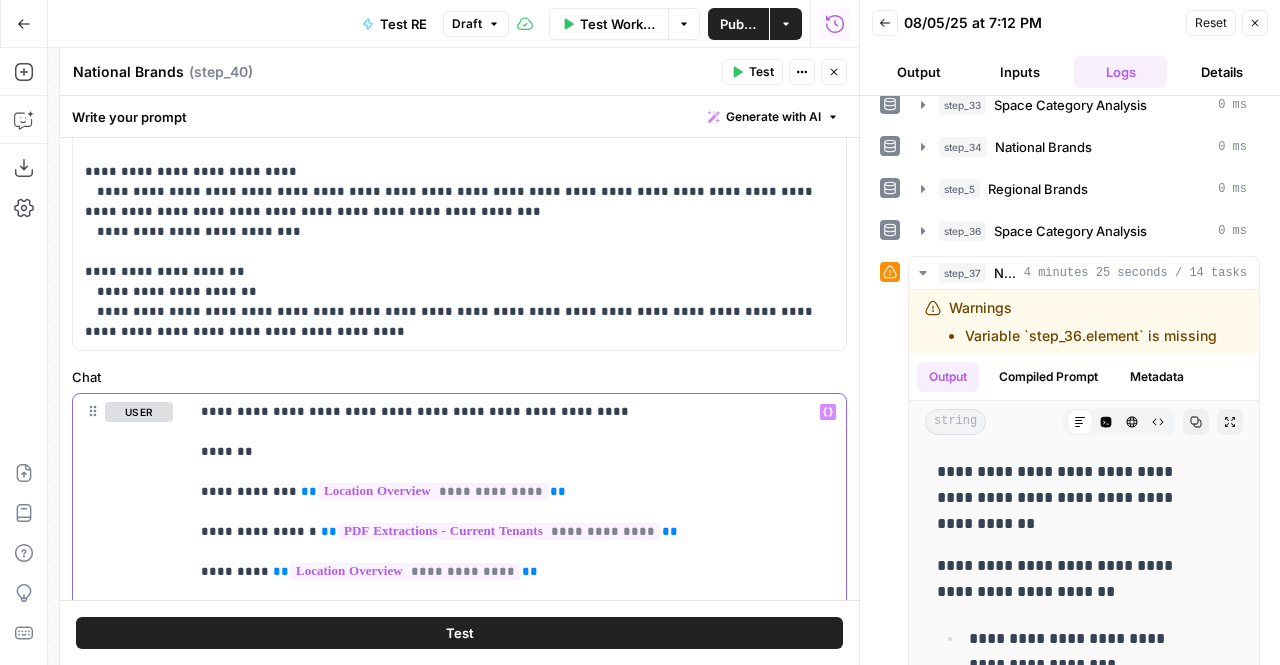 scroll, scrollTop: 710, scrollLeft: 0, axis: vertical 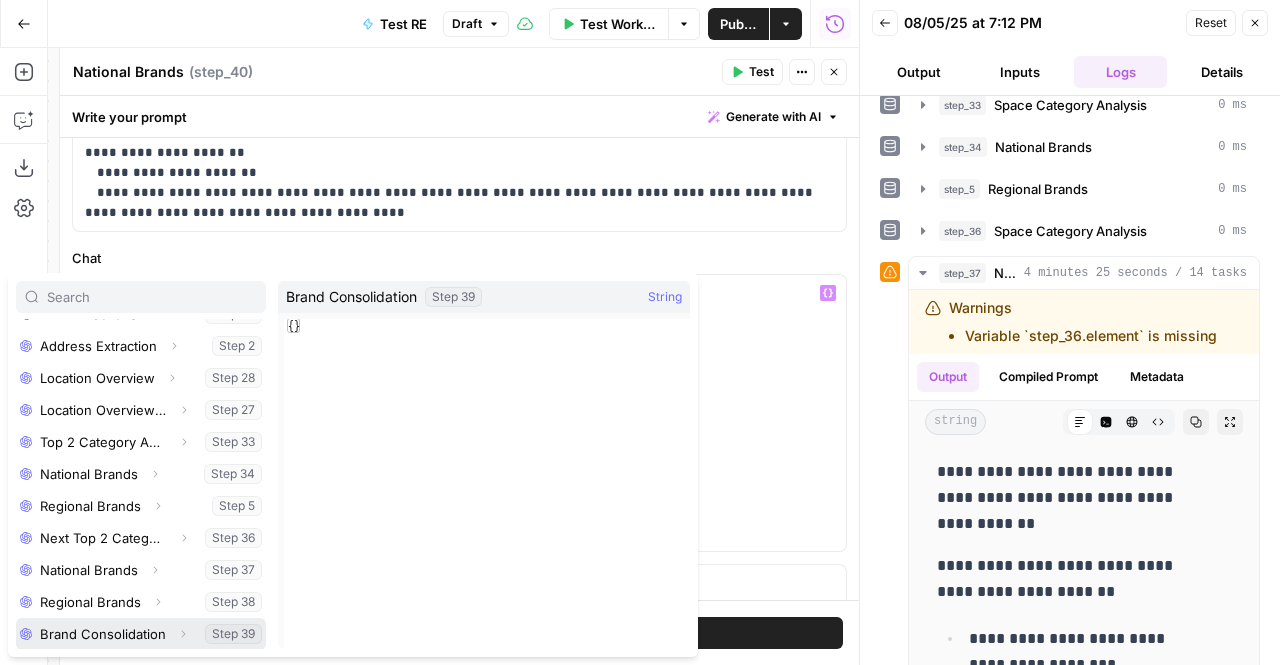 click at bounding box center [141, 634] 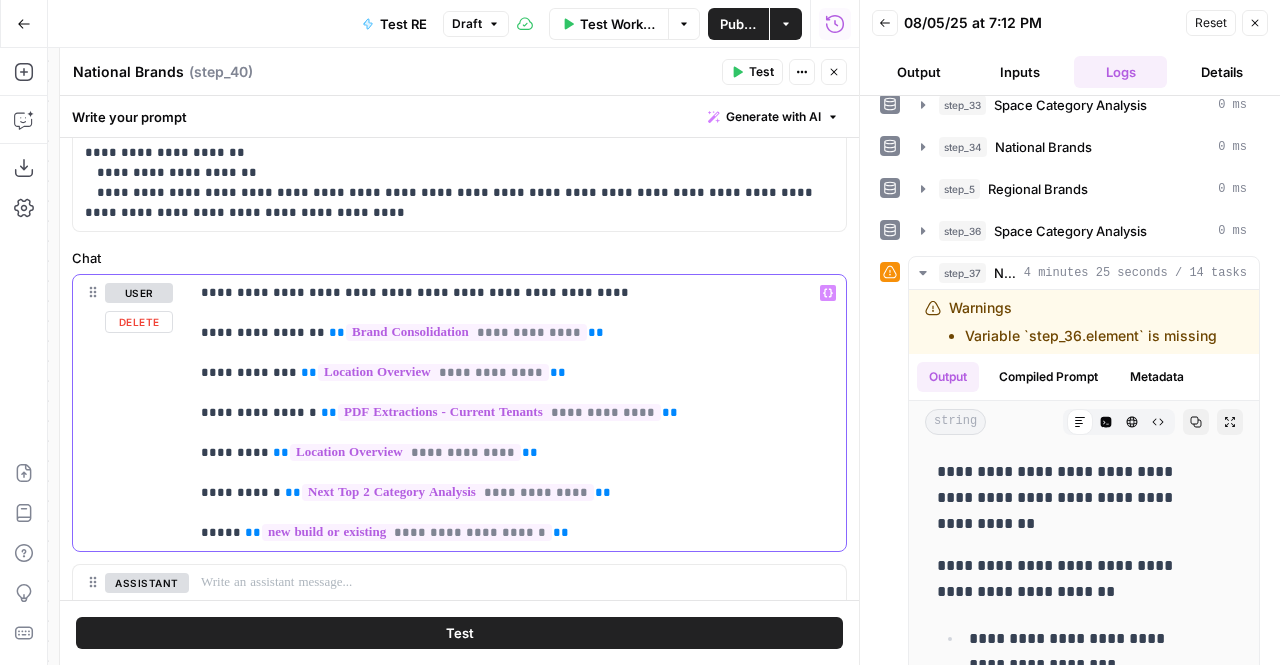 drag, startPoint x: 597, startPoint y: 493, endPoint x: 190, endPoint y: 496, distance: 407.01105 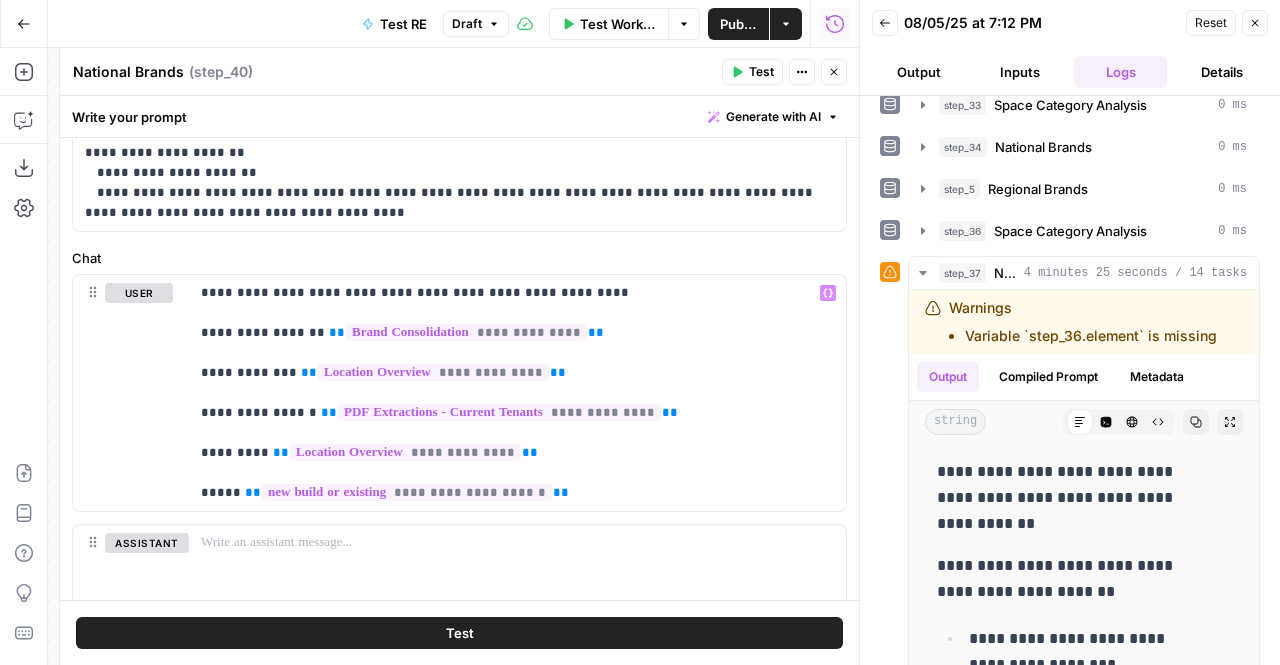 click 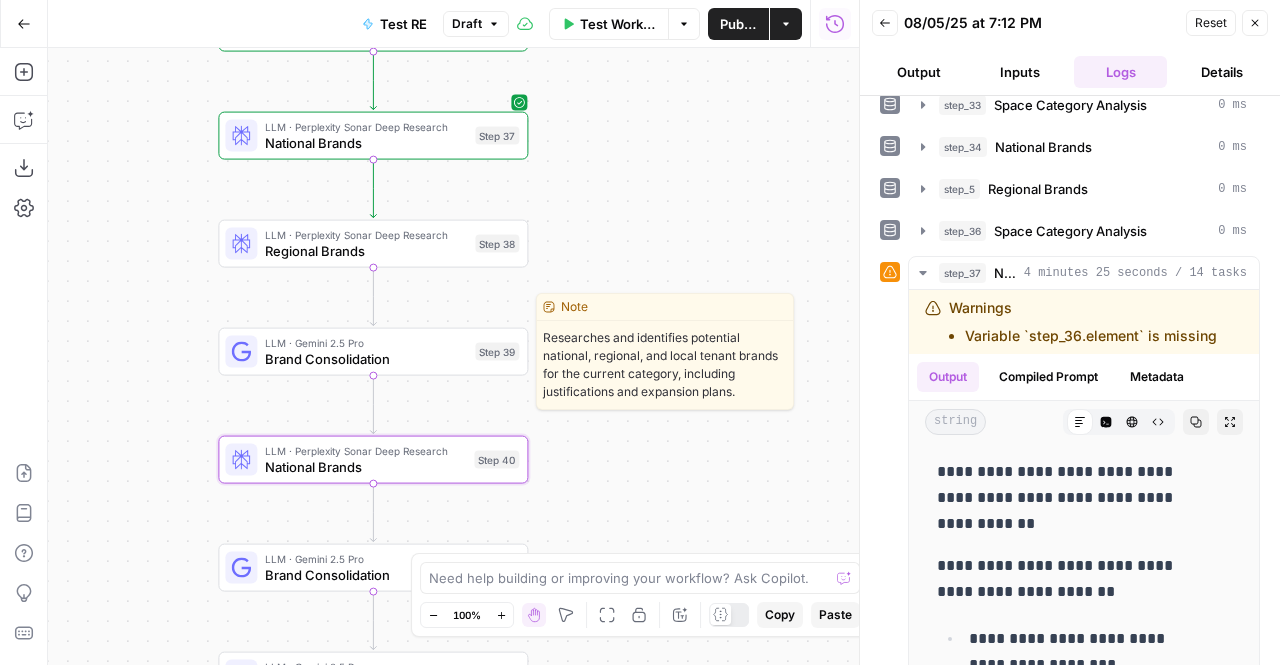 click on "Brand Consolidation" at bounding box center [366, 359] 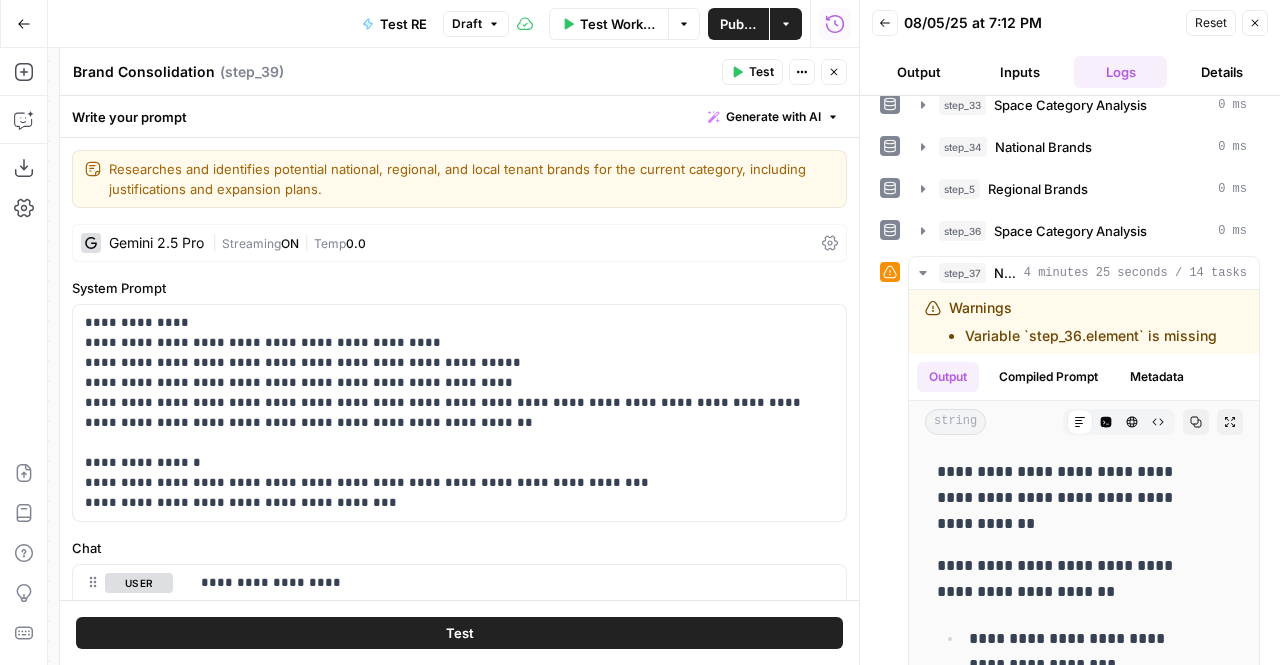 click on "Brand Consolidation" at bounding box center (144, 72) 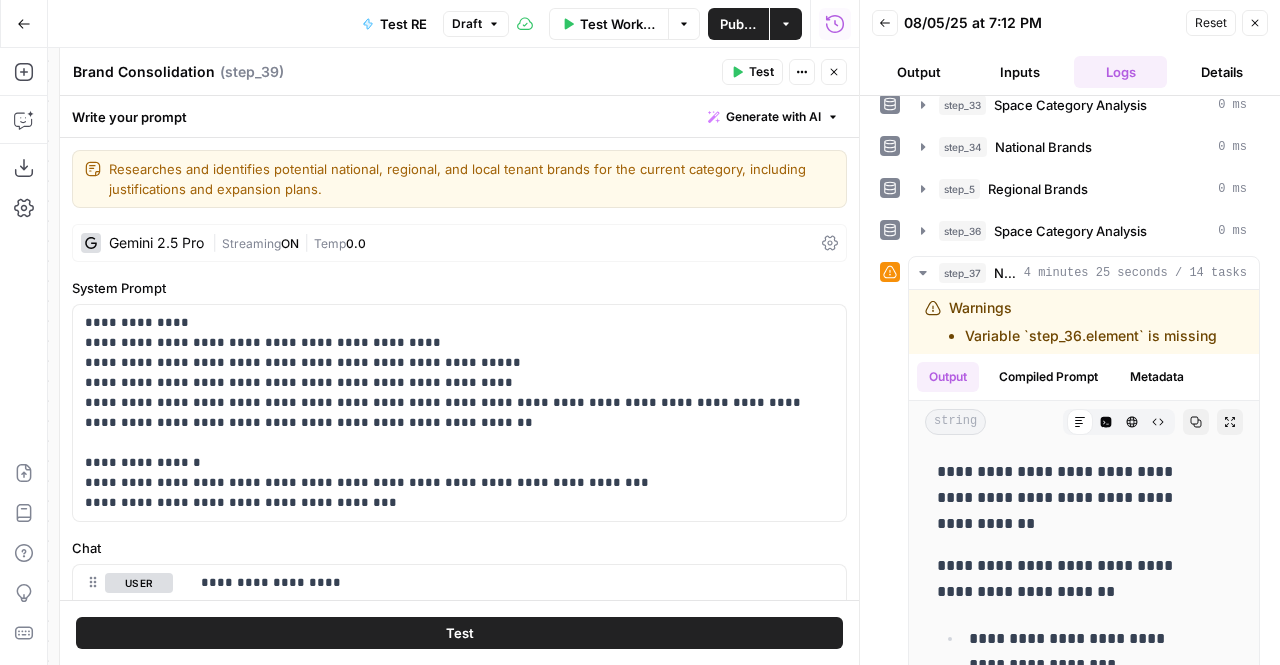 click on "Brand Consolidation" at bounding box center (144, 72) 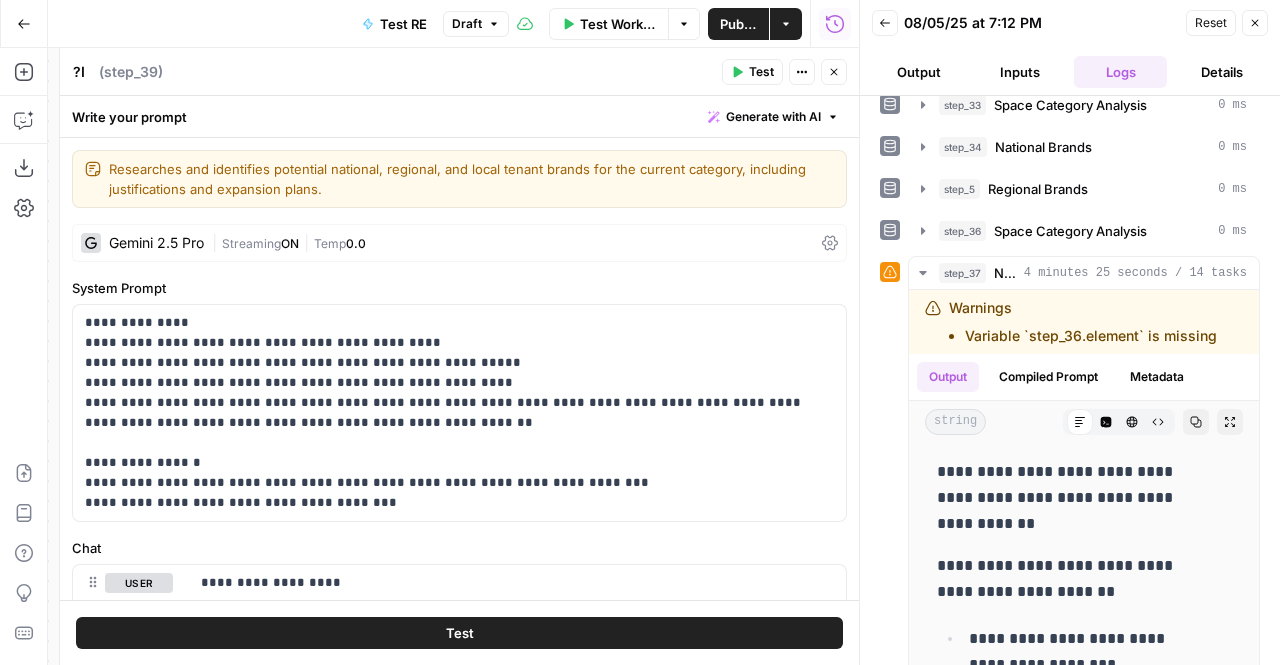 type on "?" 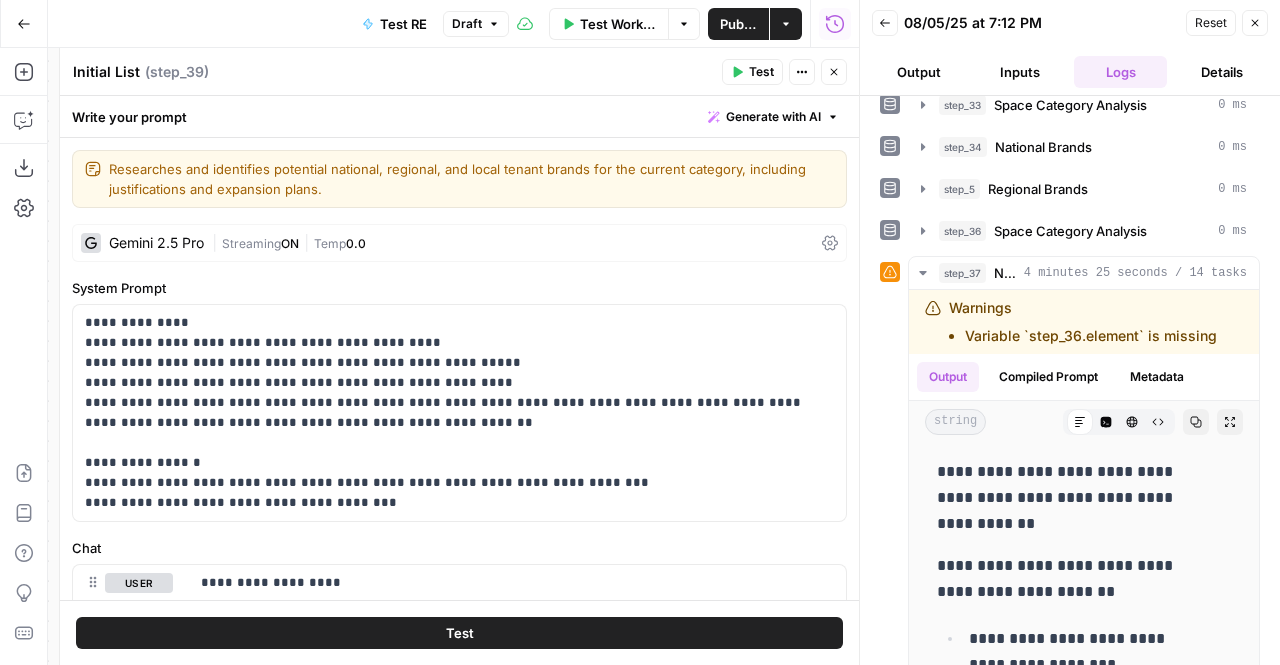 type on "Initial List" 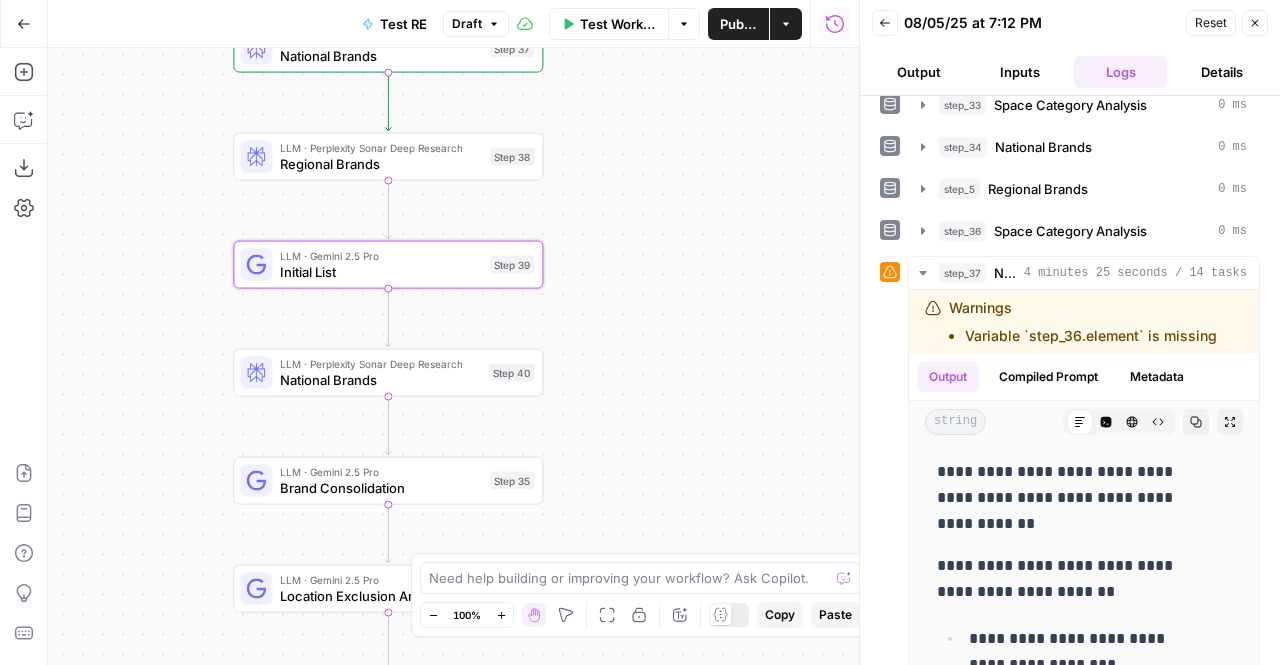 drag, startPoint x: 621, startPoint y: 437, endPoint x: 636, endPoint y: 350, distance: 88.28363 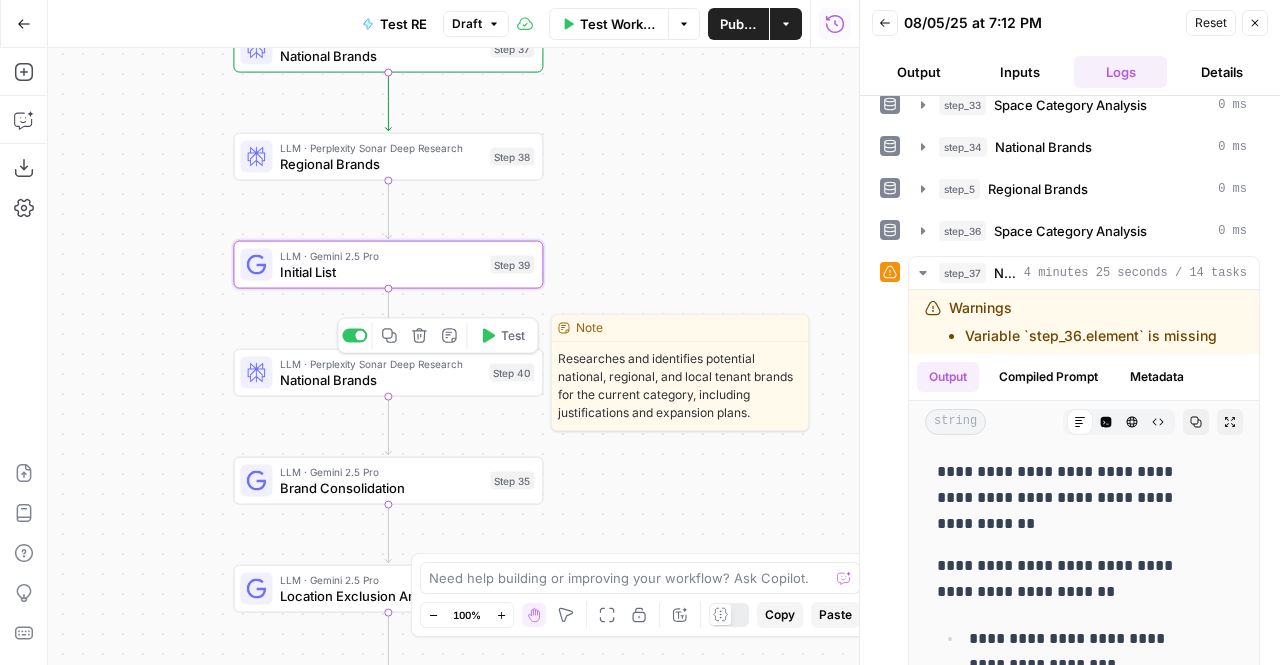 click on "National Brands" at bounding box center (380, 380) 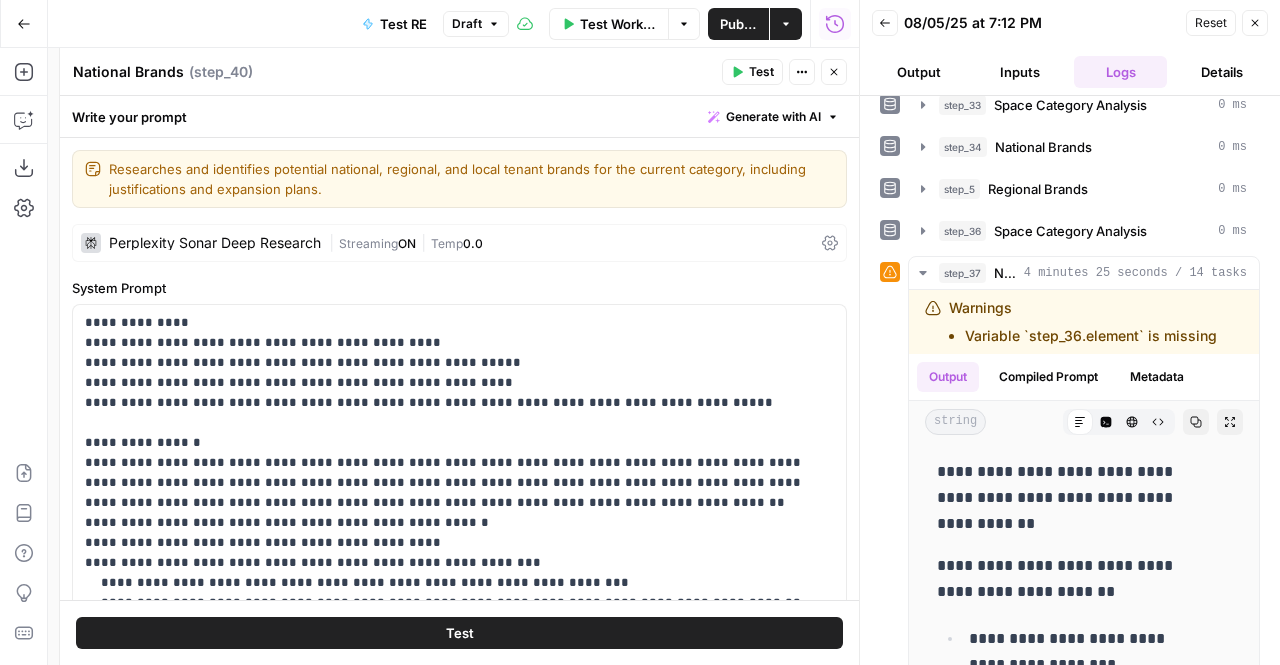 click on "National Brands" at bounding box center [128, 72] 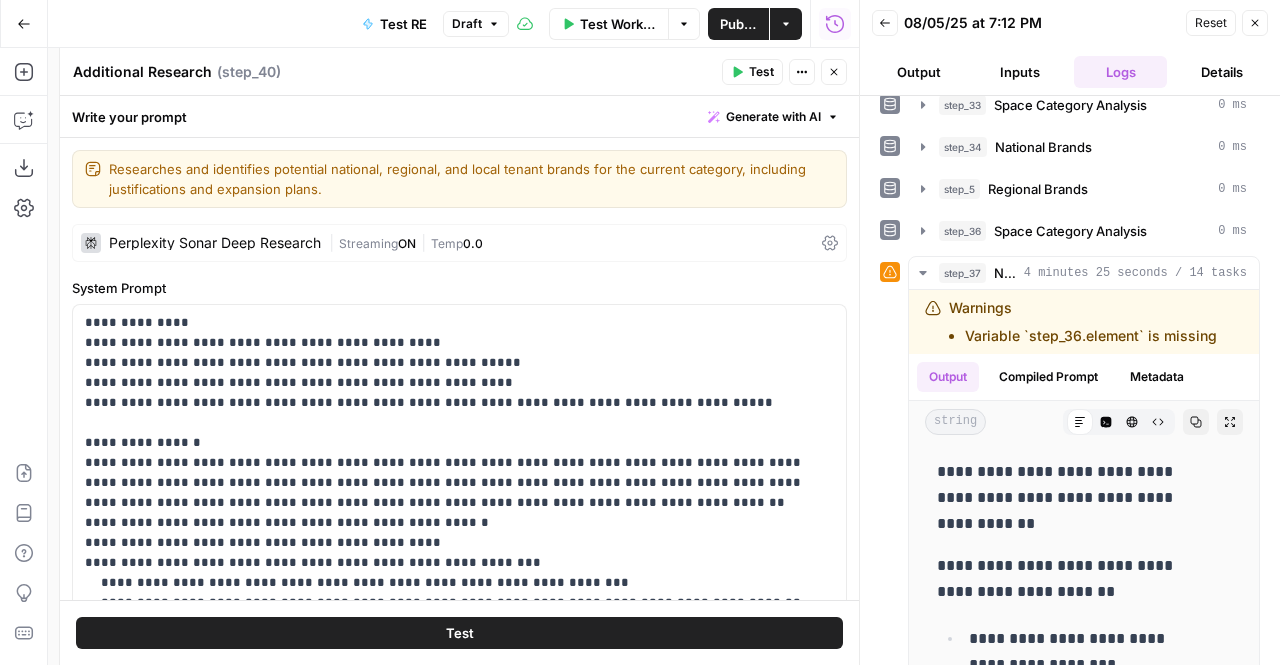 type on "Additional Research" 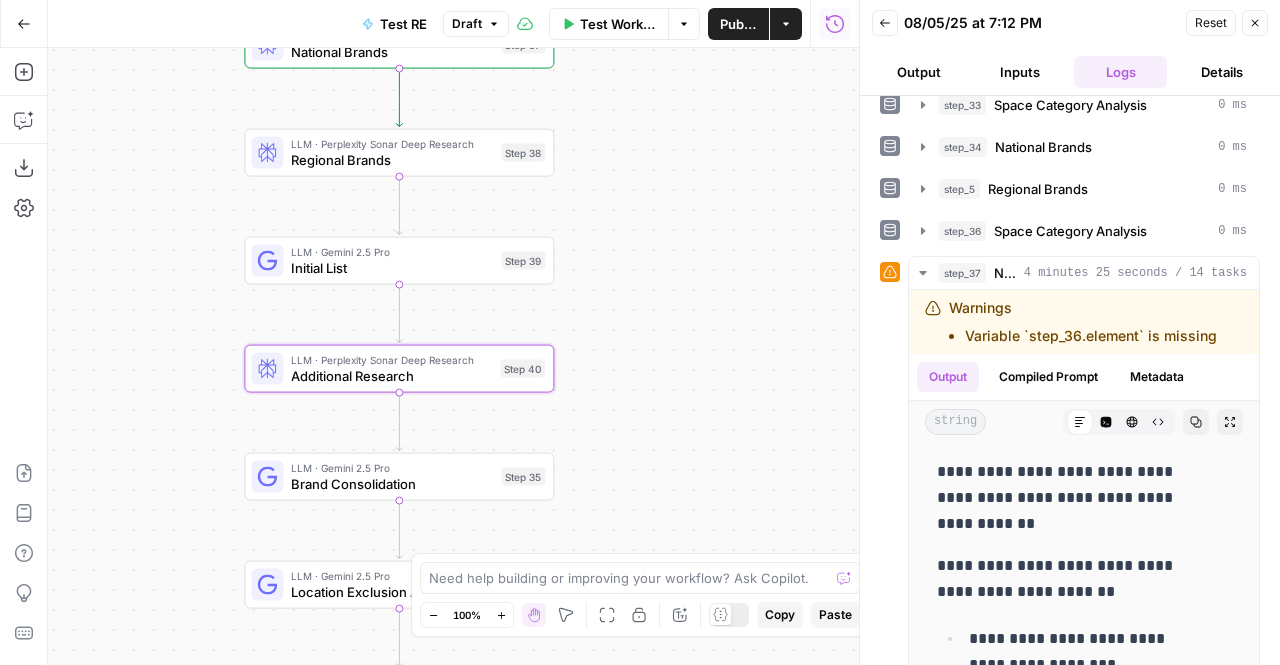 drag, startPoint x: 680, startPoint y: 251, endPoint x: 691, endPoint y: 247, distance: 11.7046995 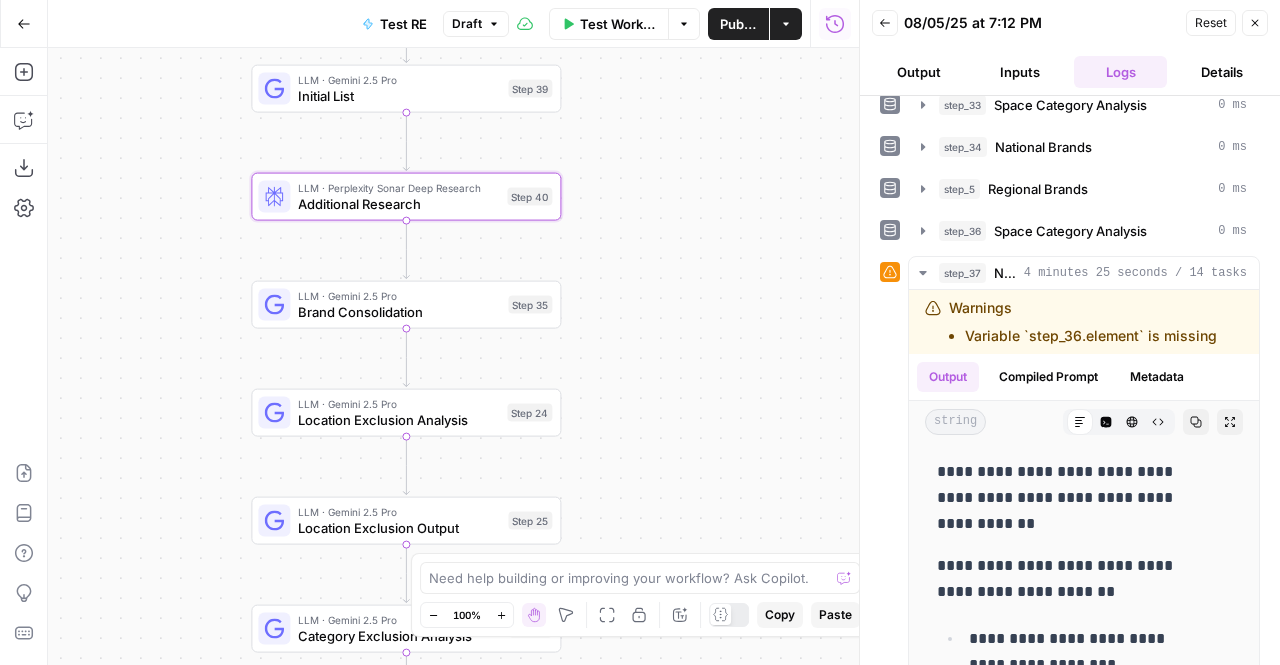 drag, startPoint x: 697, startPoint y: 306, endPoint x: 704, endPoint y: 135, distance: 171.14322 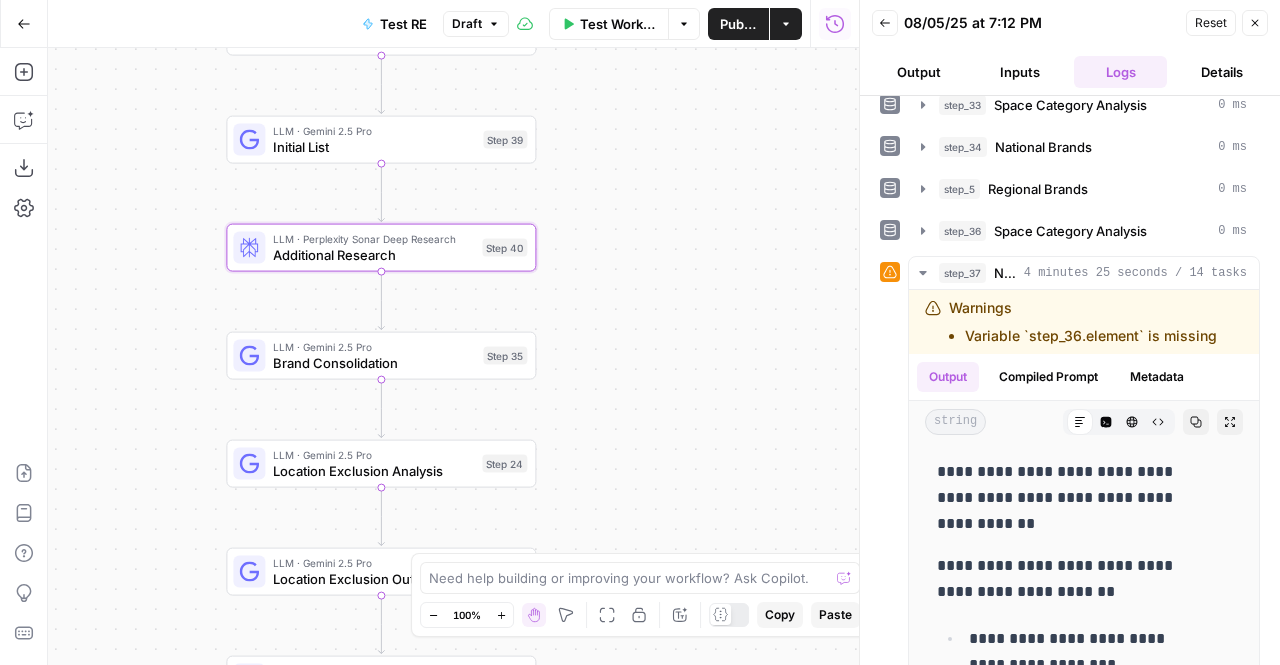 drag, startPoint x: 704, startPoint y: 135, endPoint x: 672, endPoint y: 197, distance: 69.77106 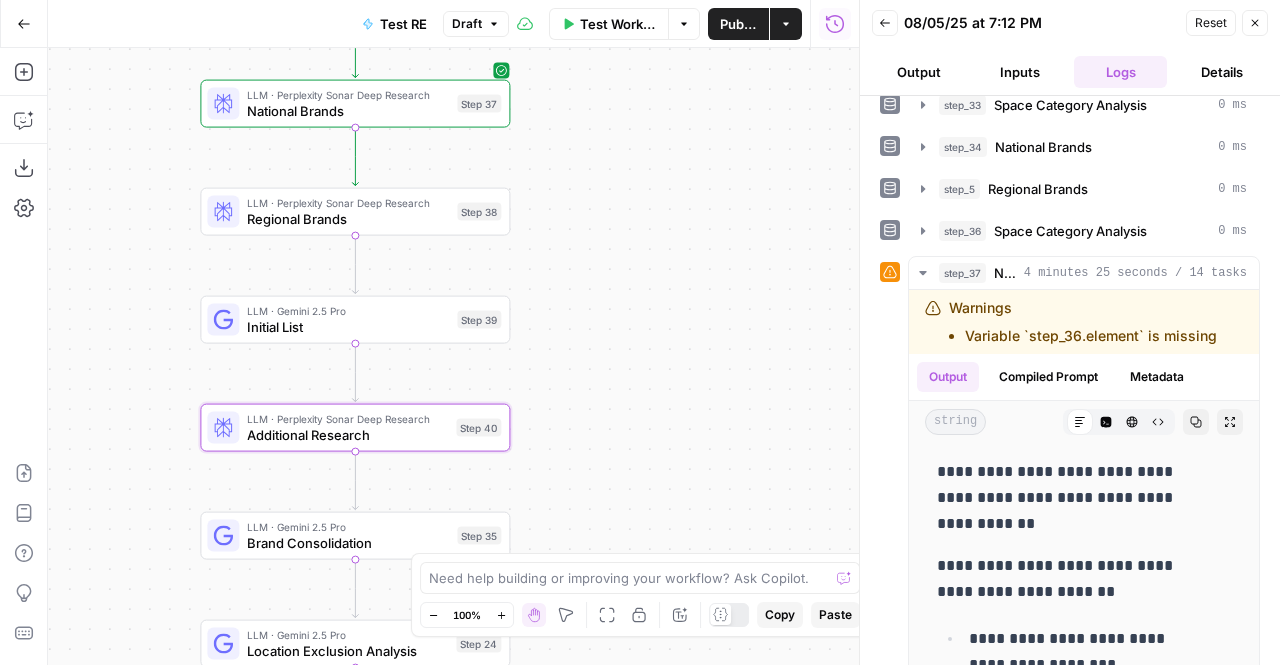 drag, startPoint x: 680, startPoint y: 179, endPoint x: 660, endPoint y: 345, distance: 167.20049 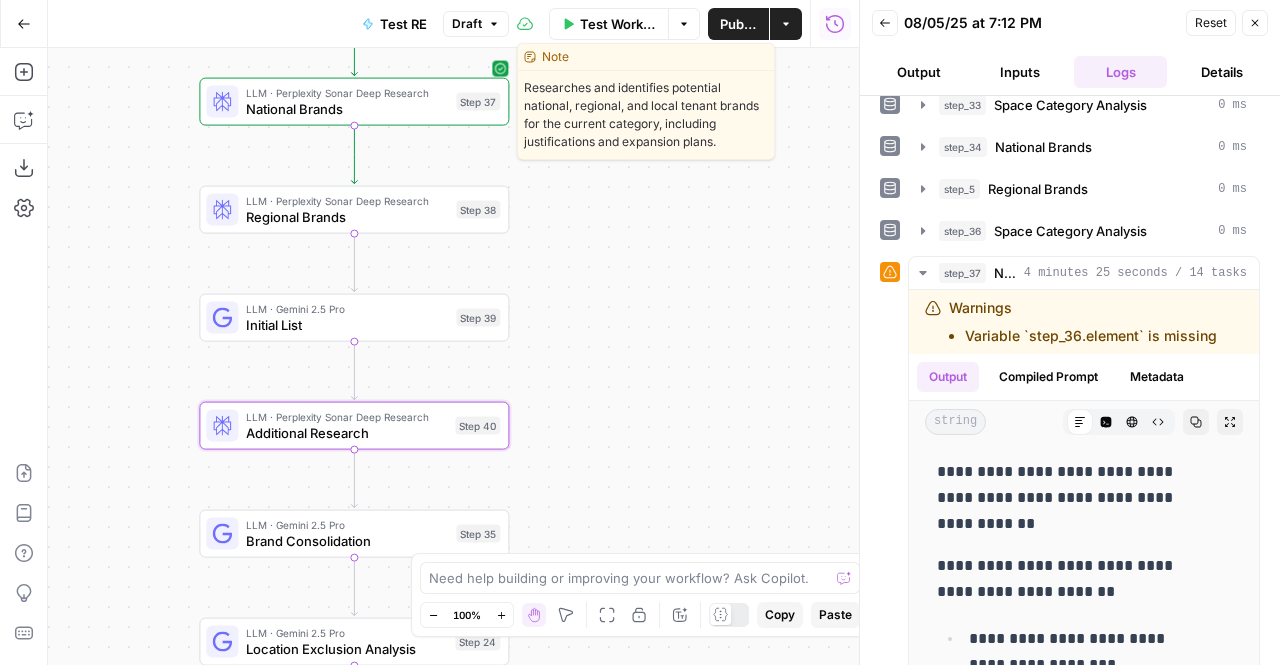 click on "LLM · Perplexity Sonar Deep Research" at bounding box center [347, 93] 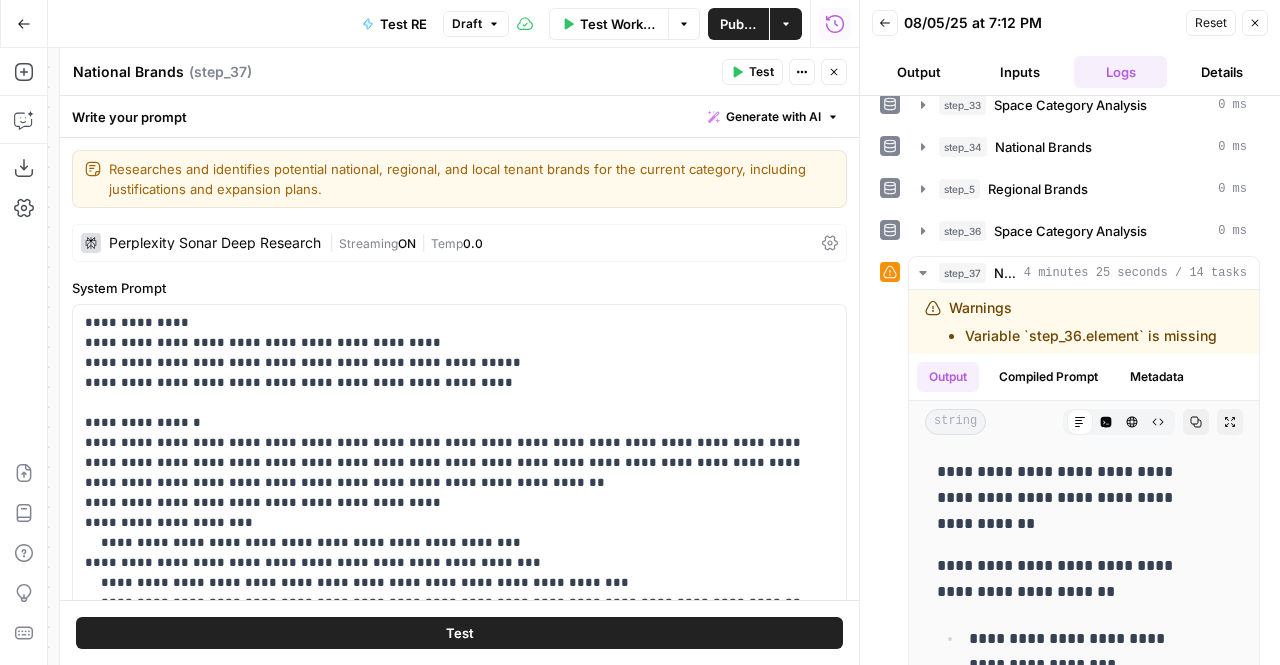 click on "National Brands" at bounding box center [128, 72] 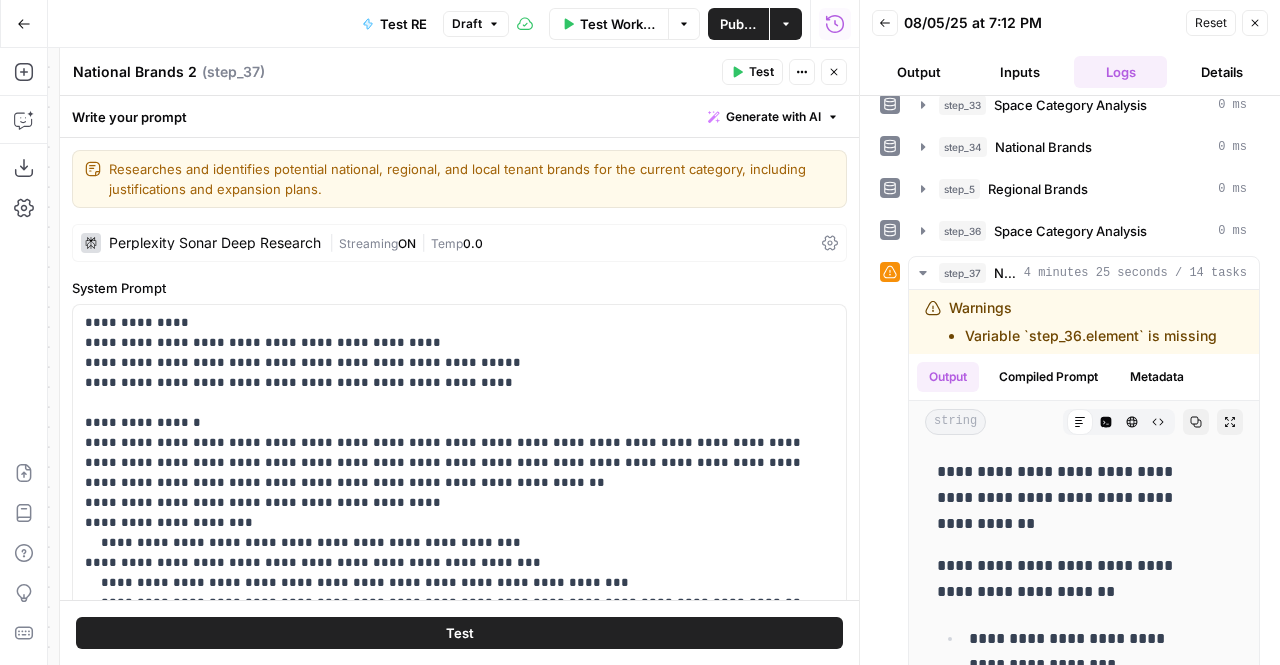 type on "National Brands 2" 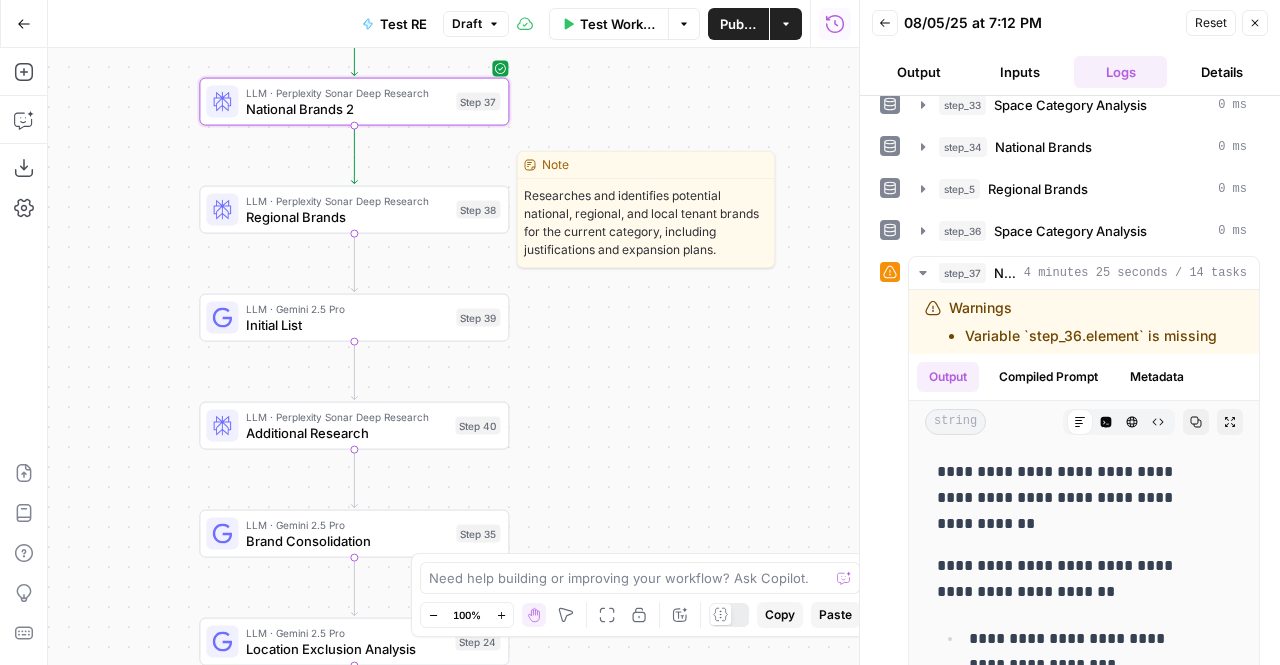 click on "LLM · Perplexity Sonar Deep Research Regional Brands Step 38 Copy step Delete step Edit Note Test" at bounding box center (354, 210) 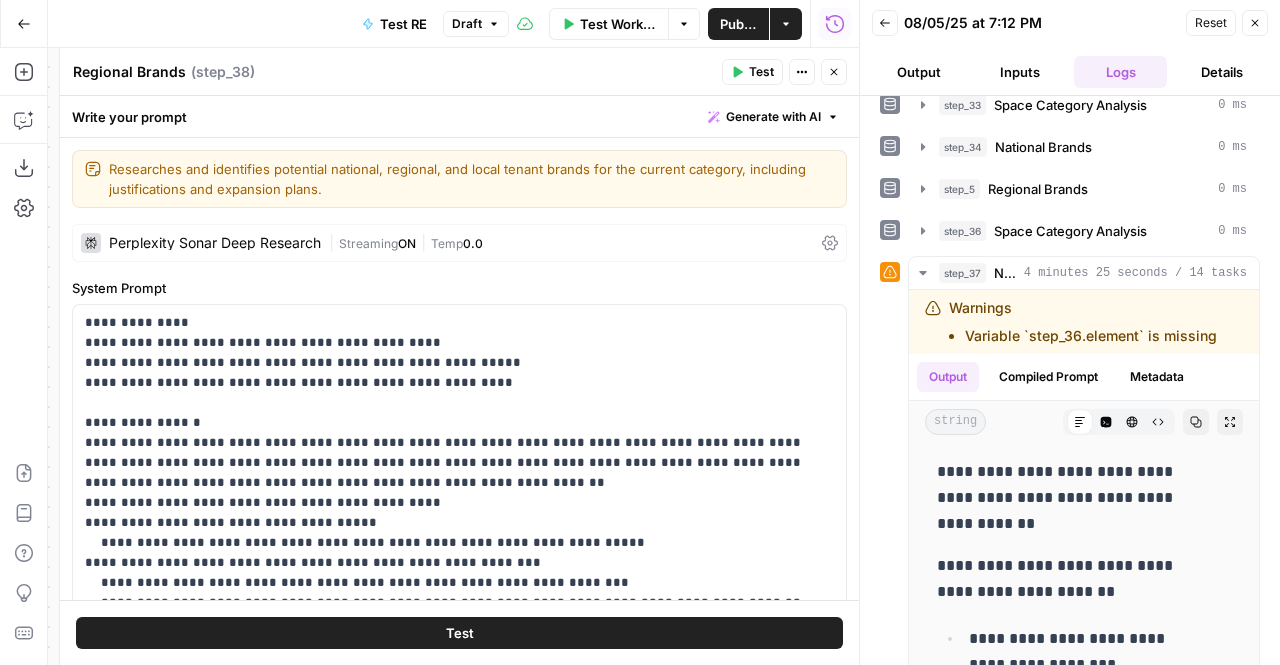 click on "Regional Brands" at bounding box center [129, 72] 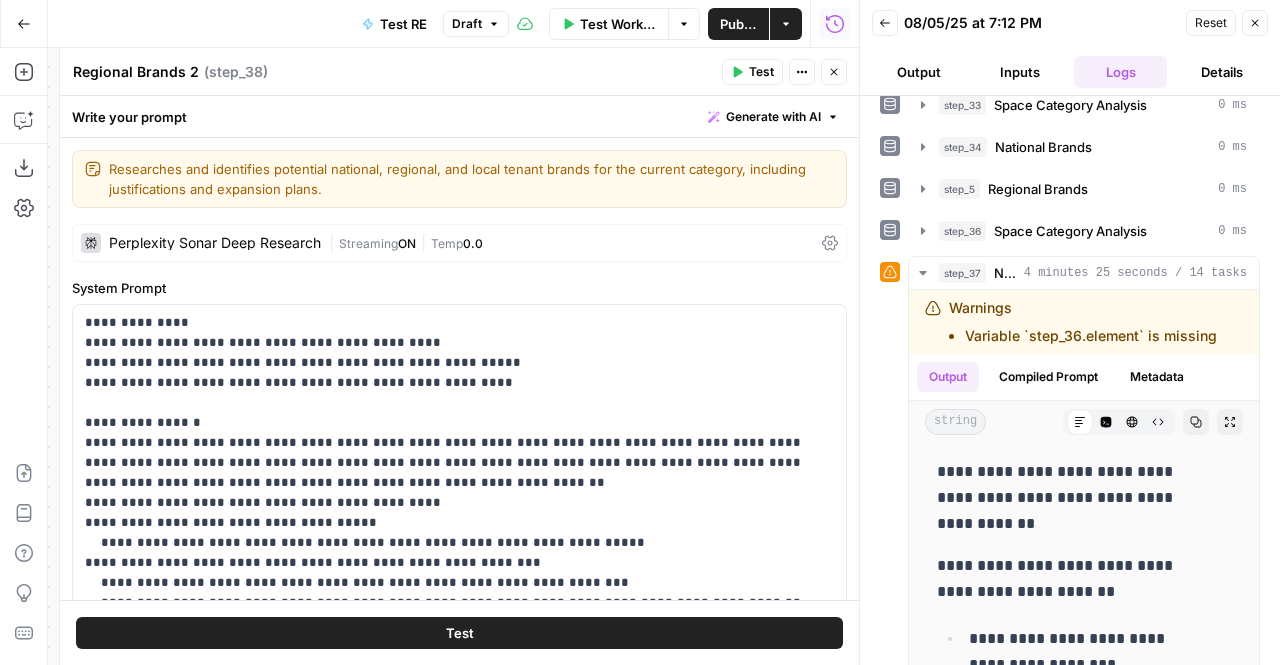 type on "Regional Brands 2" 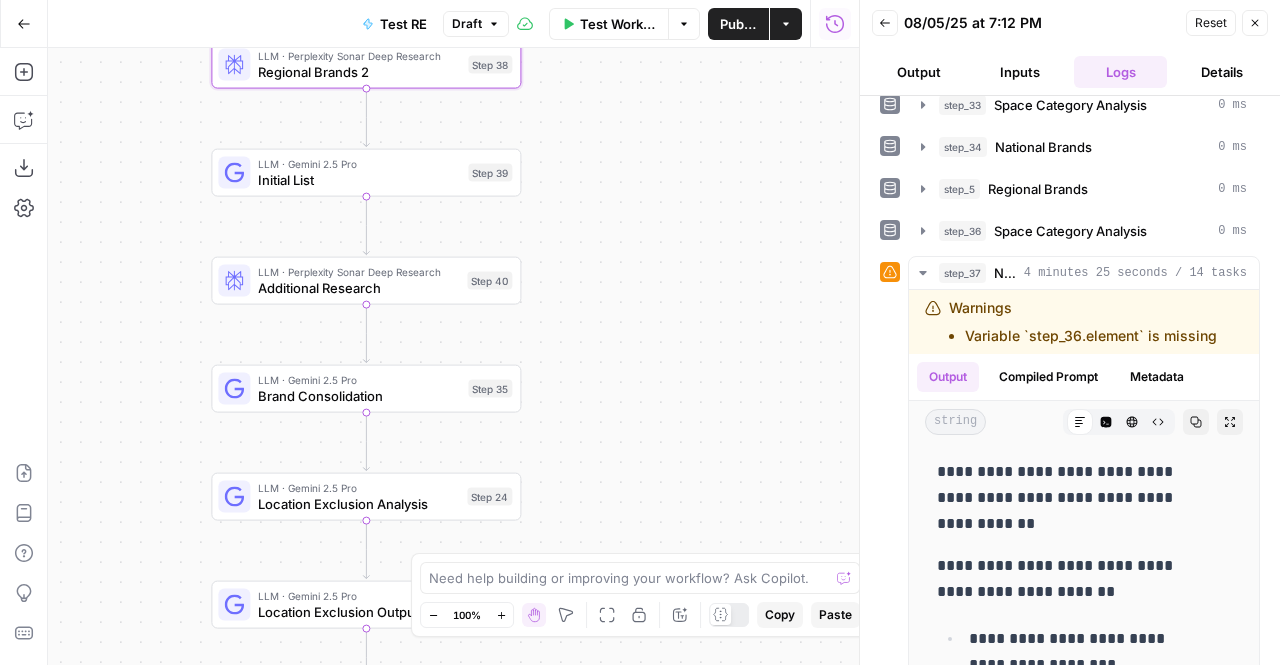 drag, startPoint x: 662, startPoint y: 476, endPoint x: 677, endPoint y: 315, distance: 161.69725 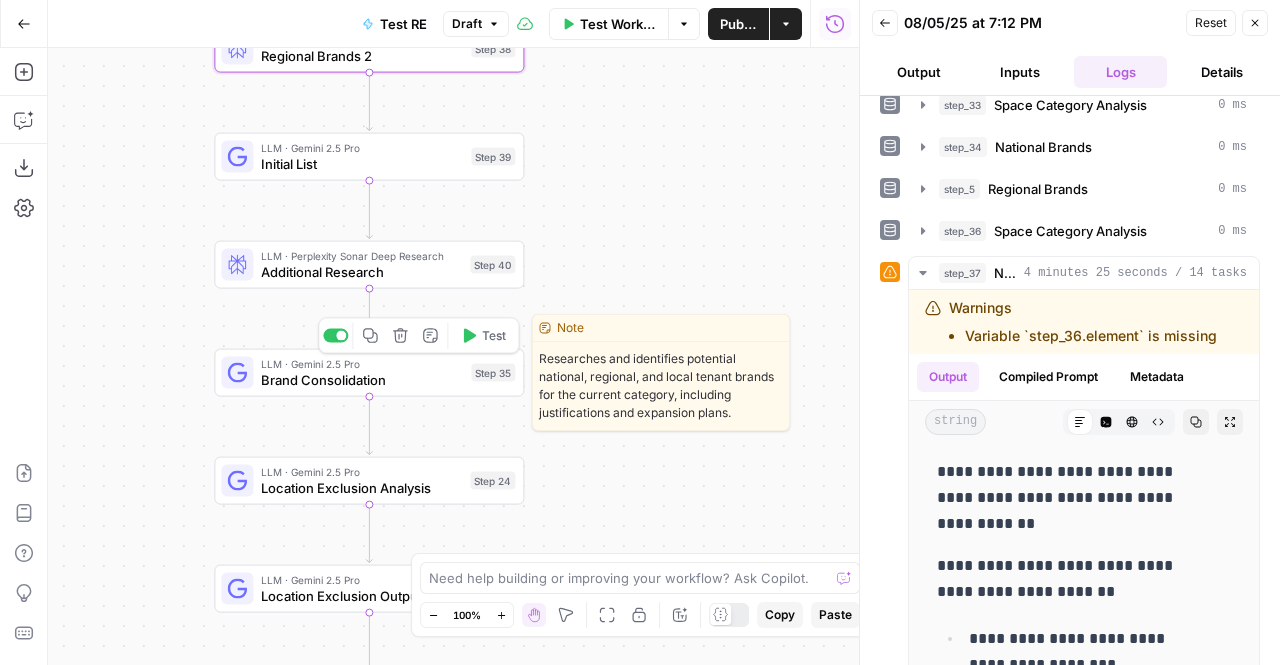 click on "Brand Consolidation" at bounding box center [362, 380] 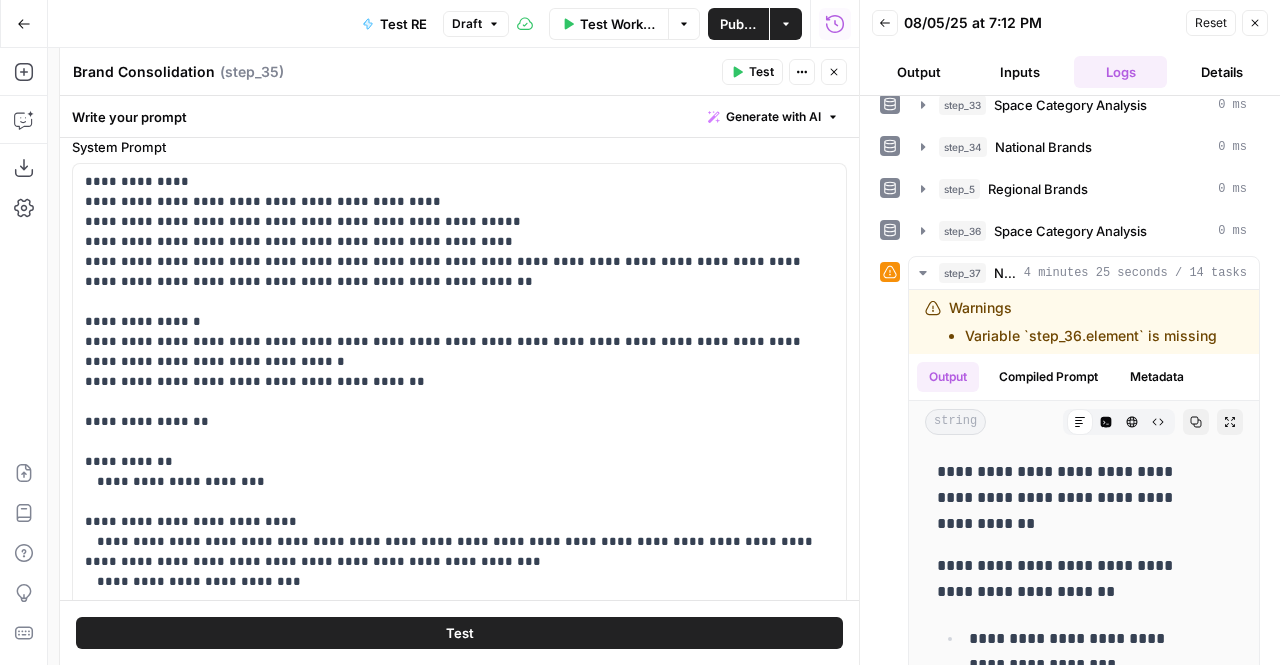 scroll, scrollTop: 145, scrollLeft: 0, axis: vertical 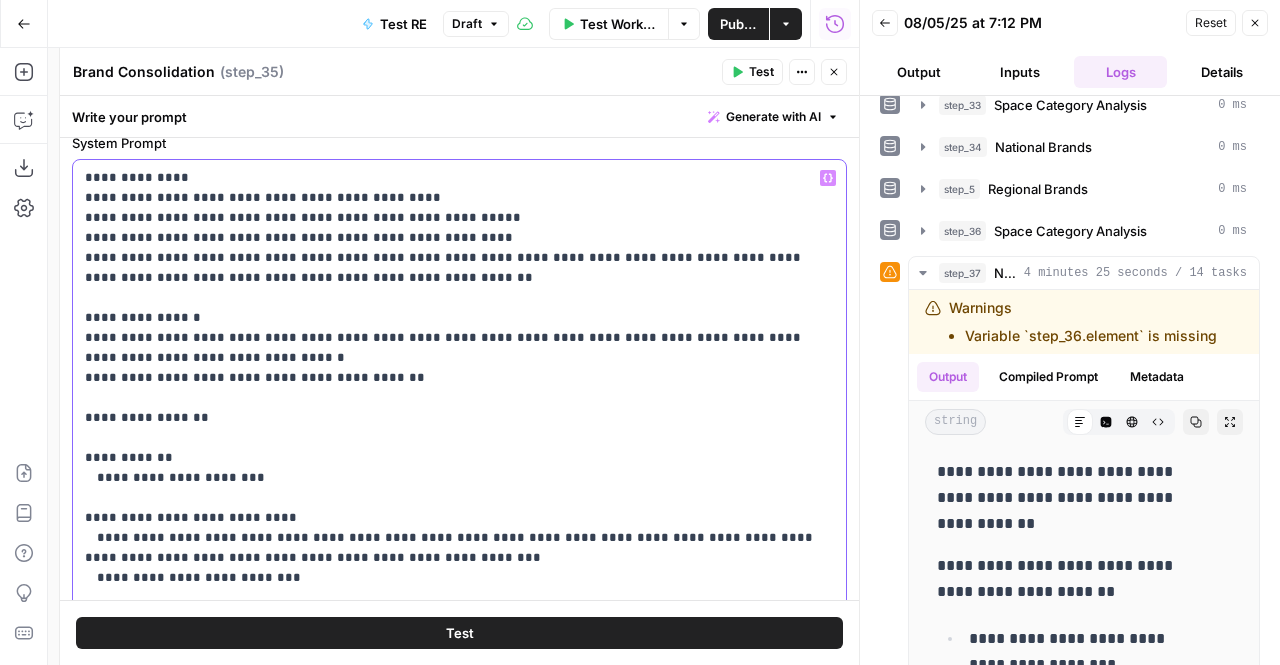 drag, startPoint x: 454, startPoint y: 276, endPoint x: 484, endPoint y: 257, distance: 35.510563 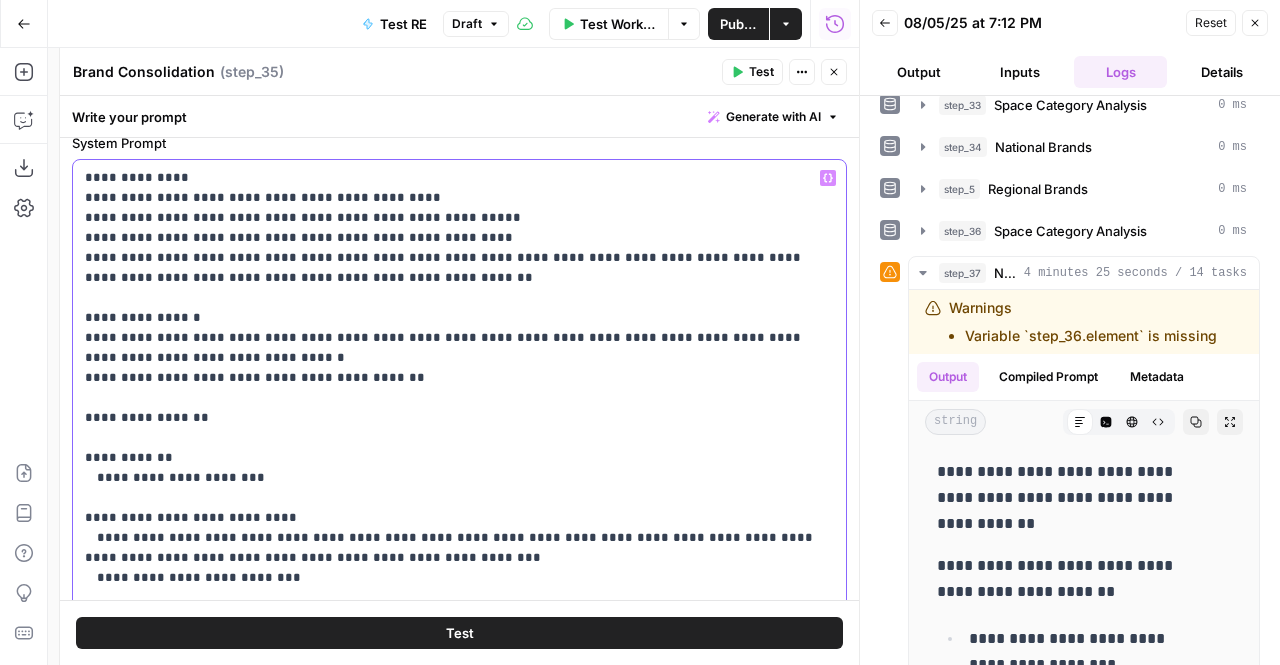 click on "**********" at bounding box center [452, 498] 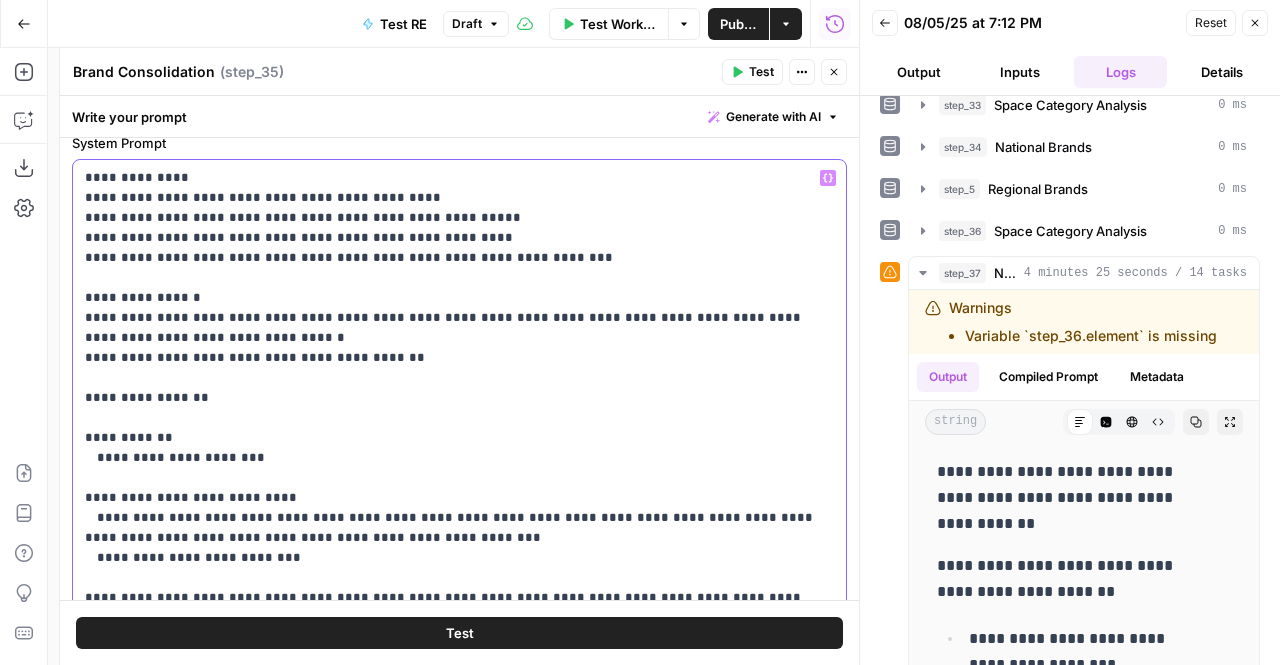 drag, startPoint x: 427, startPoint y: 255, endPoint x: 737, endPoint y: 251, distance: 310.02582 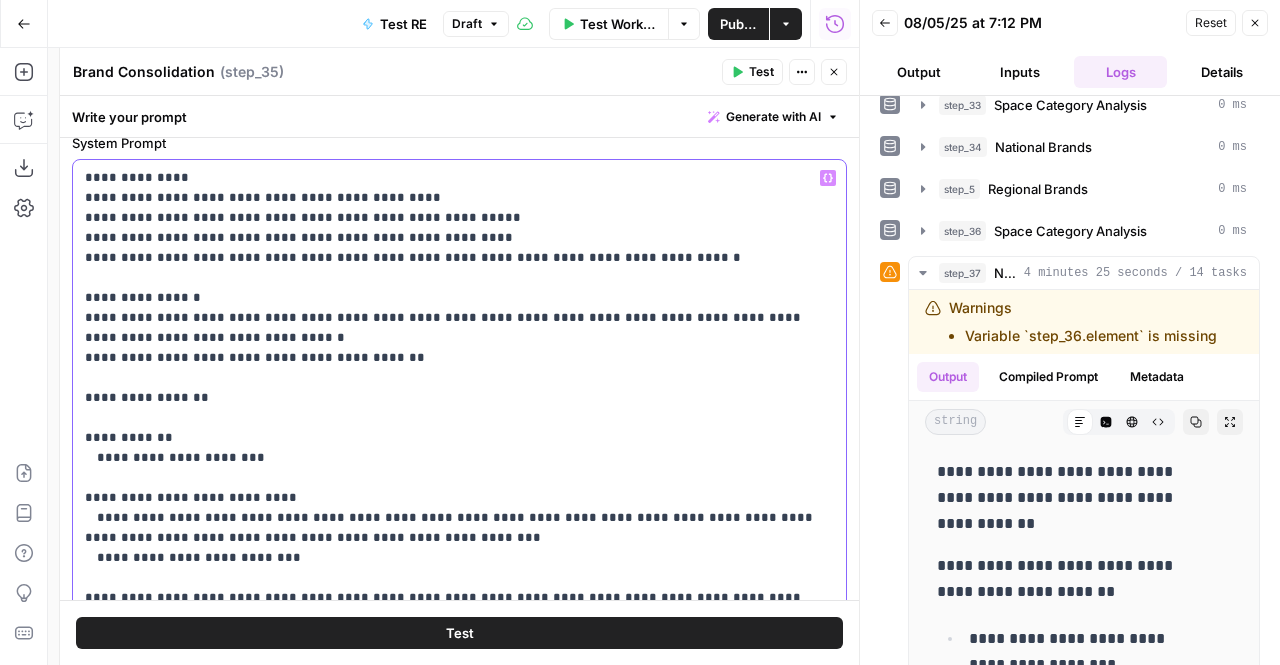 click on "**********" at bounding box center [452, 488] 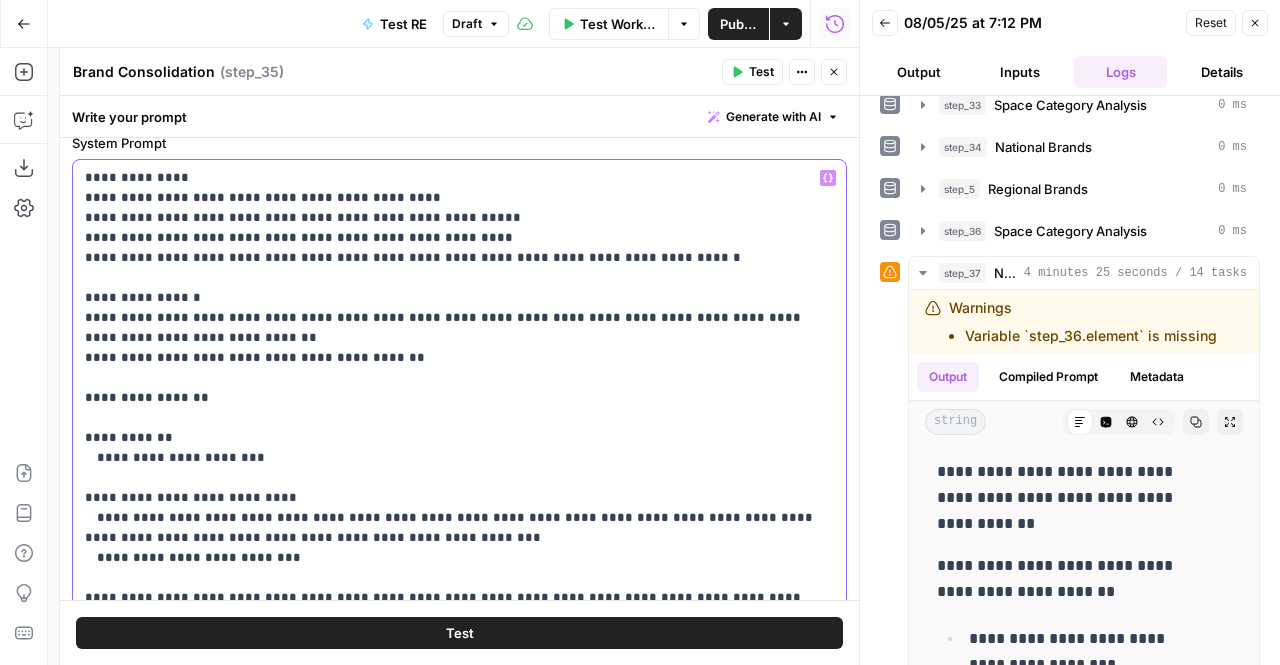 click on "**********" at bounding box center [452, 488] 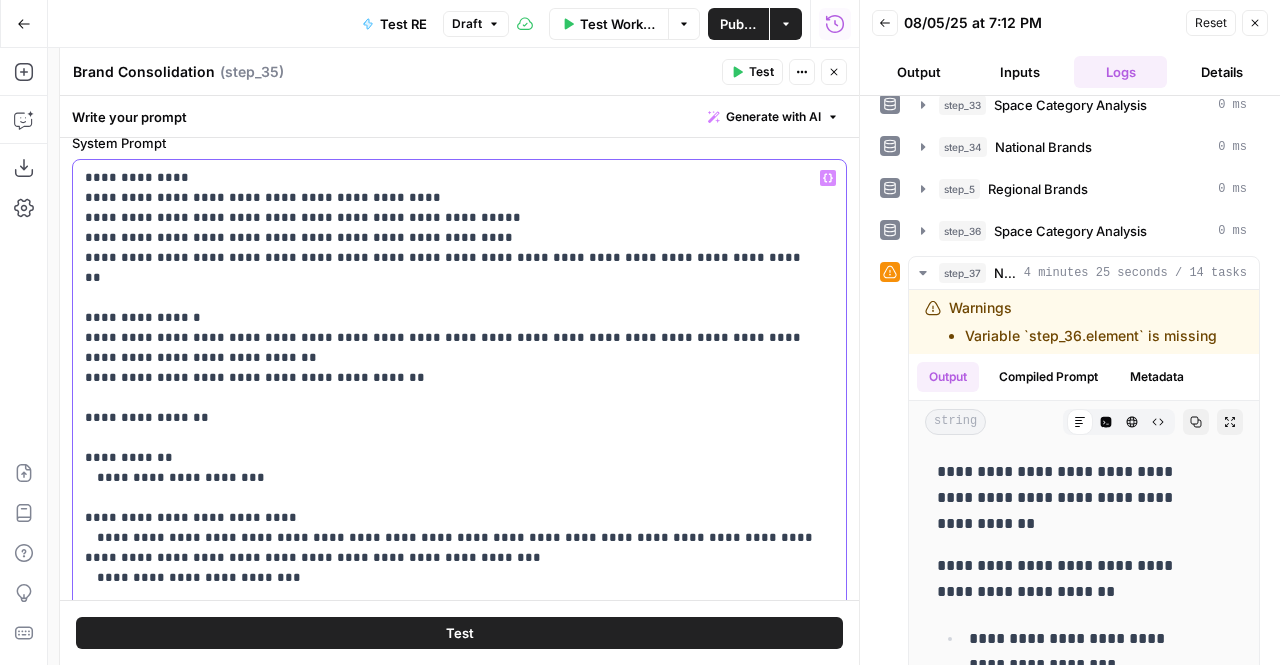drag, startPoint x: 341, startPoint y: 314, endPoint x: 642, endPoint y: 317, distance: 301.01495 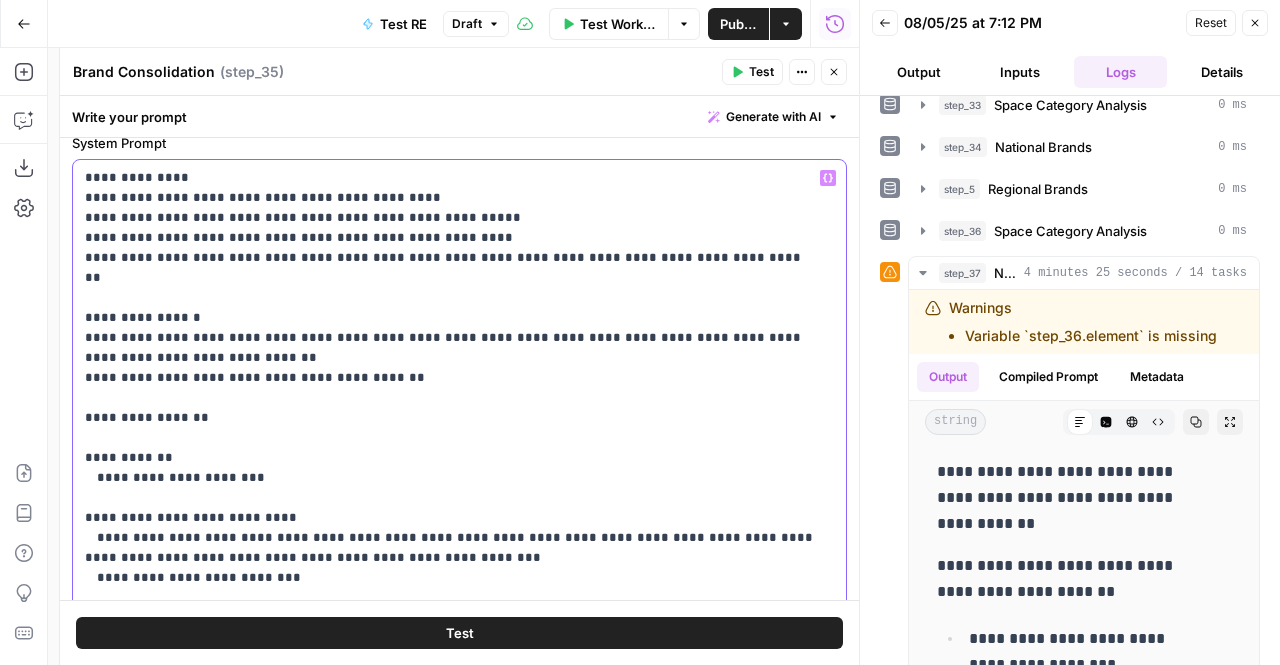click on "**********" at bounding box center [452, 488] 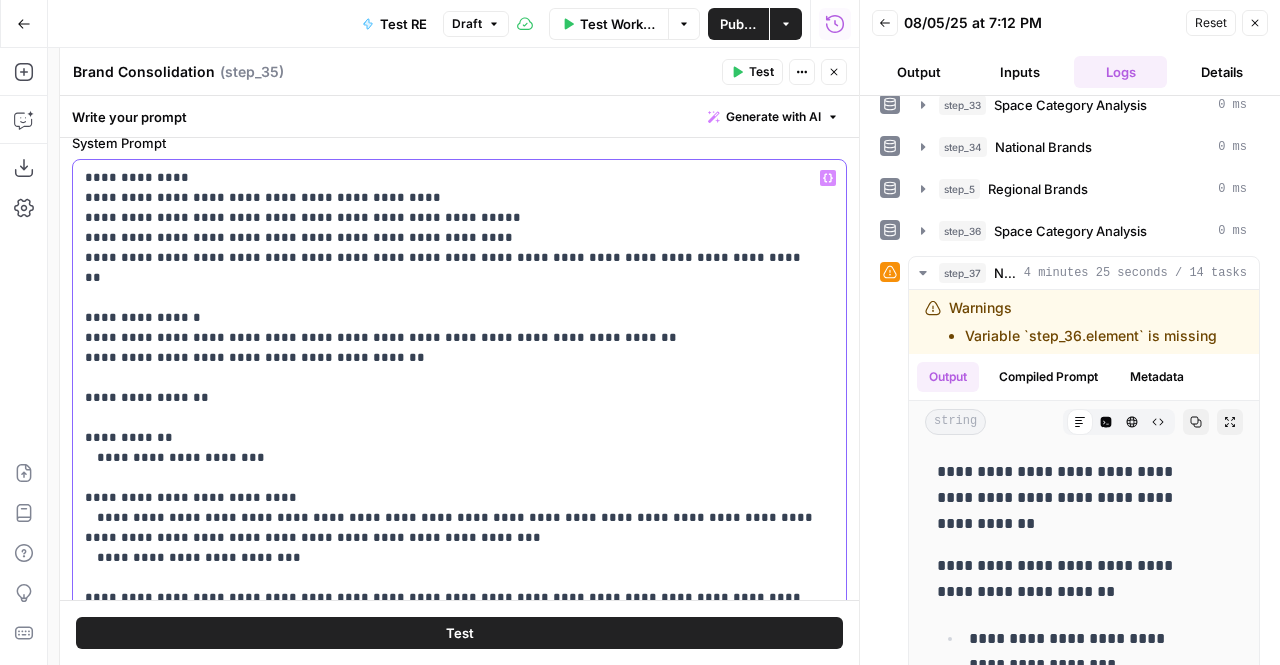 scroll, scrollTop: 245, scrollLeft: 0, axis: vertical 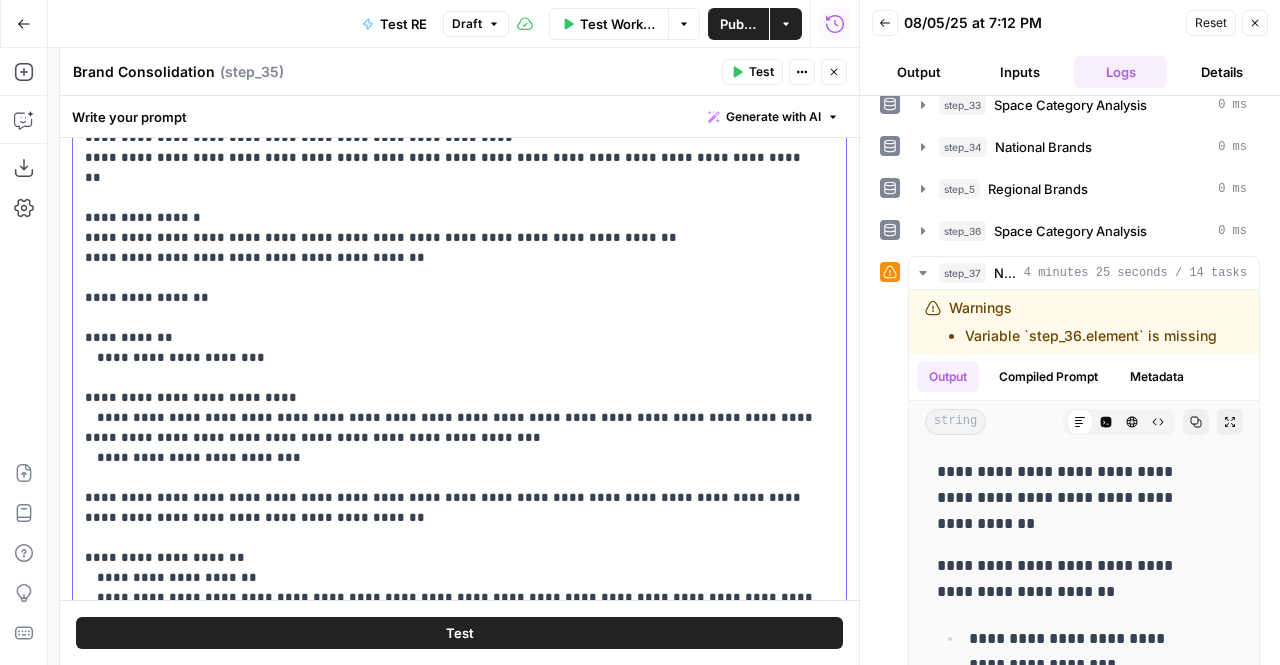 click on "**********" at bounding box center [452, 378] 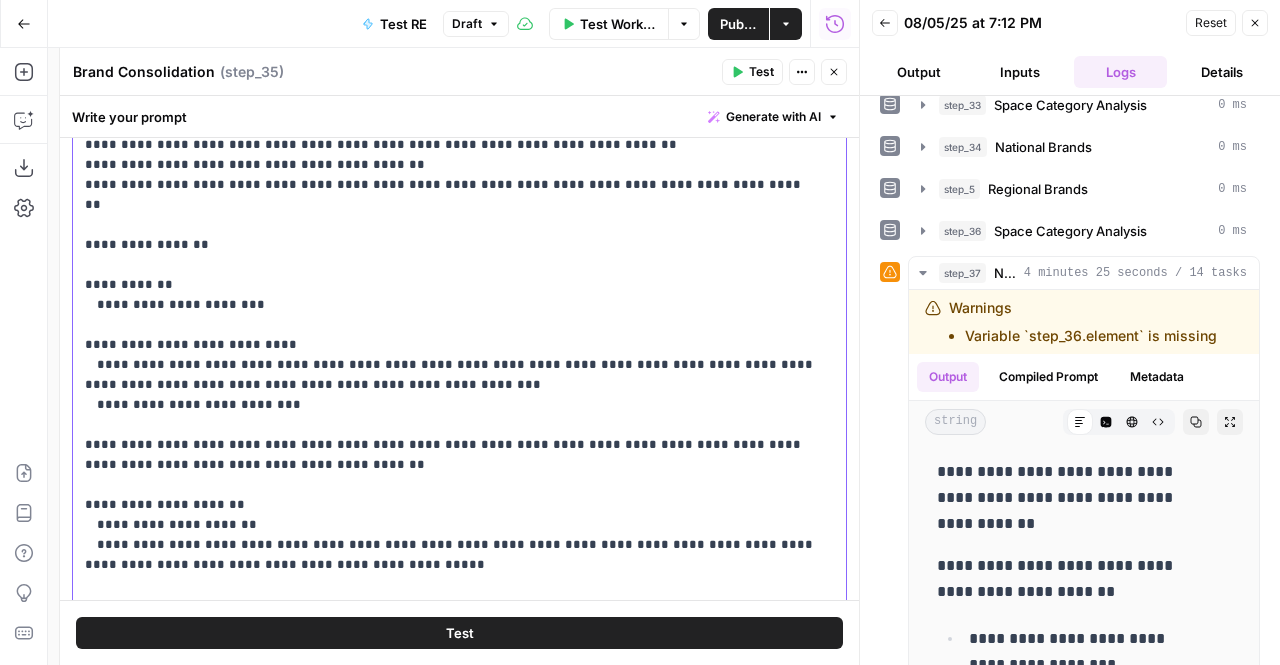 scroll, scrollTop: 337, scrollLeft: 0, axis: vertical 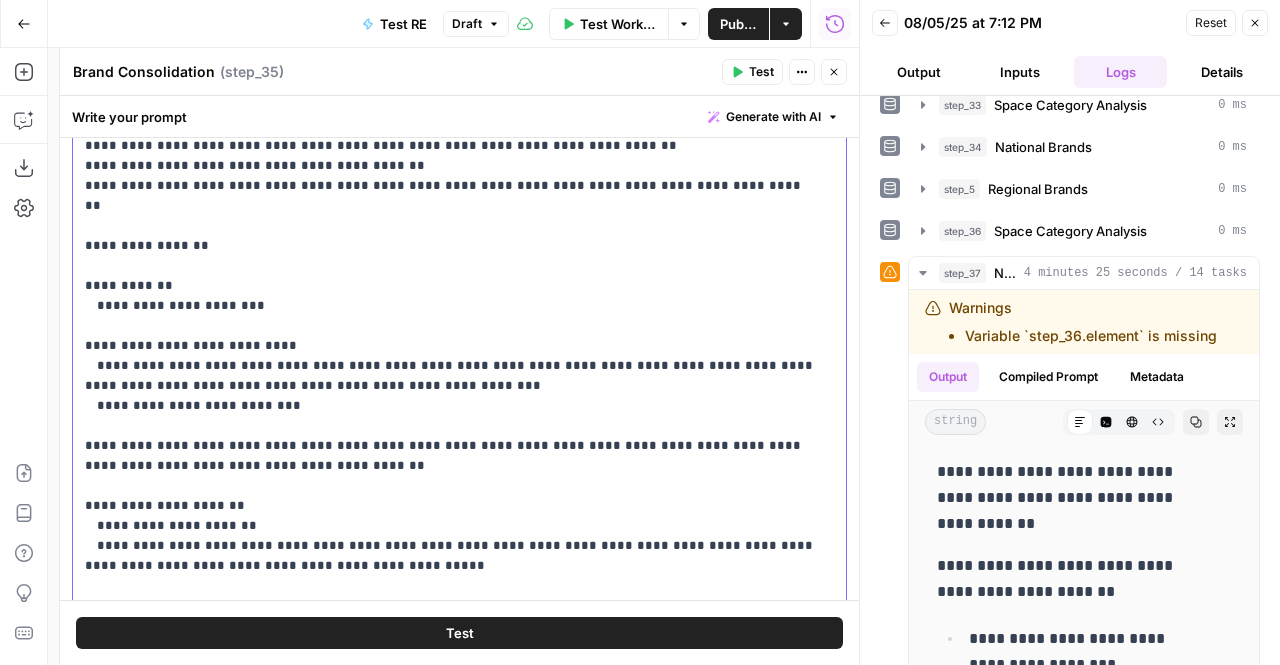 drag, startPoint x: 288, startPoint y: 431, endPoint x: 93, endPoint y: 291, distance: 240.05208 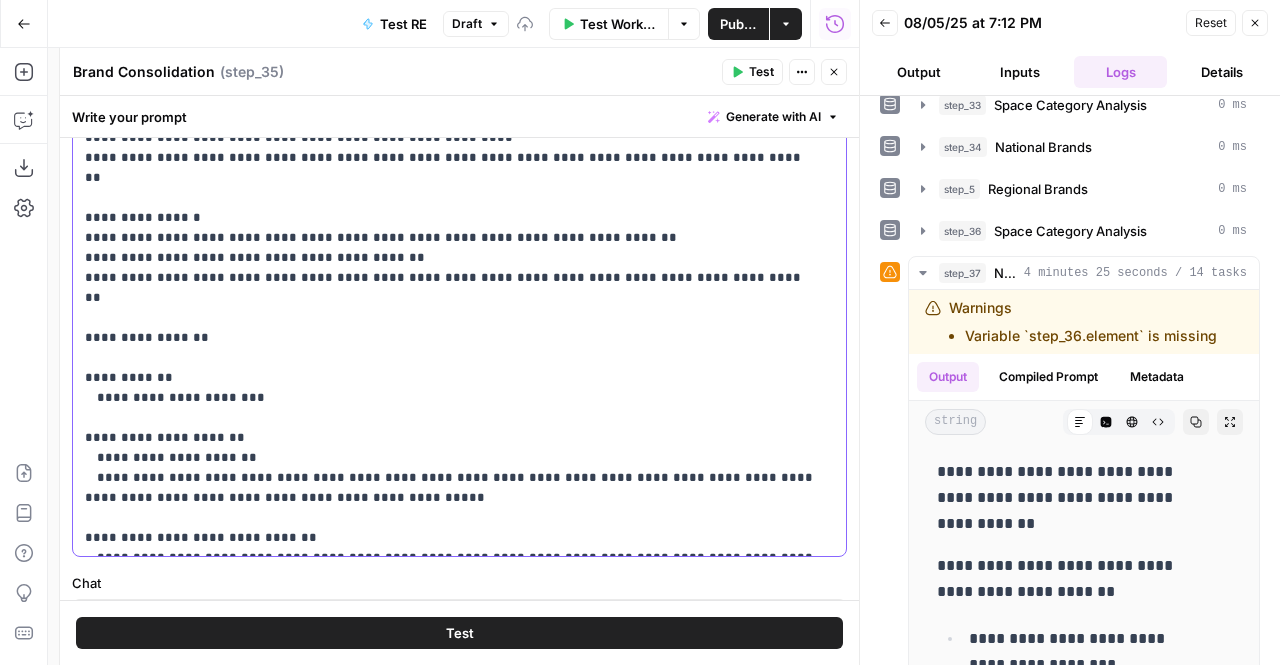 click on "**********" at bounding box center [452, 308] 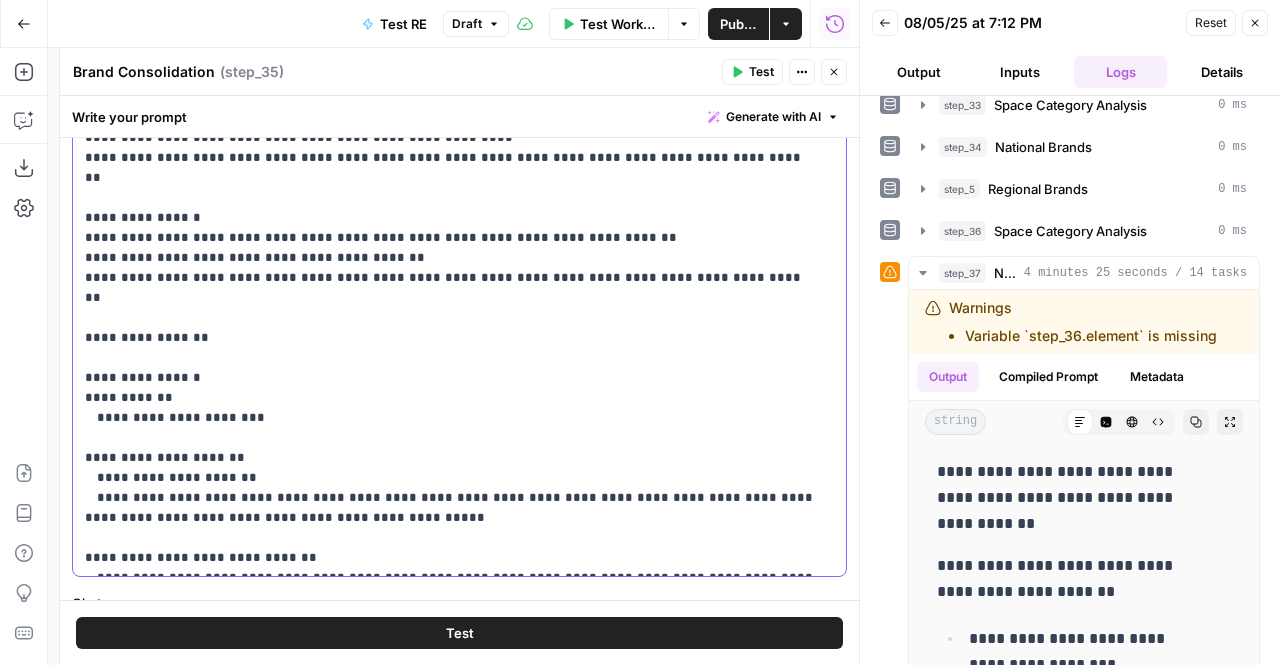 click on "**********" at bounding box center (452, 318) 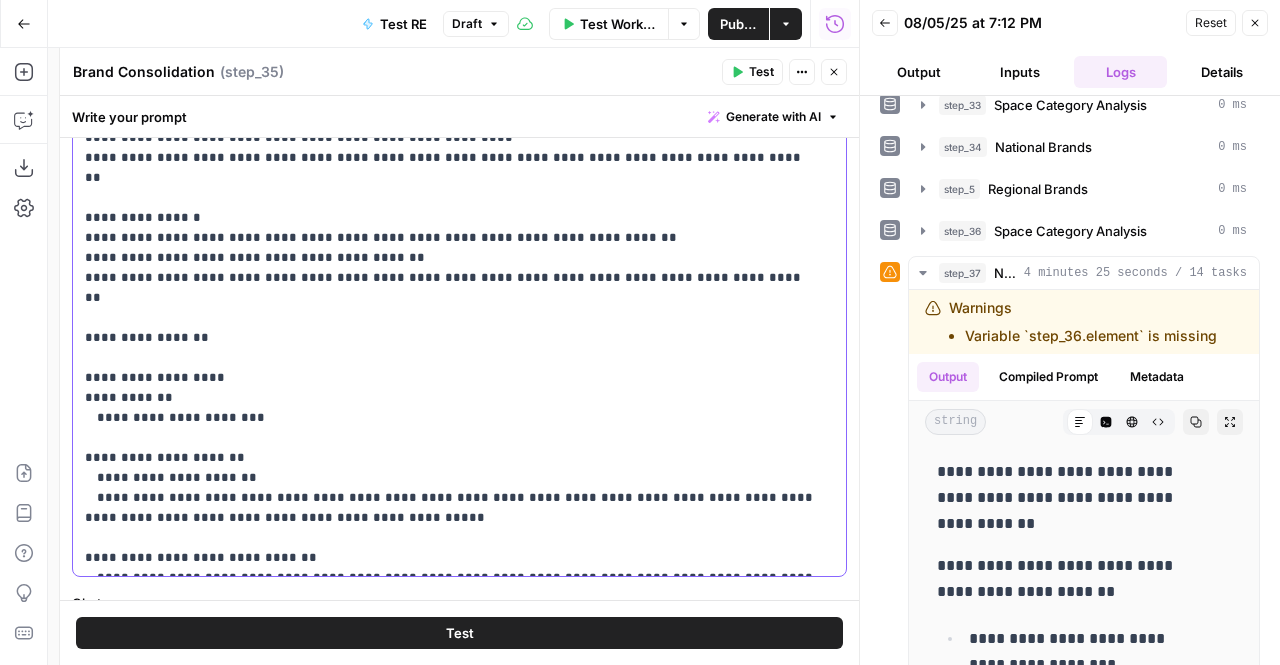 click on "**********" at bounding box center [452, 318] 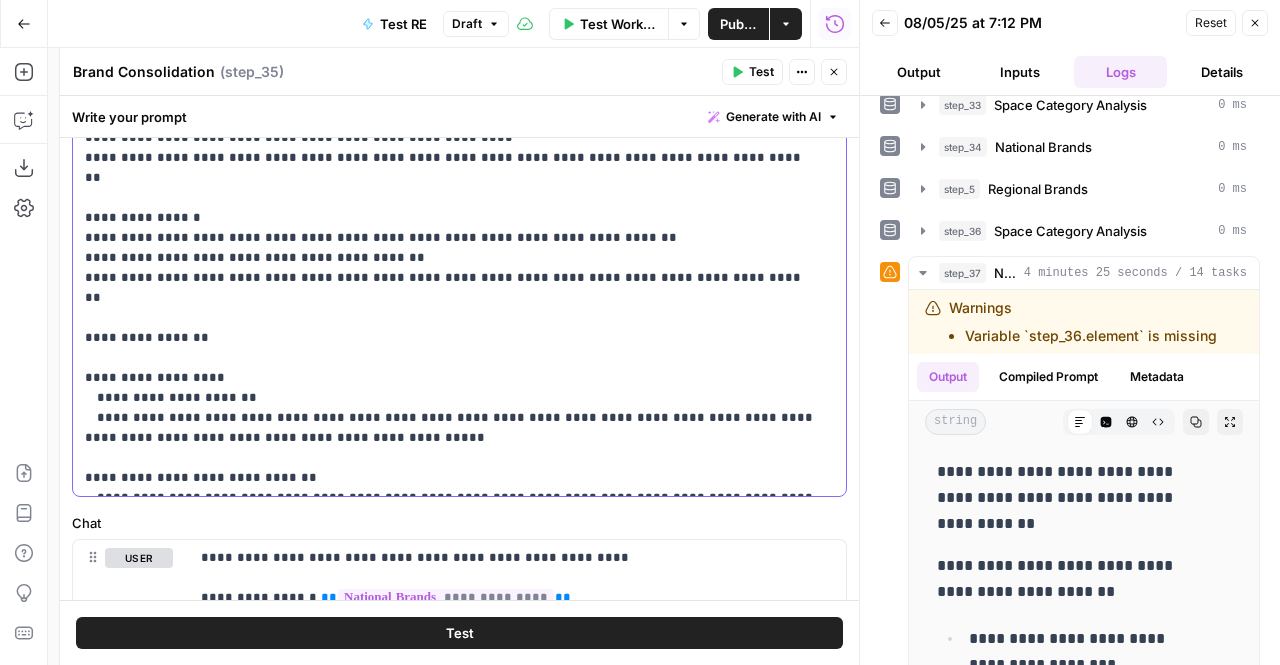 drag, startPoint x: 322, startPoint y: 396, endPoint x: 57, endPoint y: 378, distance: 265.61063 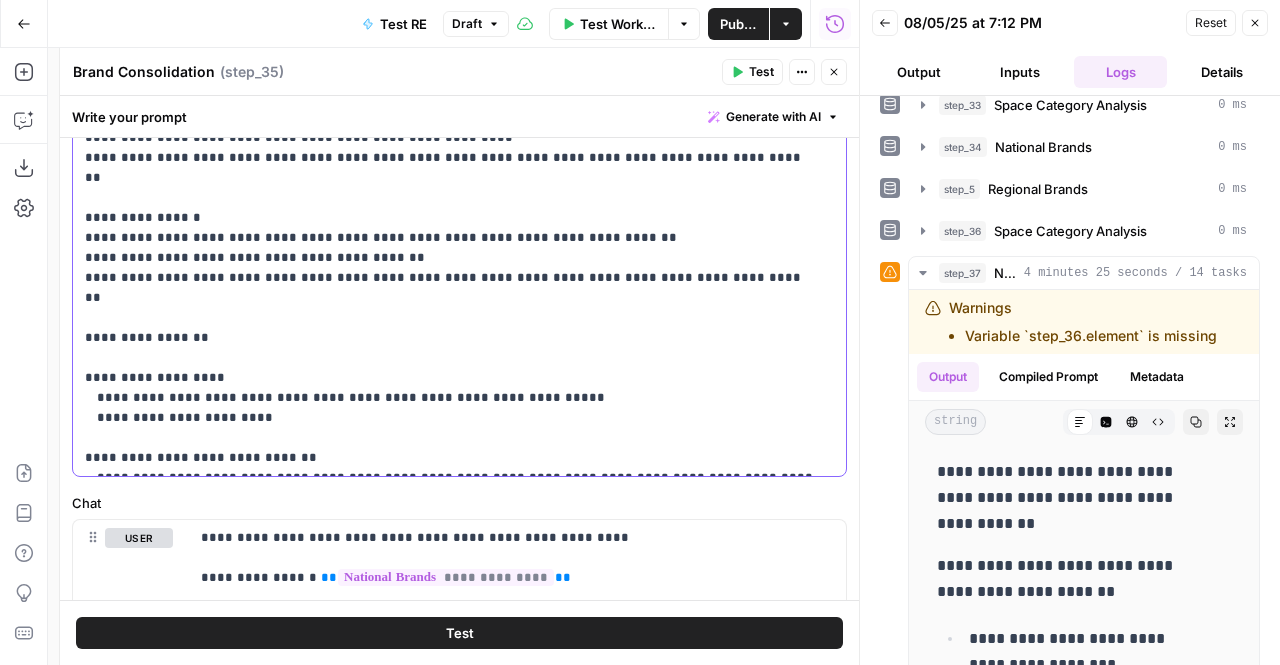 scroll, scrollTop: 230, scrollLeft: 0, axis: vertical 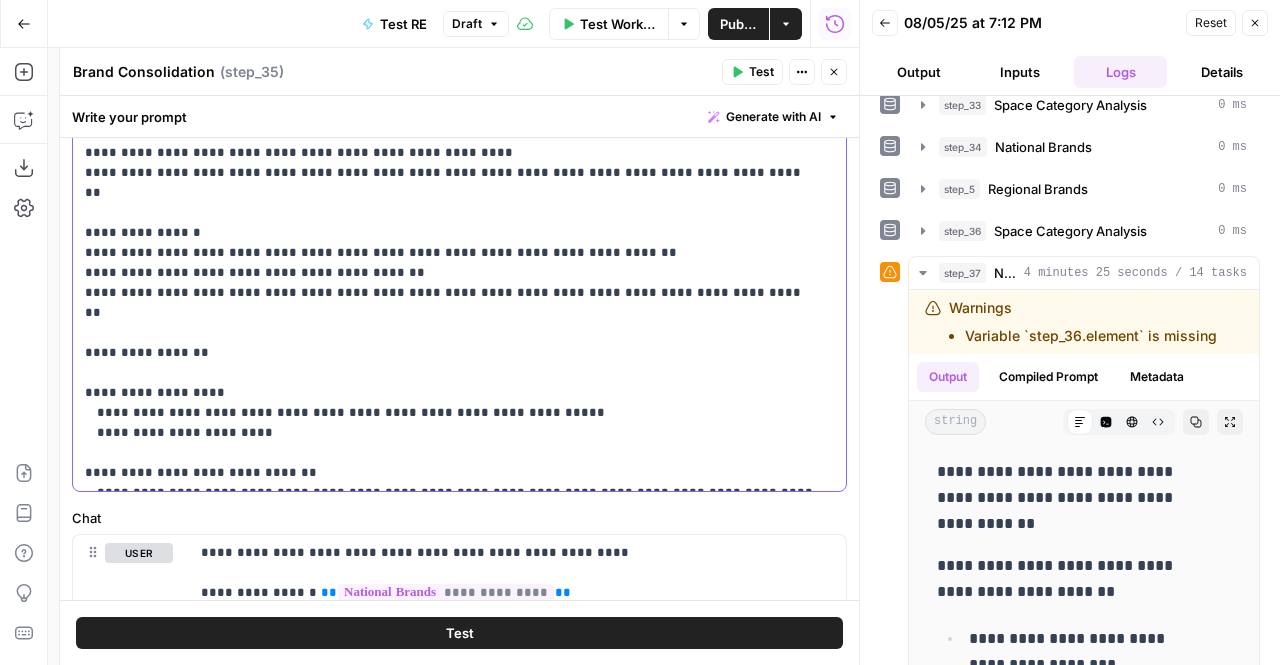 click on "**********" at bounding box center [452, 283] 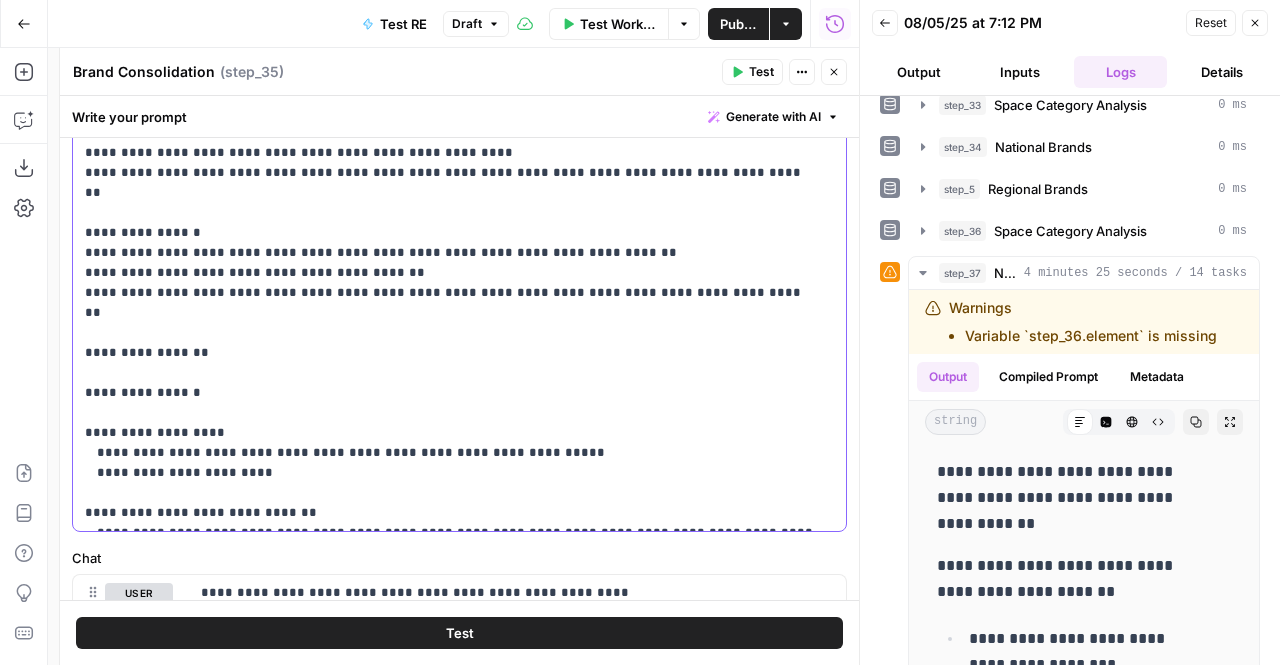 click on "**********" at bounding box center [452, 303] 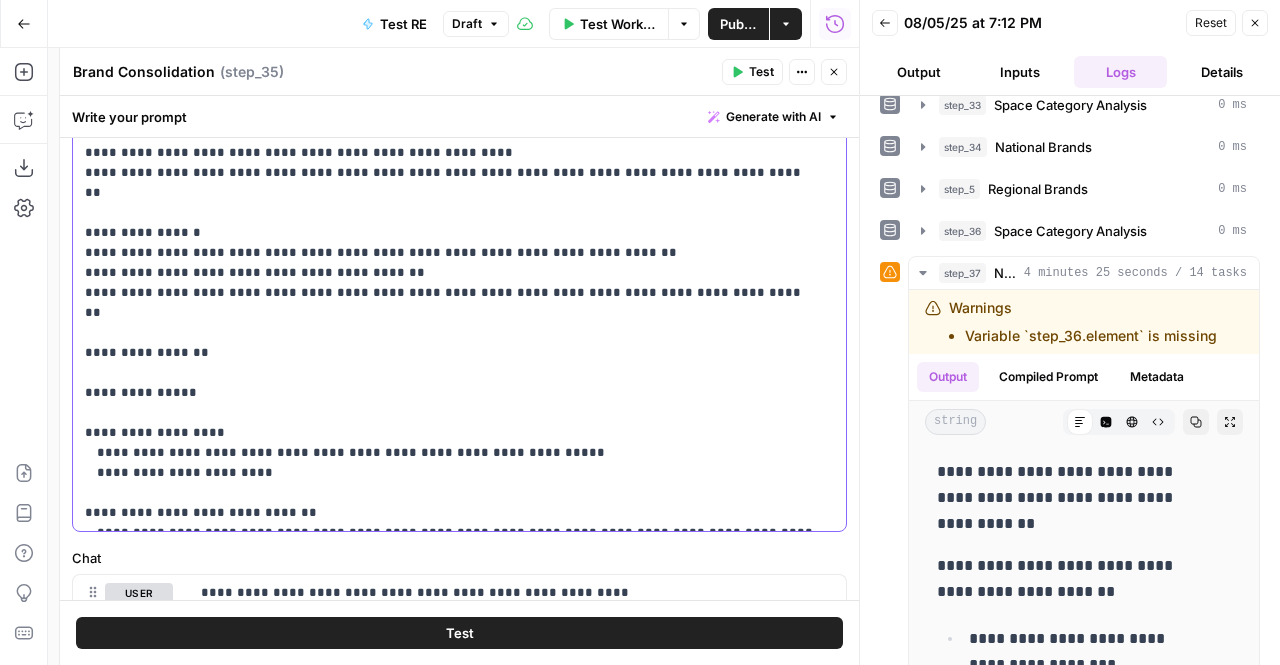 click on "**********" at bounding box center [452, 303] 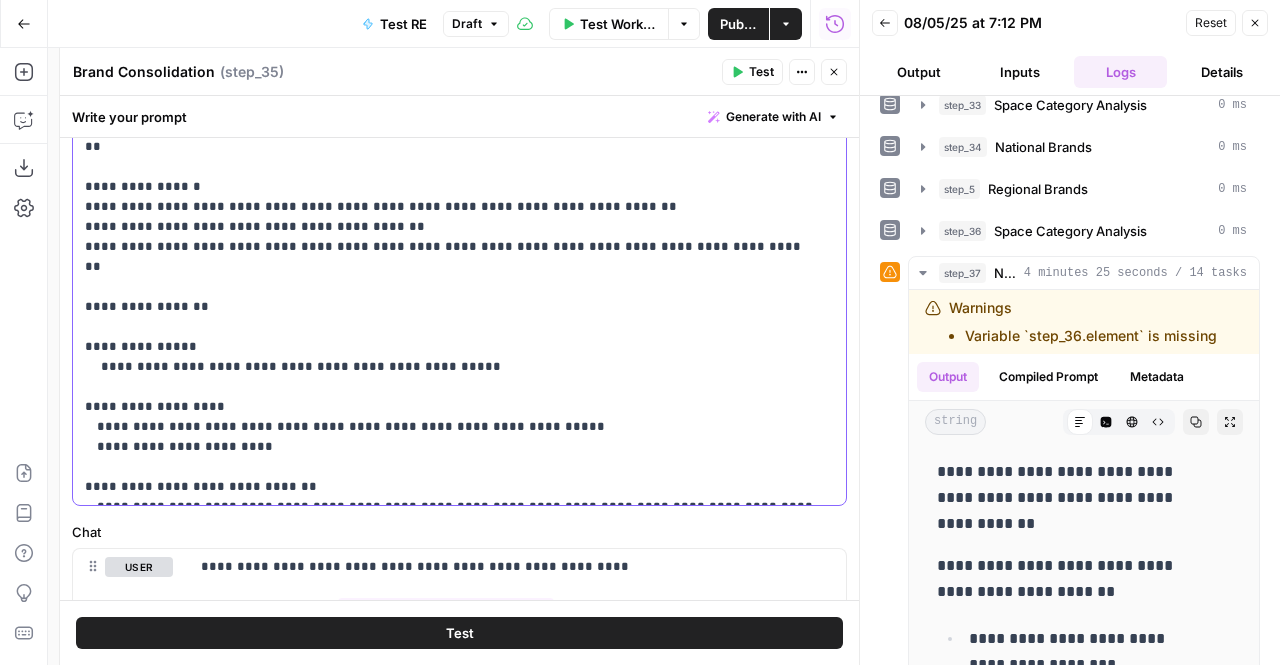scroll, scrollTop: 308, scrollLeft: 0, axis: vertical 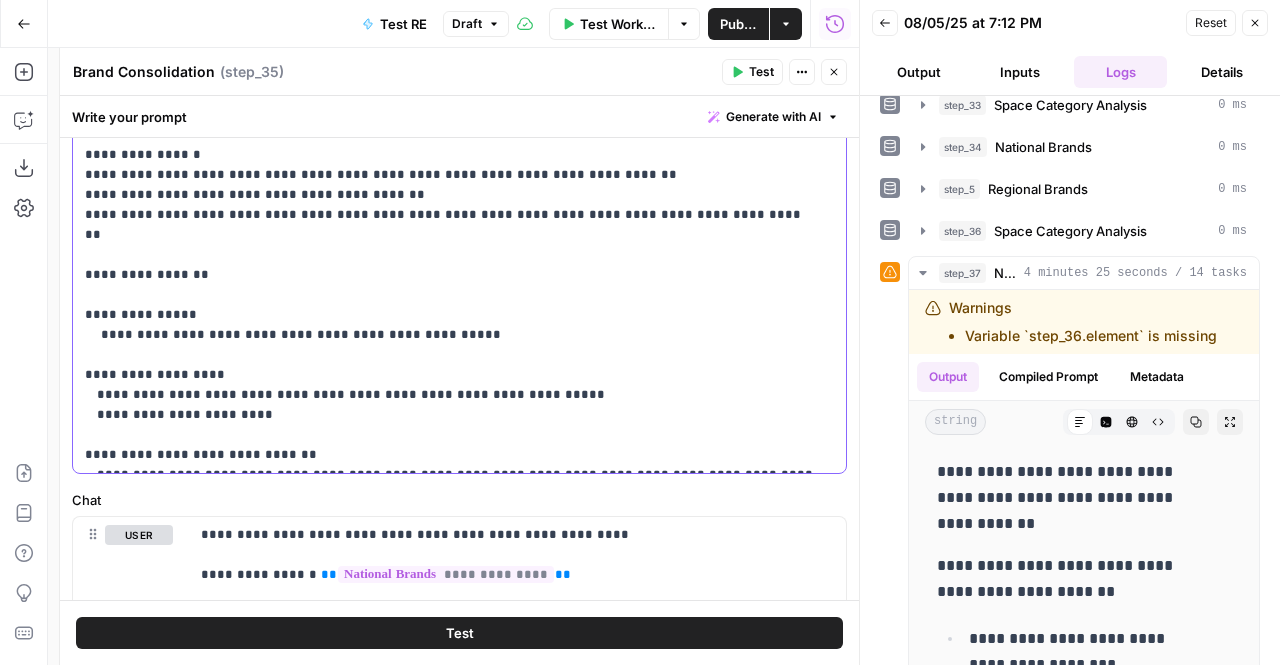 click on "**********" at bounding box center (452, 235) 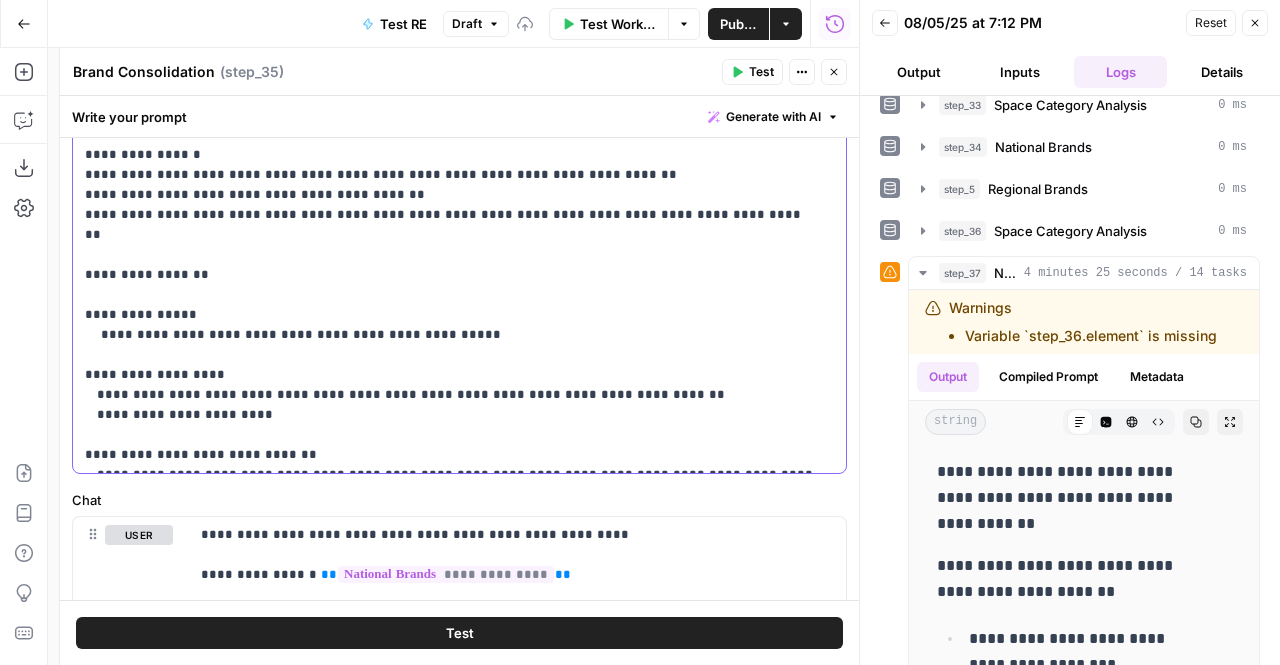 click on "**********" at bounding box center (452, 235) 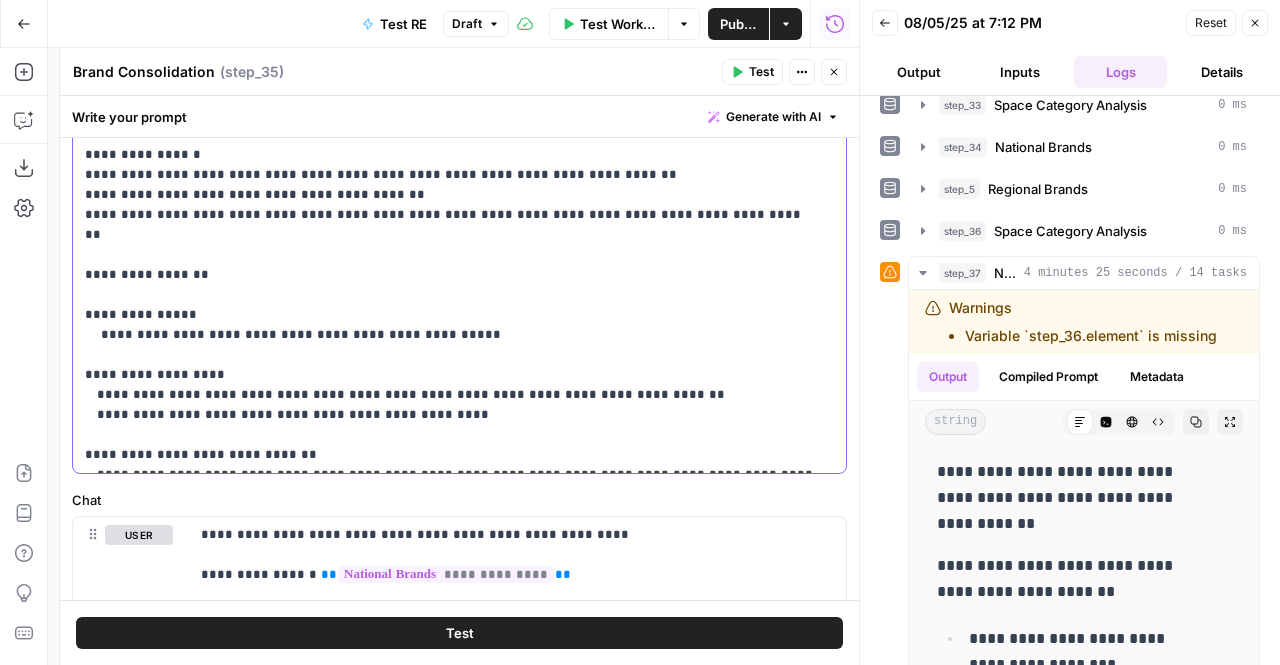 drag, startPoint x: 384, startPoint y: 369, endPoint x: 74, endPoint y: 335, distance: 311.85895 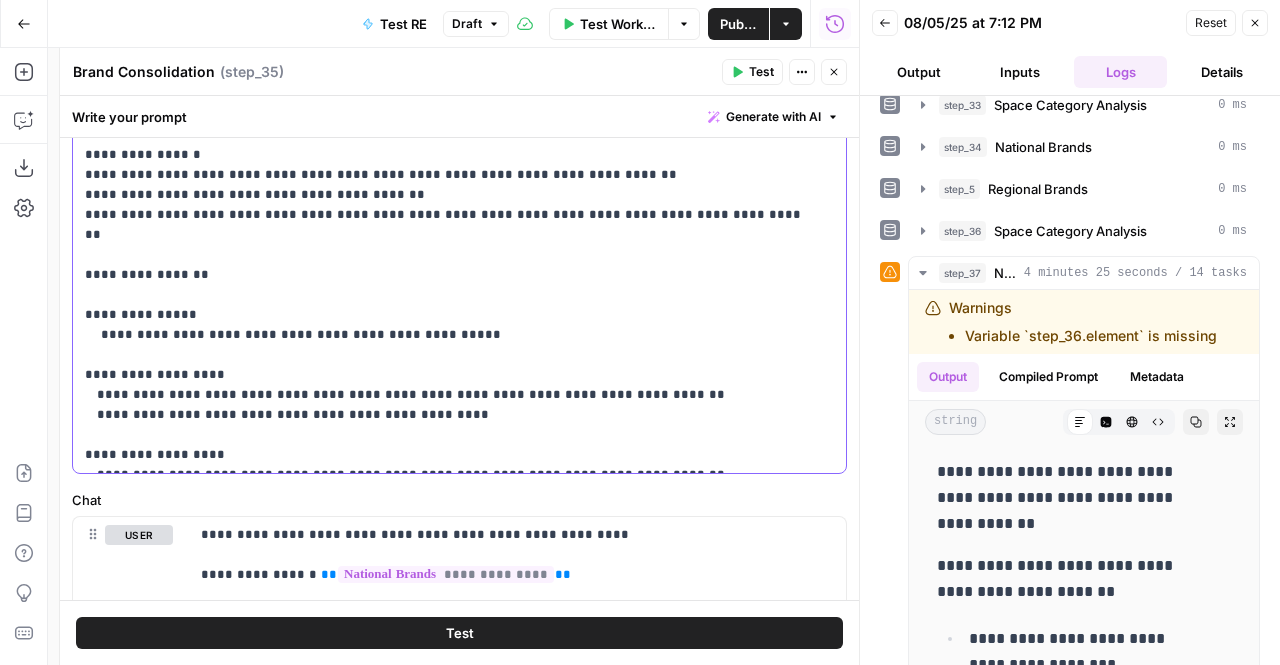 drag, startPoint x: 154, startPoint y: 415, endPoint x: 109, endPoint y: 414, distance: 45.01111 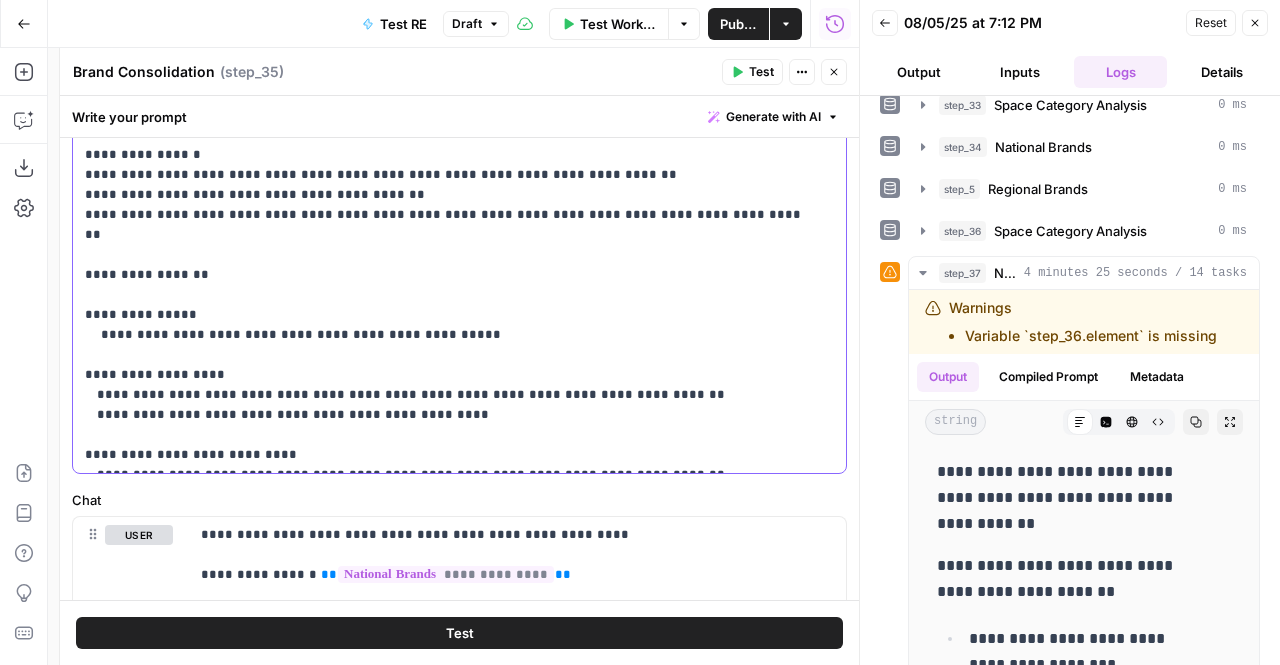 drag, startPoint x: 486, startPoint y: 434, endPoint x: 685, endPoint y: 429, distance: 199.0628 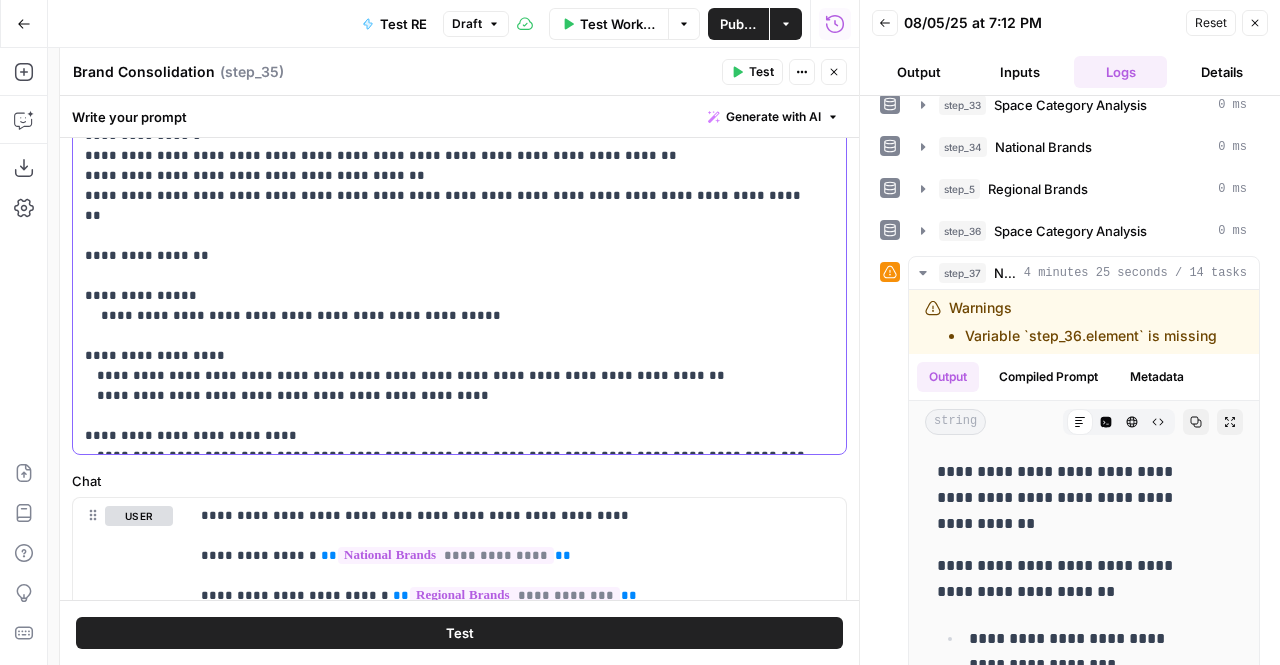 scroll, scrollTop: 447, scrollLeft: 0, axis: vertical 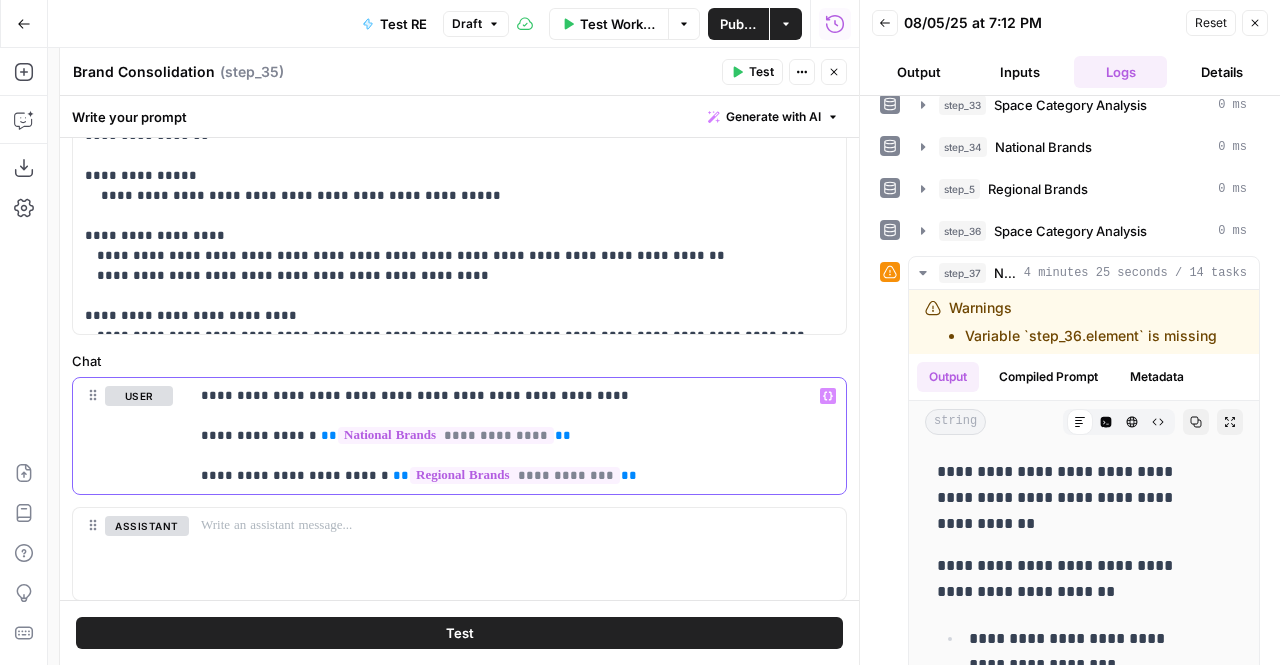 drag, startPoint x: 607, startPoint y: 466, endPoint x: 190, endPoint y: 364, distance: 429.2936 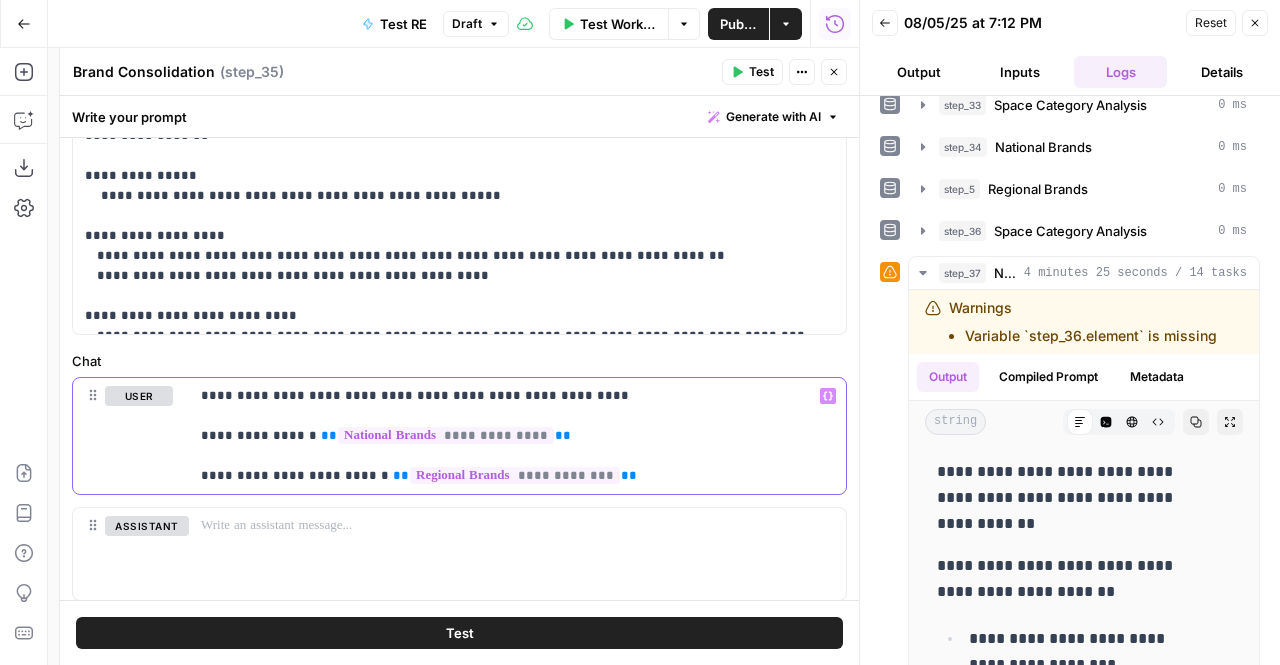 click on "**********" at bounding box center (459, 476) 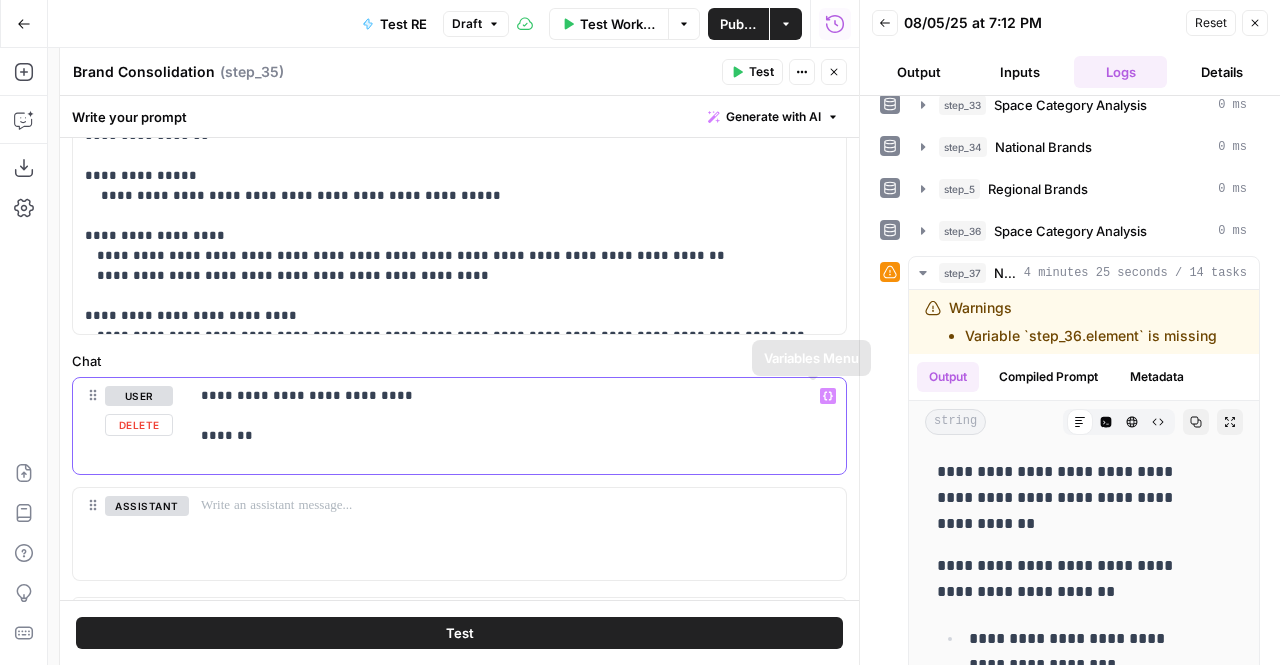 click 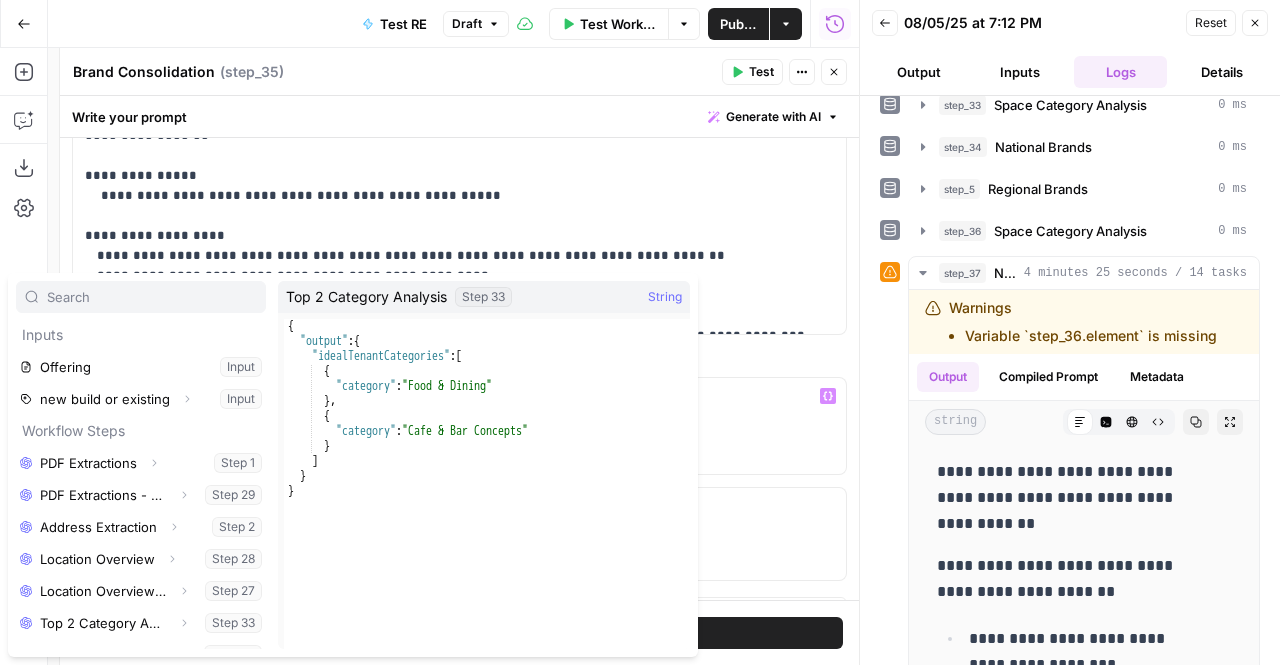 scroll, scrollTop: 213, scrollLeft: 0, axis: vertical 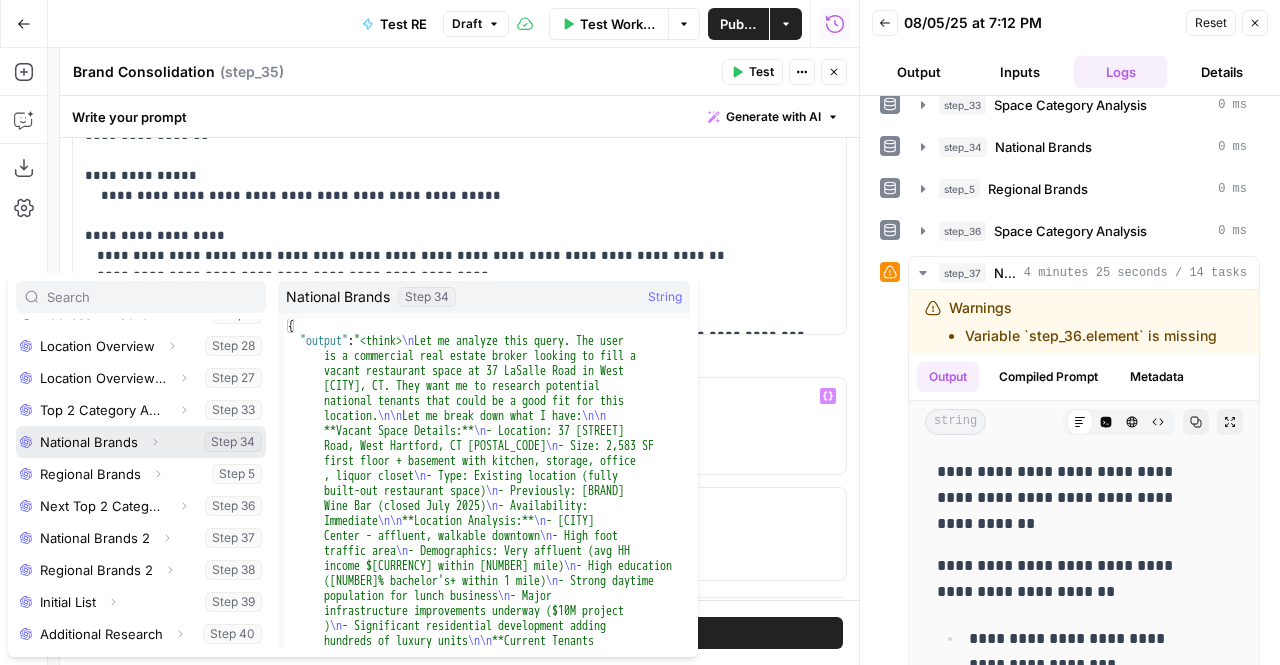 click at bounding box center (141, 442) 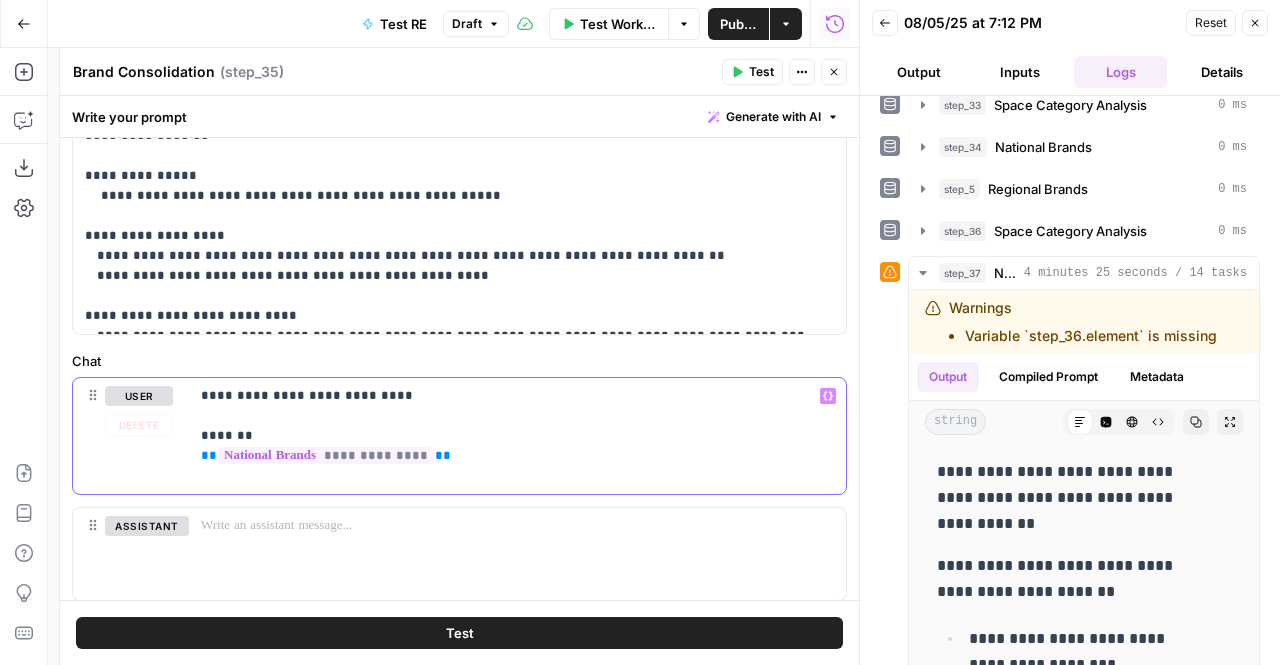 click 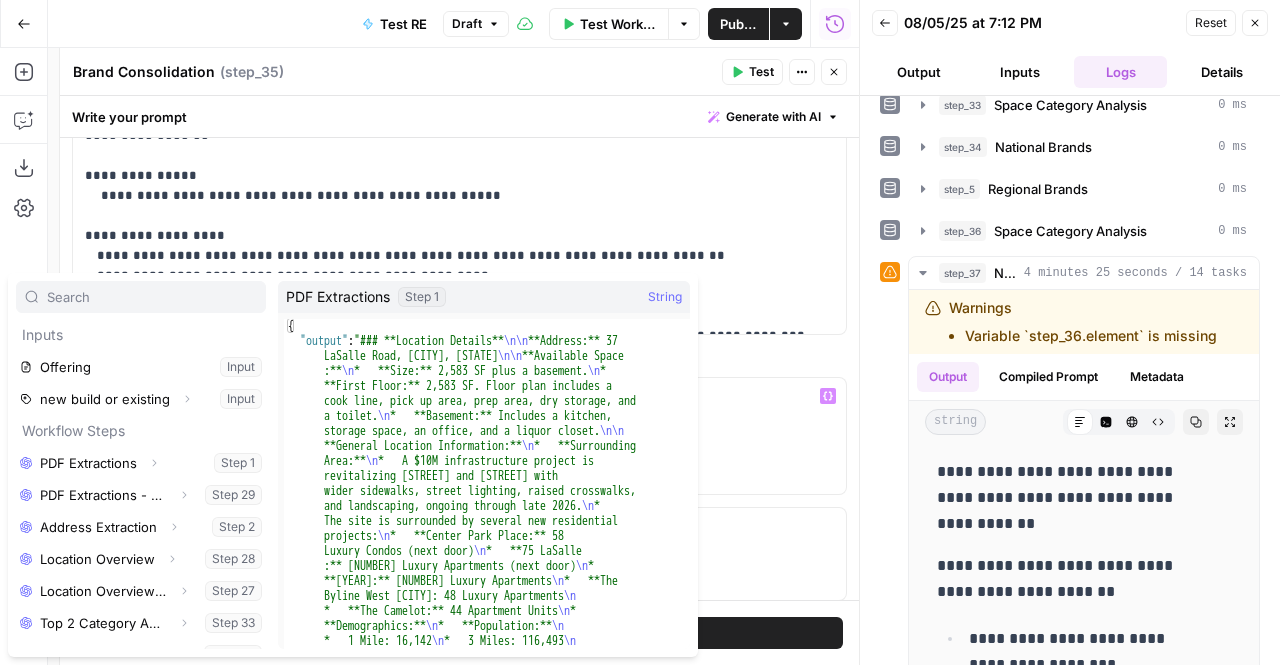 scroll, scrollTop: 213, scrollLeft: 0, axis: vertical 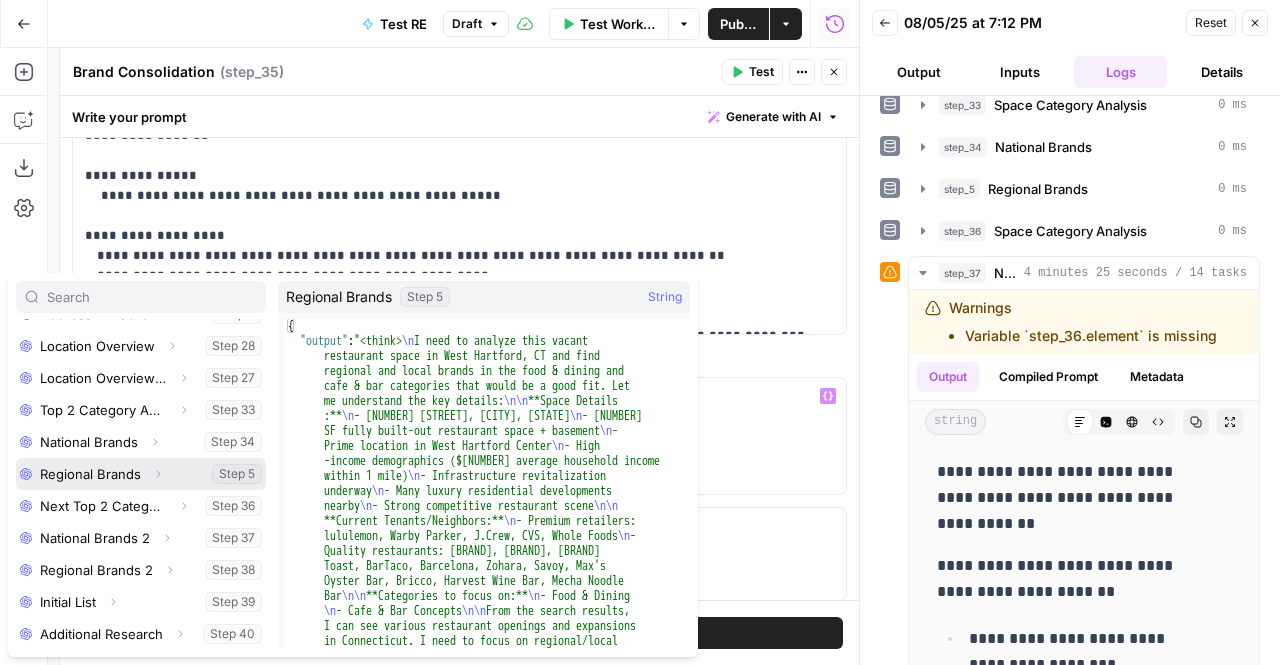 click at bounding box center (141, 474) 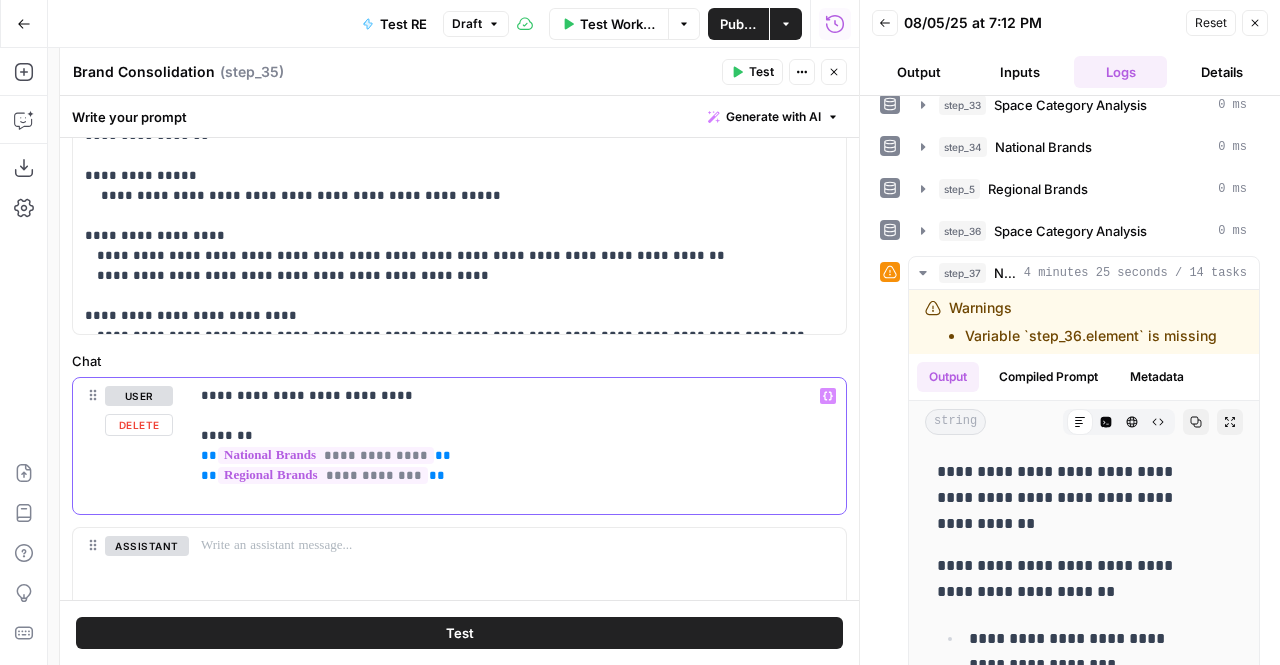 click 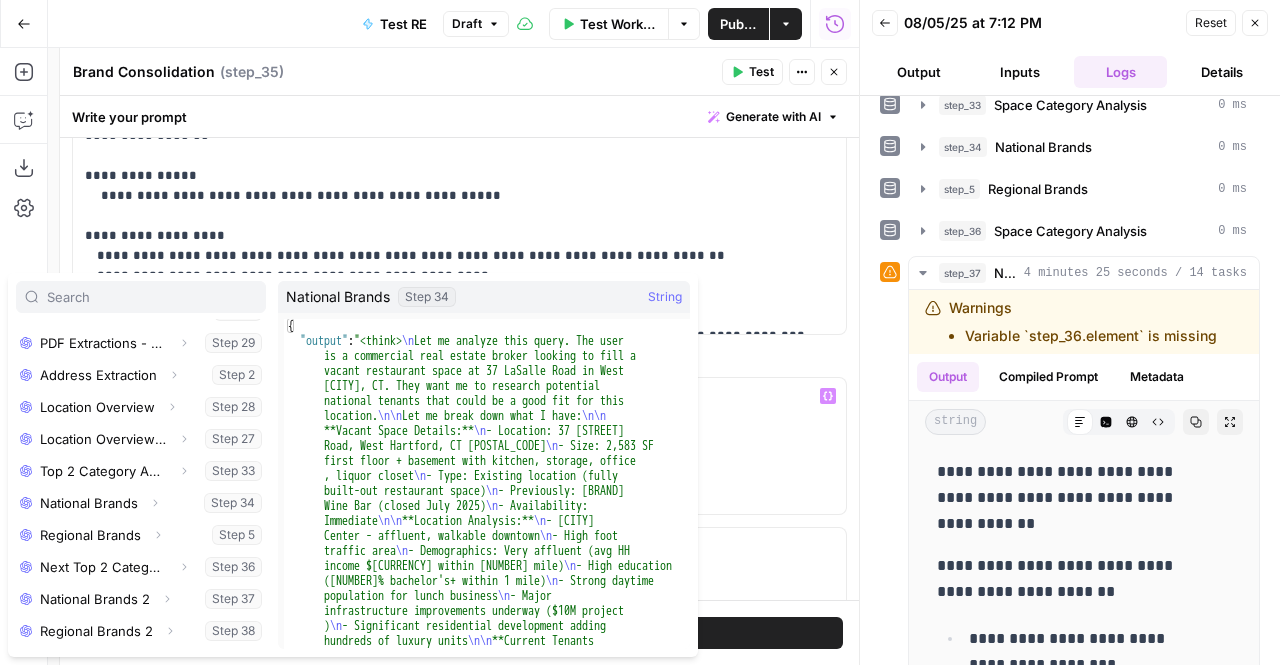 scroll, scrollTop: 213, scrollLeft: 0, axis: vertical 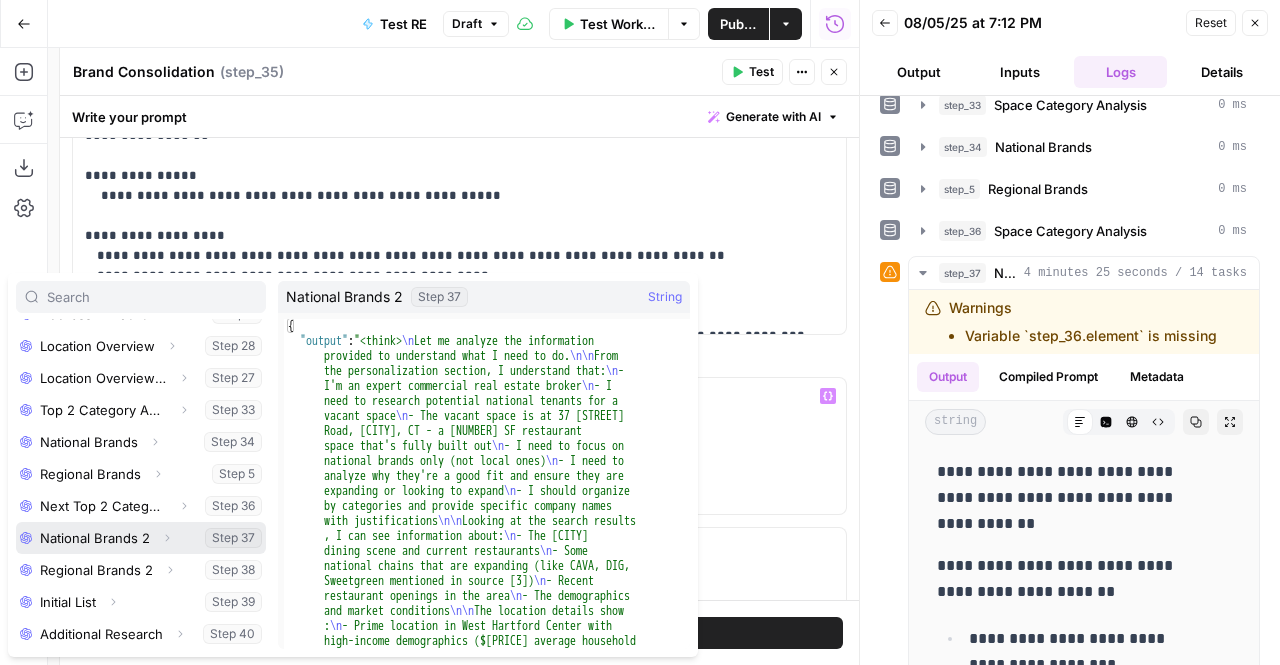 click at bounding box center [141, 538] 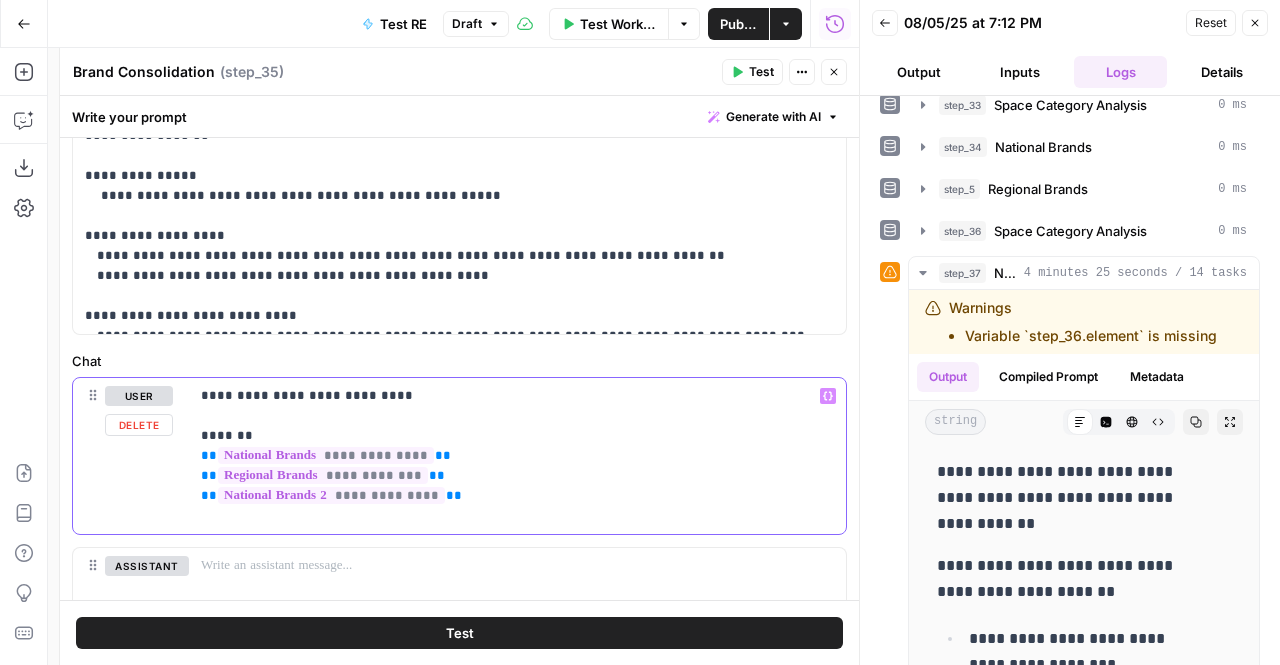 click 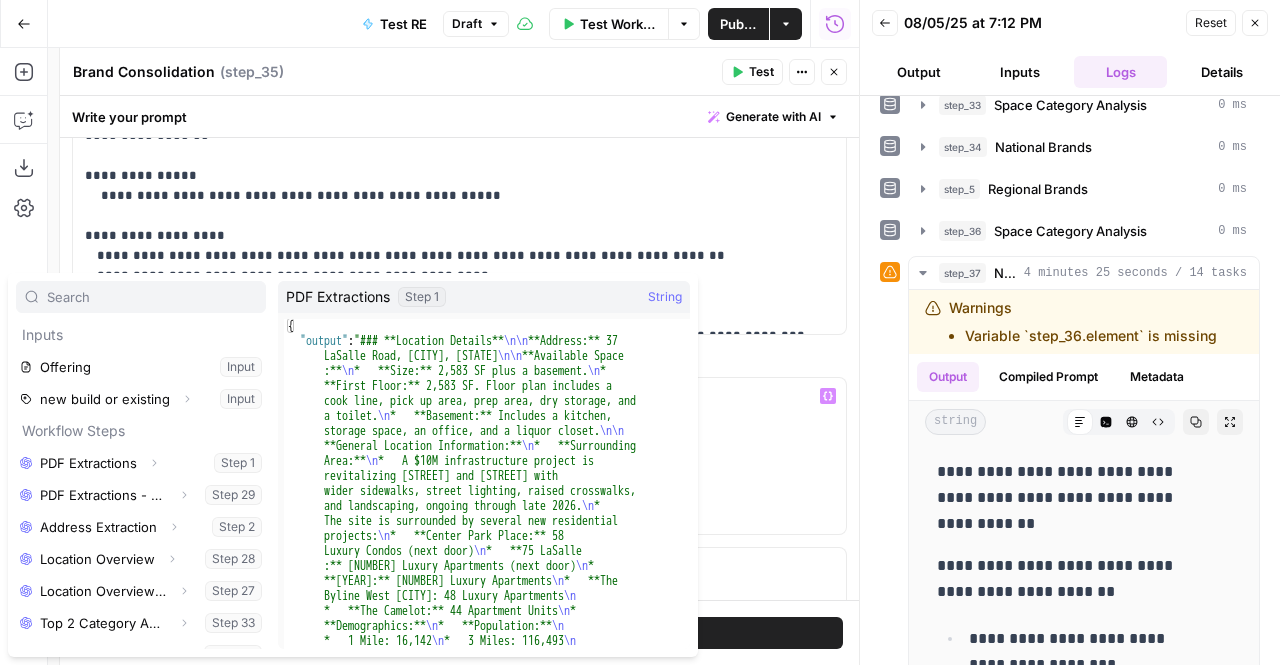 scroll, scrollTop: 213, scrollLeft: 0, axis: vertical 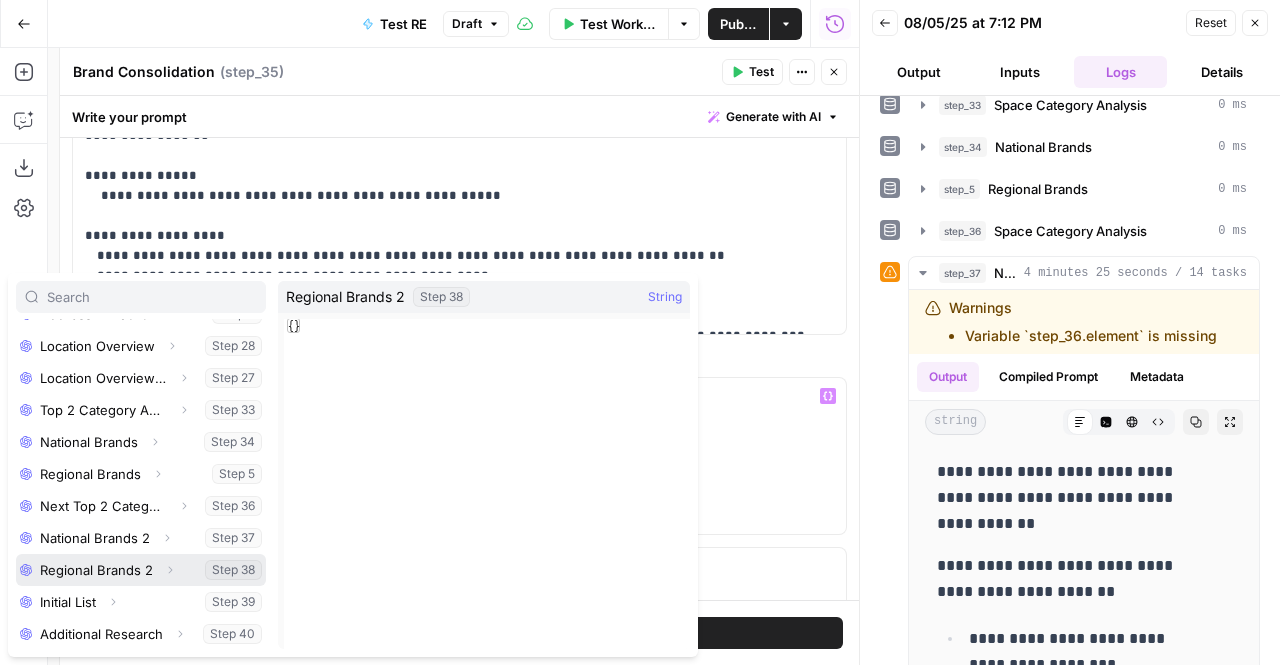 click at bounding box center [141, 570] 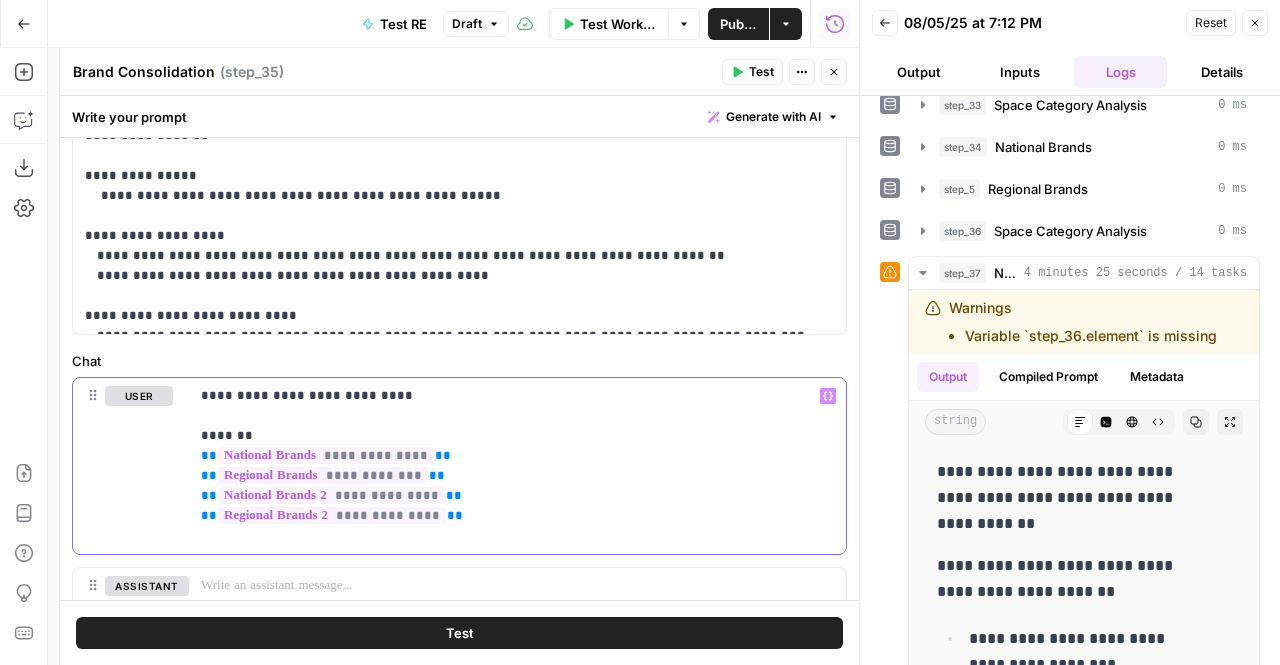 click 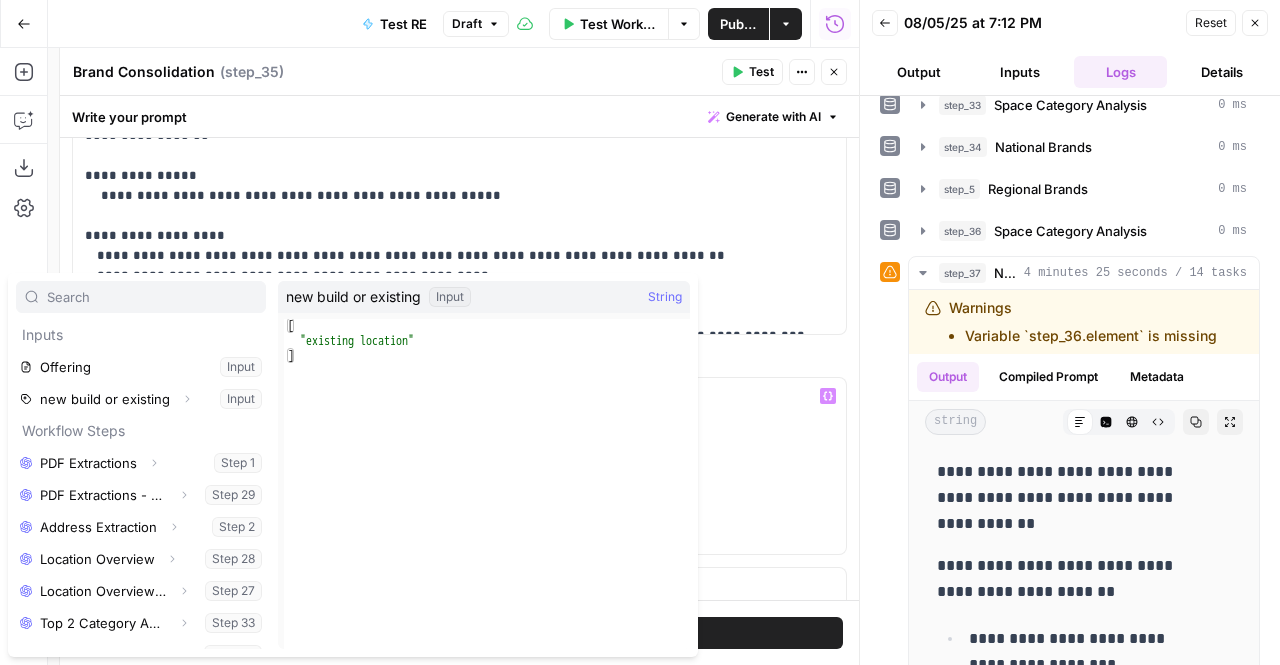 scroll, scrollTop: 213, scrollLeft: 0, axis: vertical 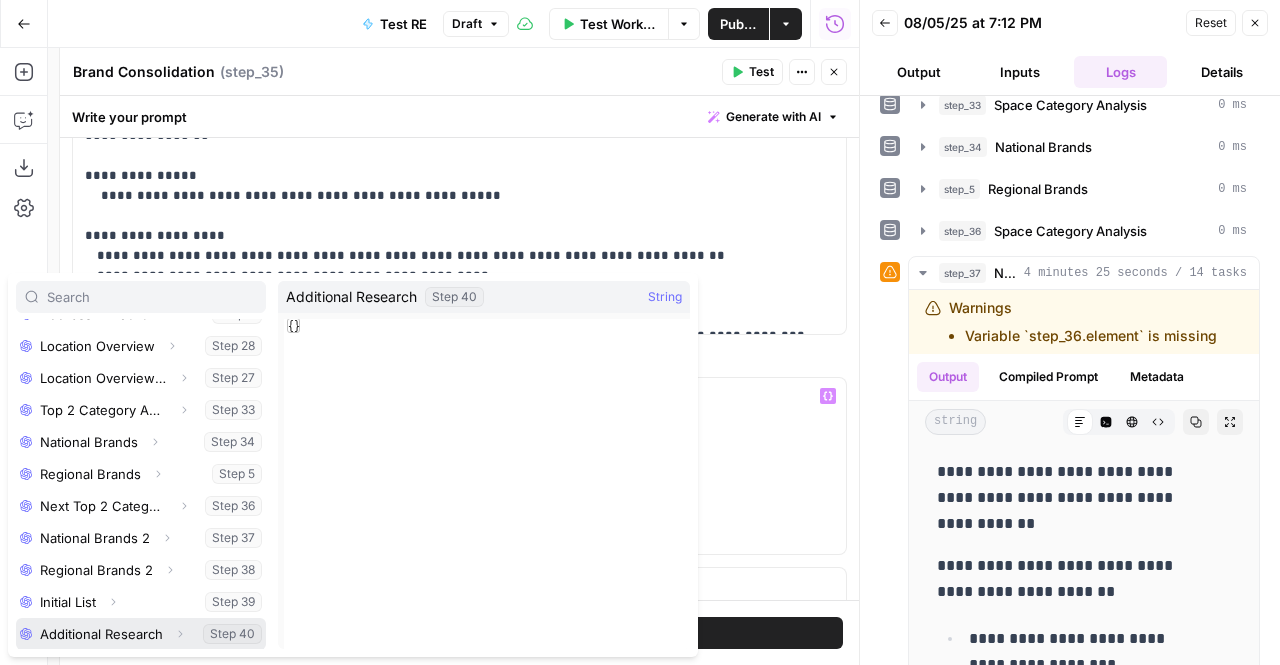 click at bounding box center (141, 634) 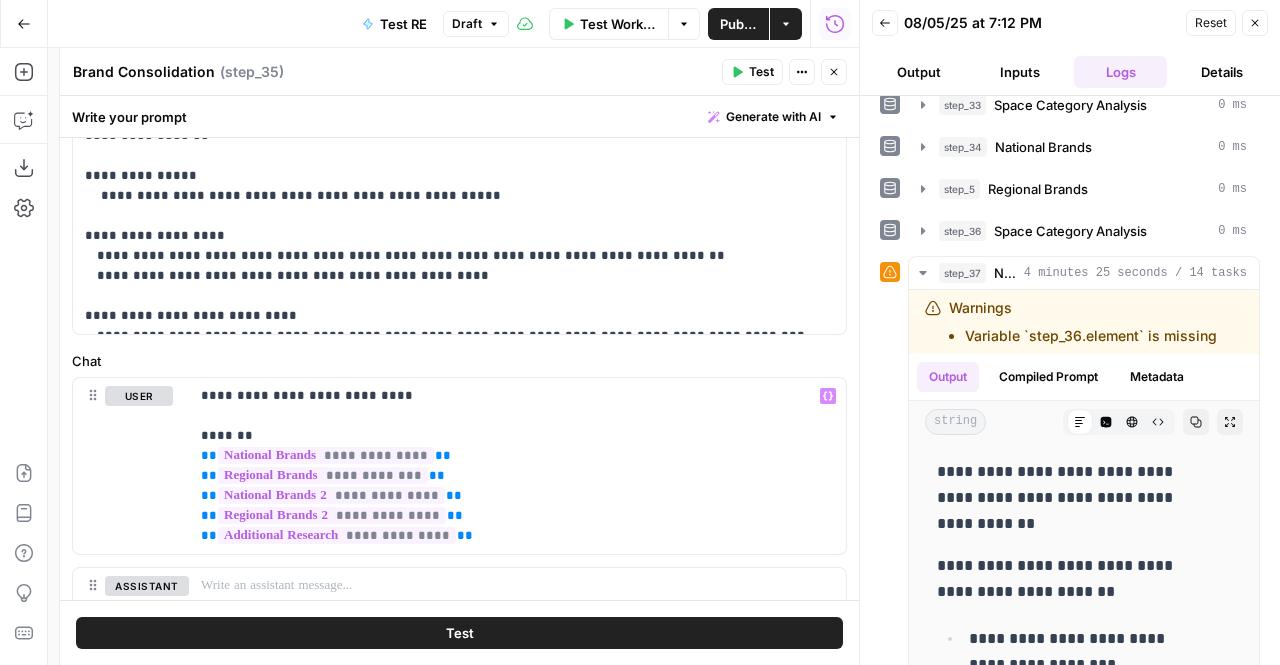 click on "Close" at bounding box center (834, 72) 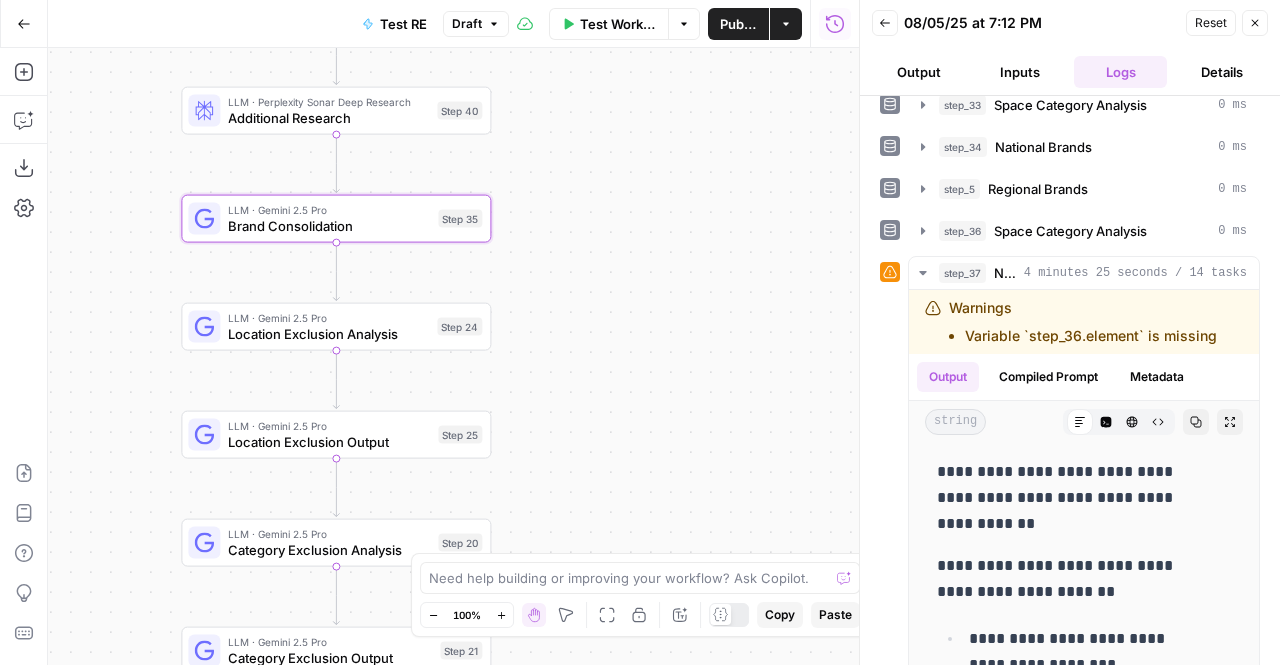 drag, startPoint x: 630, startPoint y: 471, endPoint x: 596, endPoint y: 319, distance: 155.75623 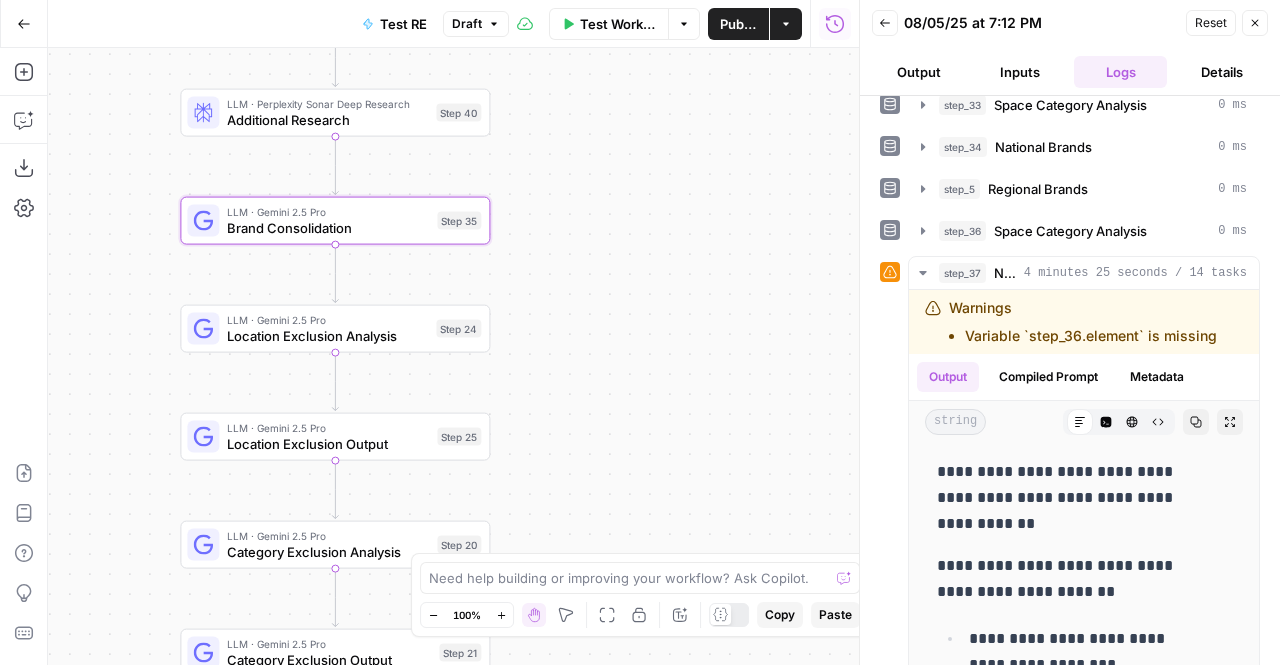click on "Location Exclusion Analysis" at bounding box center [327, 336] 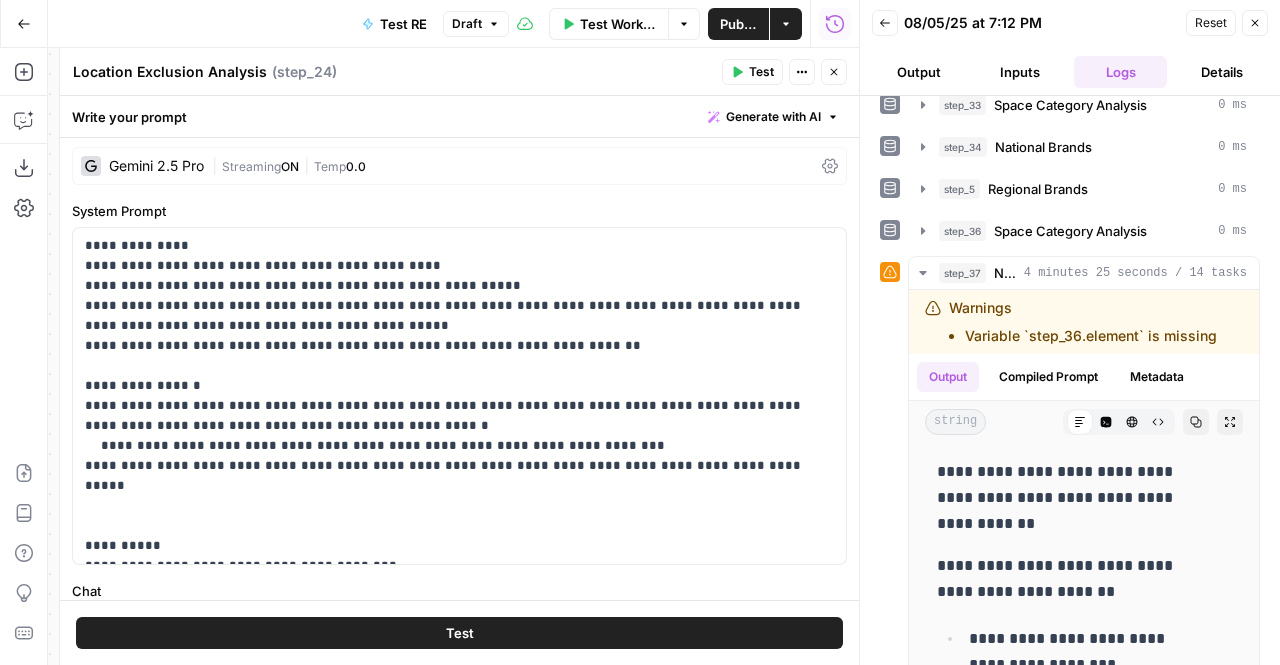 scroll, scrollTop: 56, scrollLeft: 0, axis: vertical 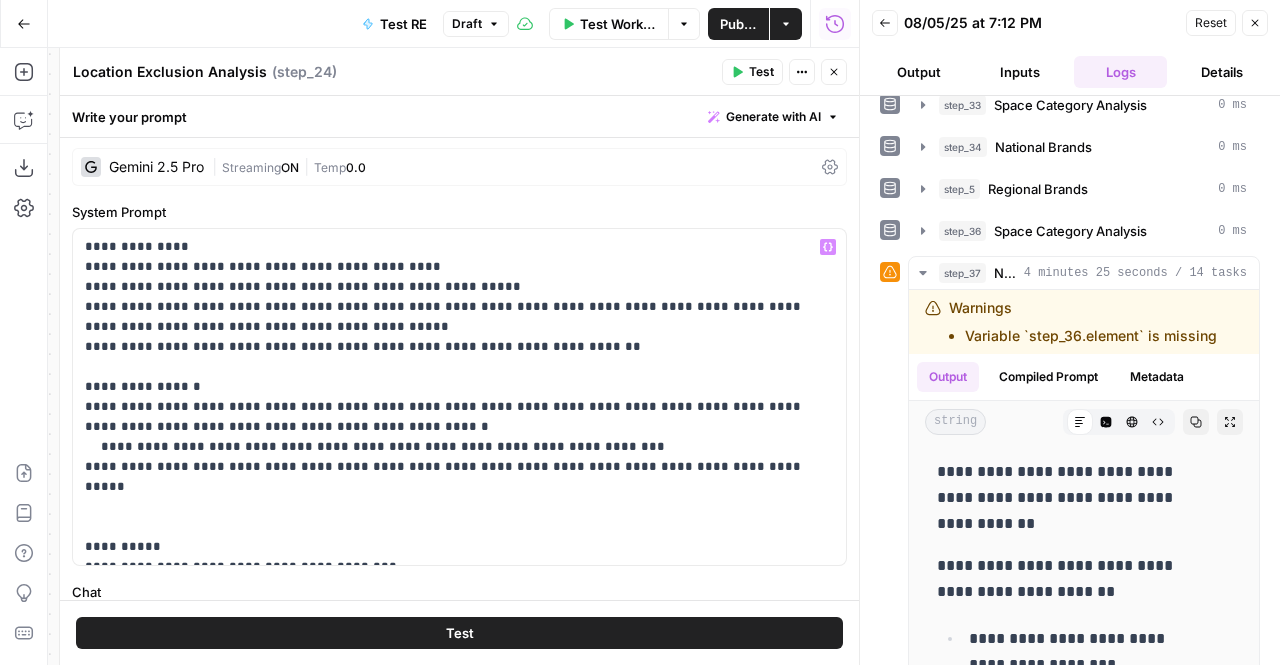 click 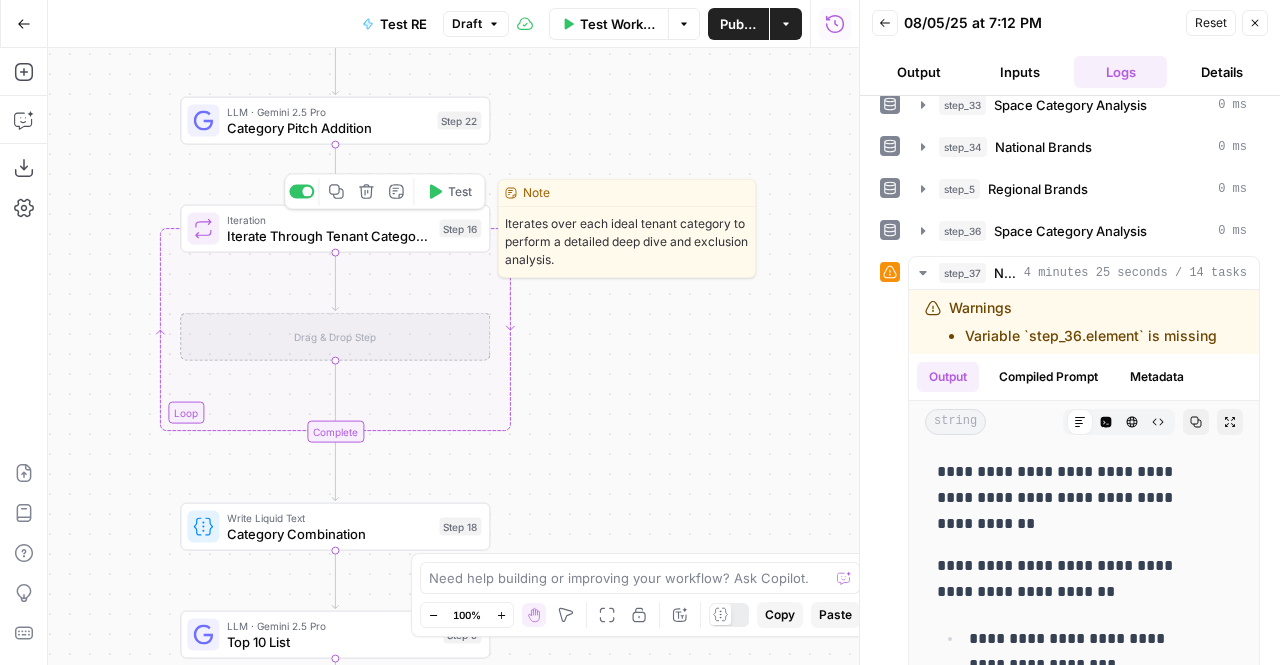 click on "Delete step" at bounding box center (366, 192) 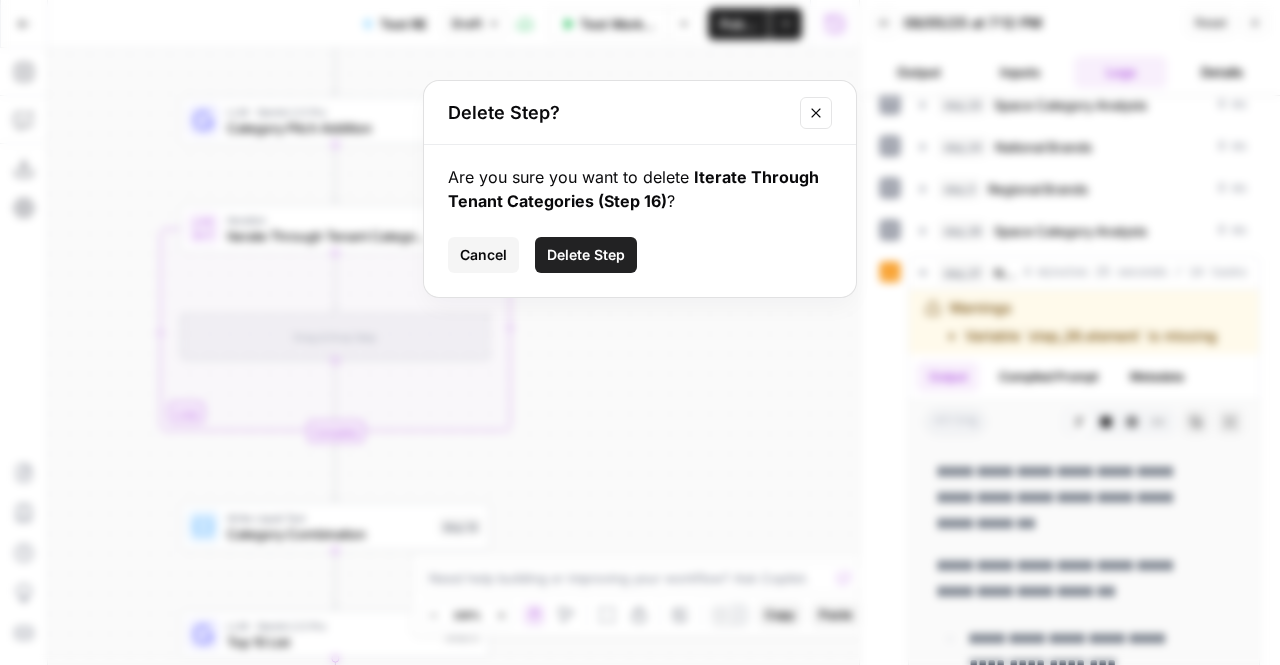 click on "Delete Step" at bounding box center (586, 255) 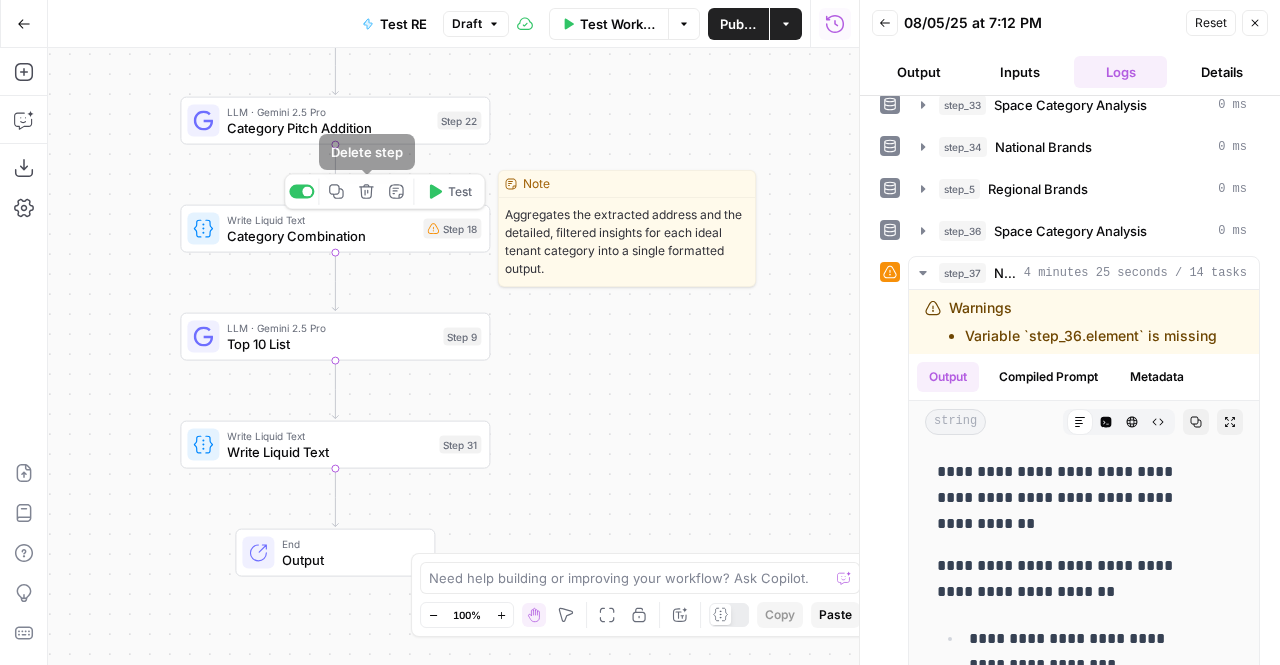 click on "Delete step" at bounding box center (366, 192) 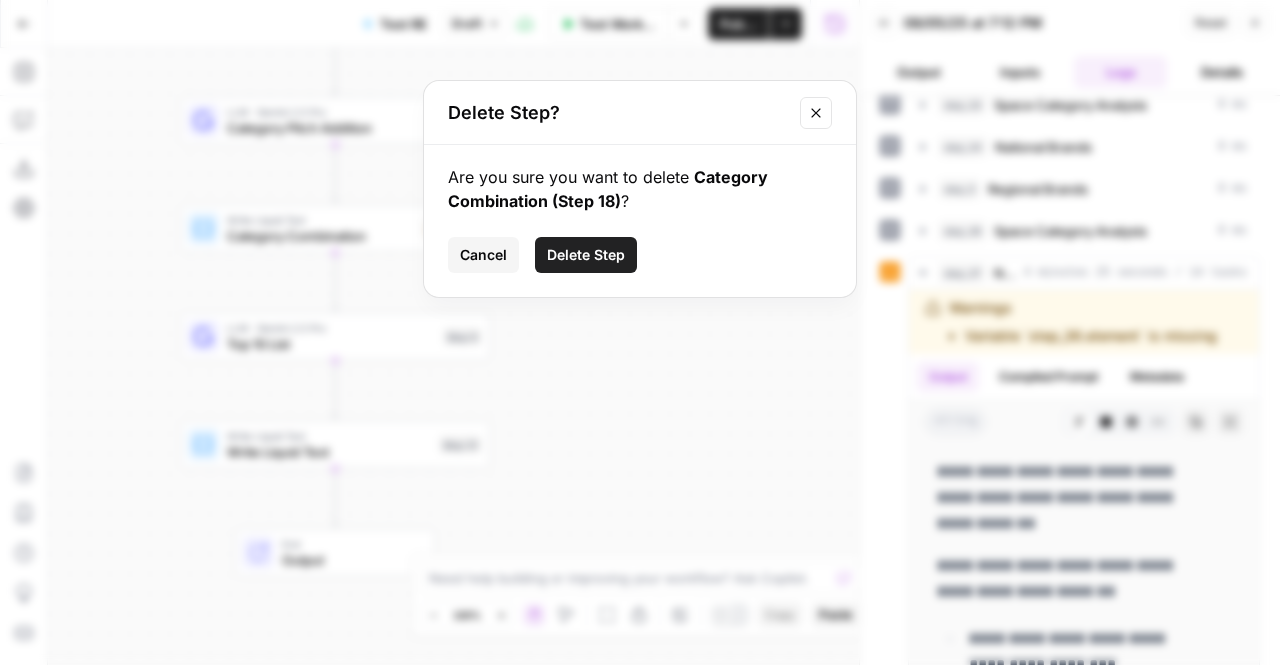 click on "Delete Step" at bounding box center (586, 255) 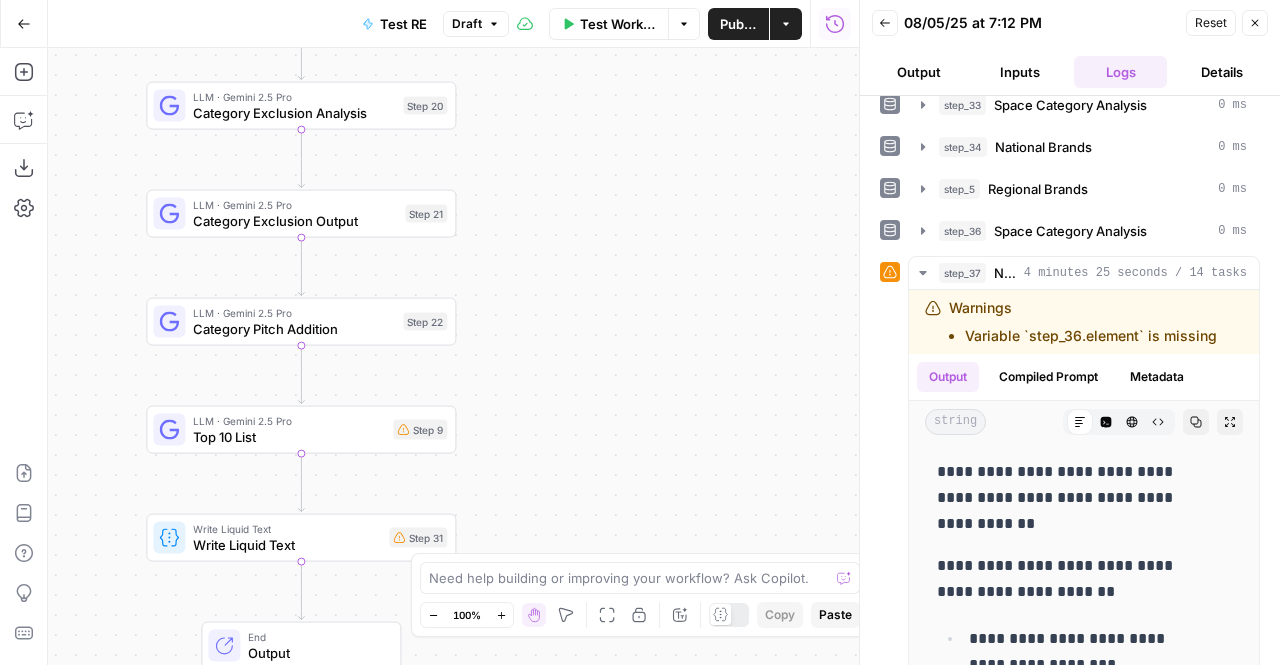 drag, startPoint x: 614, startPoint y: 99, endPoint x: 579, endPoint y: 298, distance: 202.05444 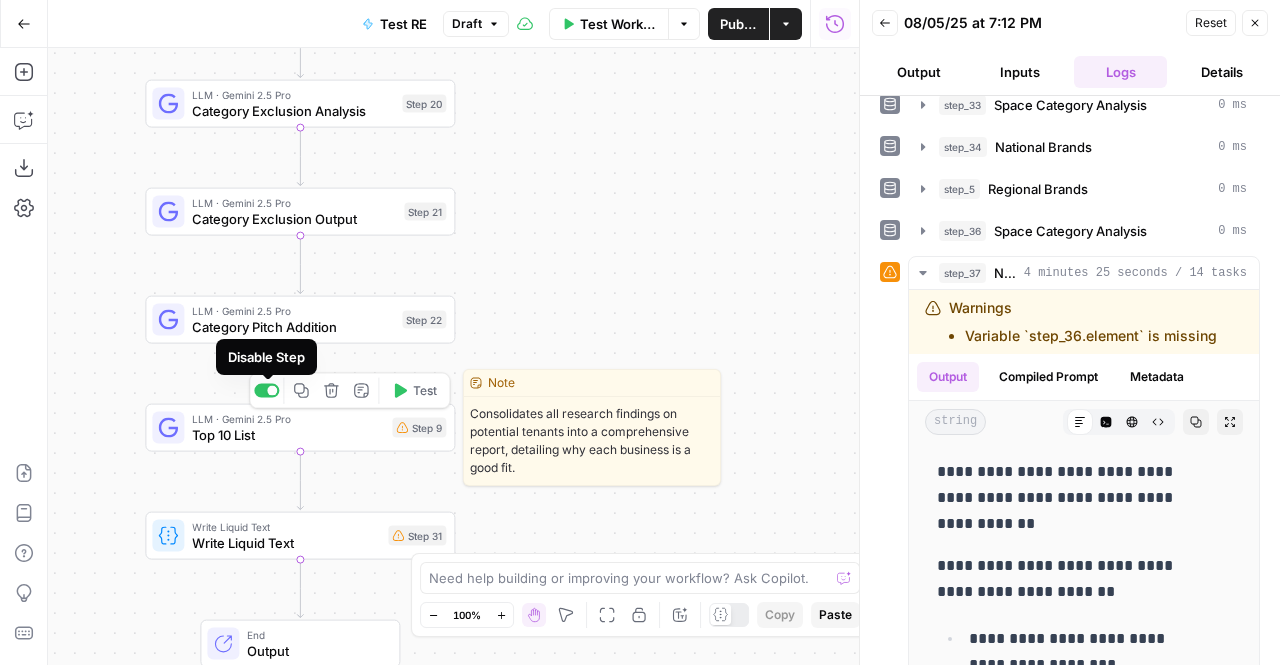 click at bounding box center [272, 391] 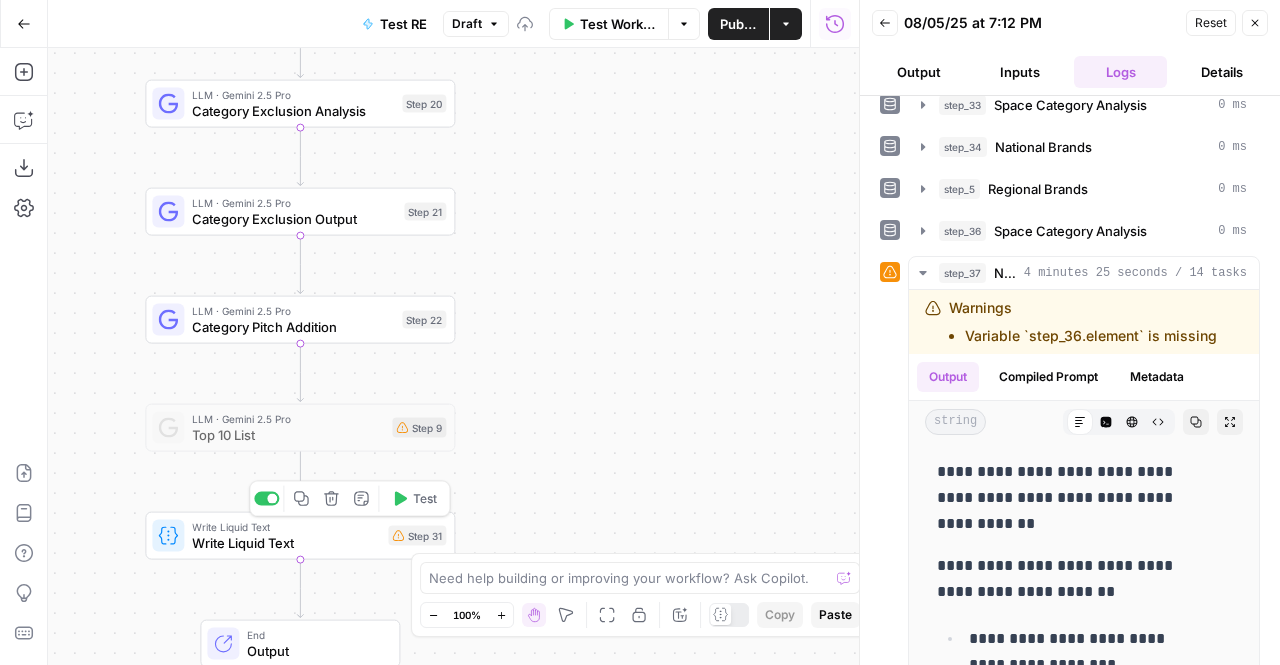 click on "Copy step Delete step Add Note Test" at bounding box center (349, 499) 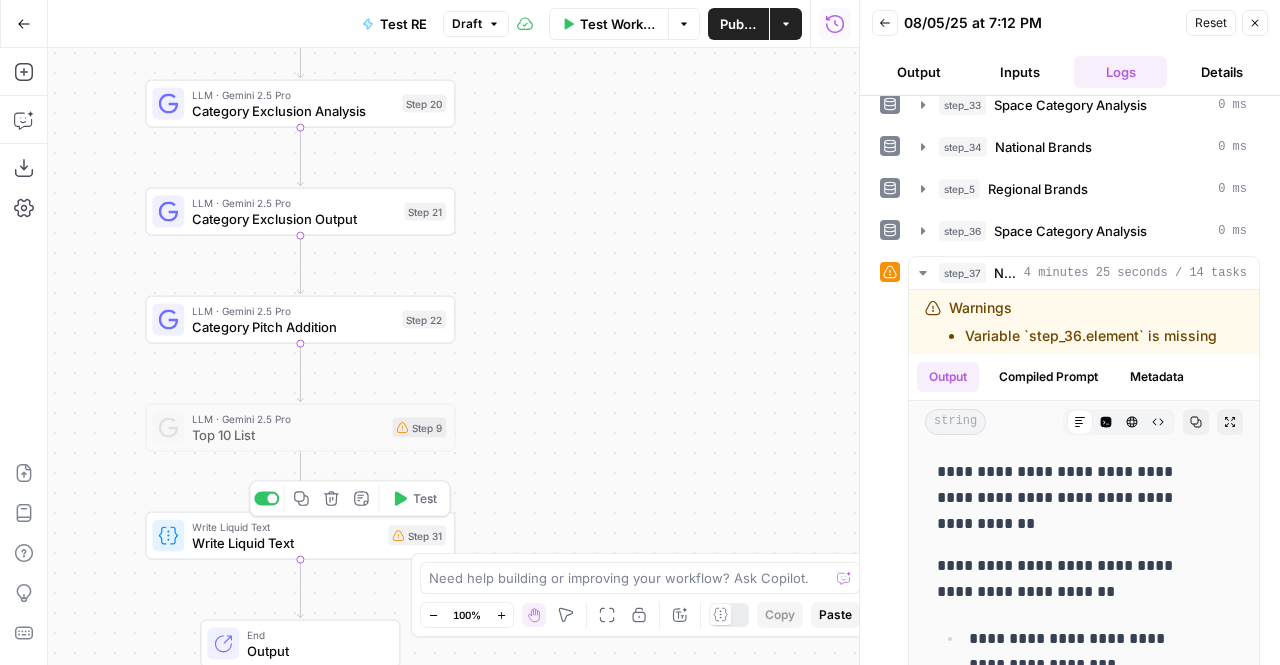 click at bounding box center (272, 499) 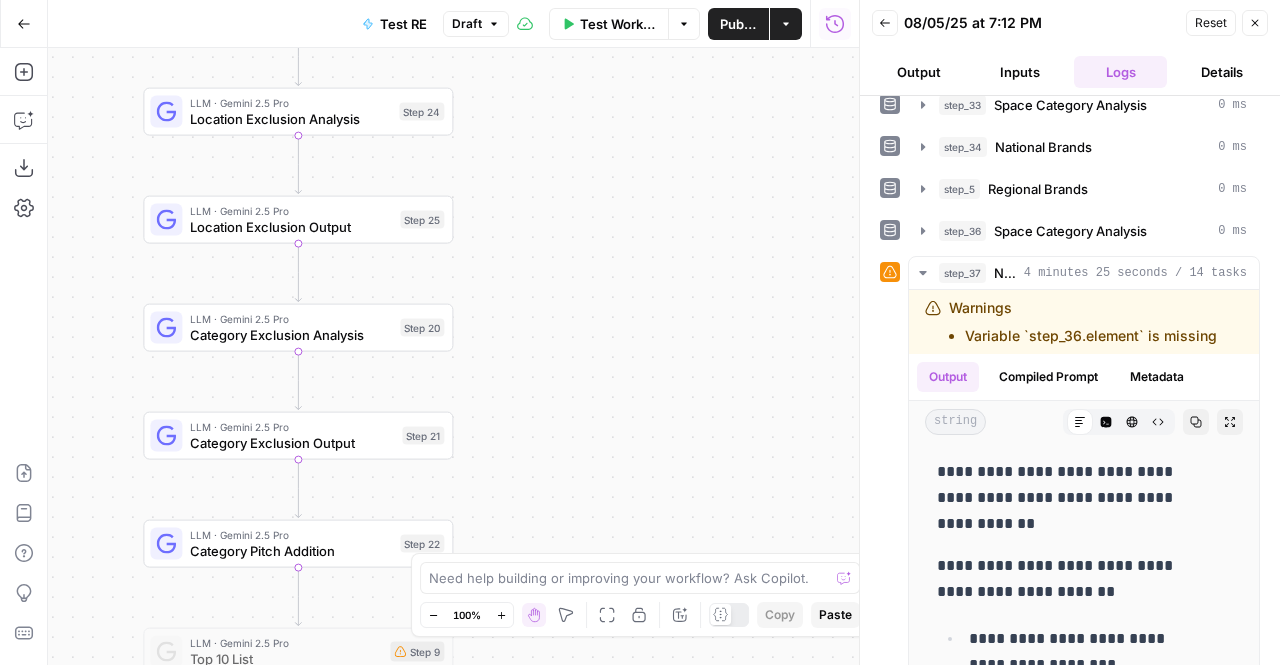 drag, startPoint x: 606, startPoint y: 246, endPoint x: 610, endPoint y: 442, distance: 196.04082 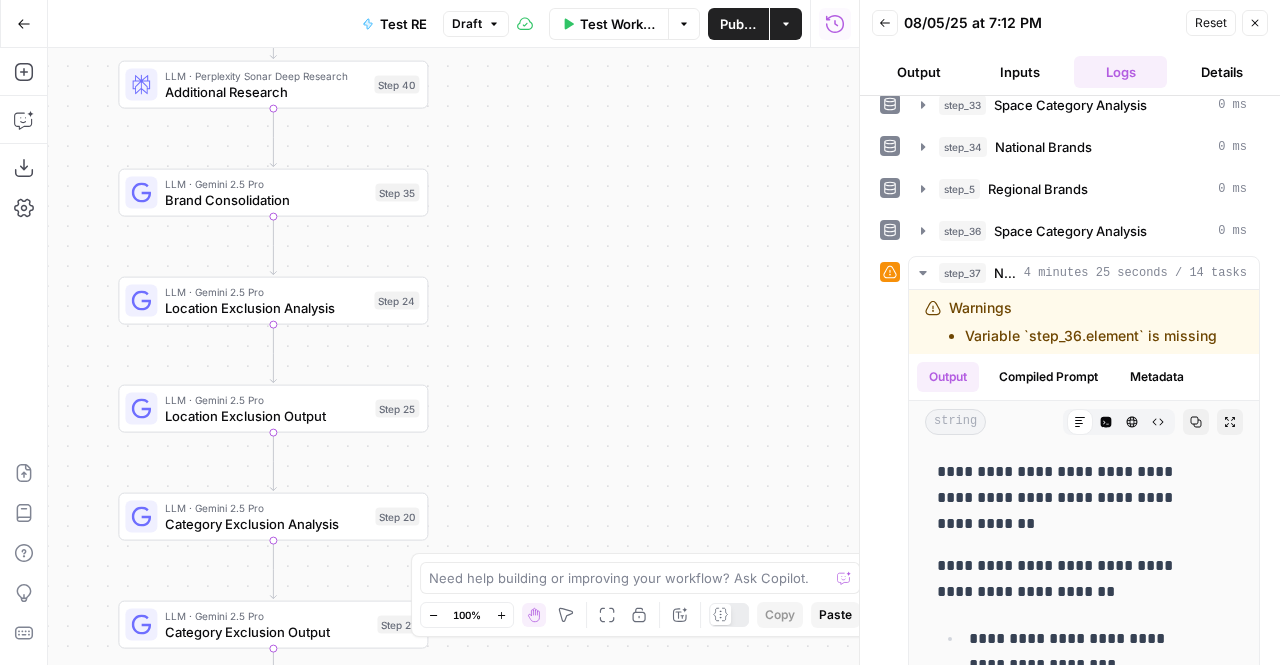 drag, startPoint x: 627, startPoint y: 249, endPoint x: 601, endPoint y: 435, distance: 187.80841 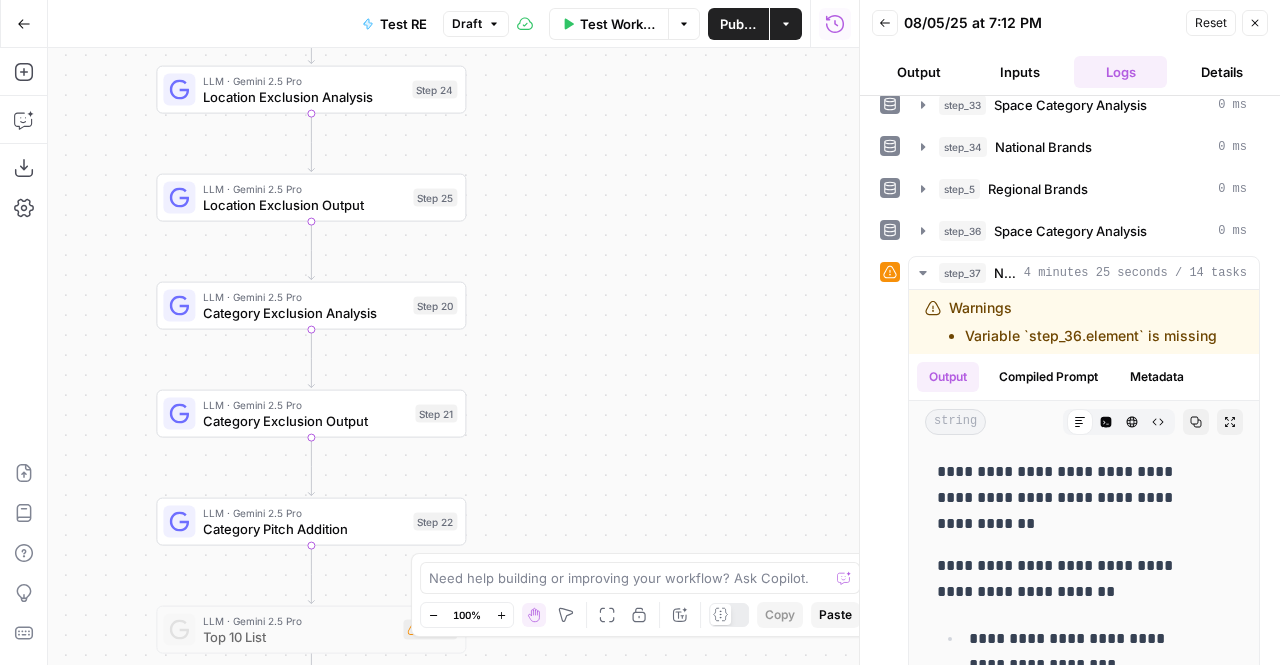 drag, startPoint x: 601, startPoint y: 435, endPoint x: 638, endPoint y: 225, distance: 213.23462 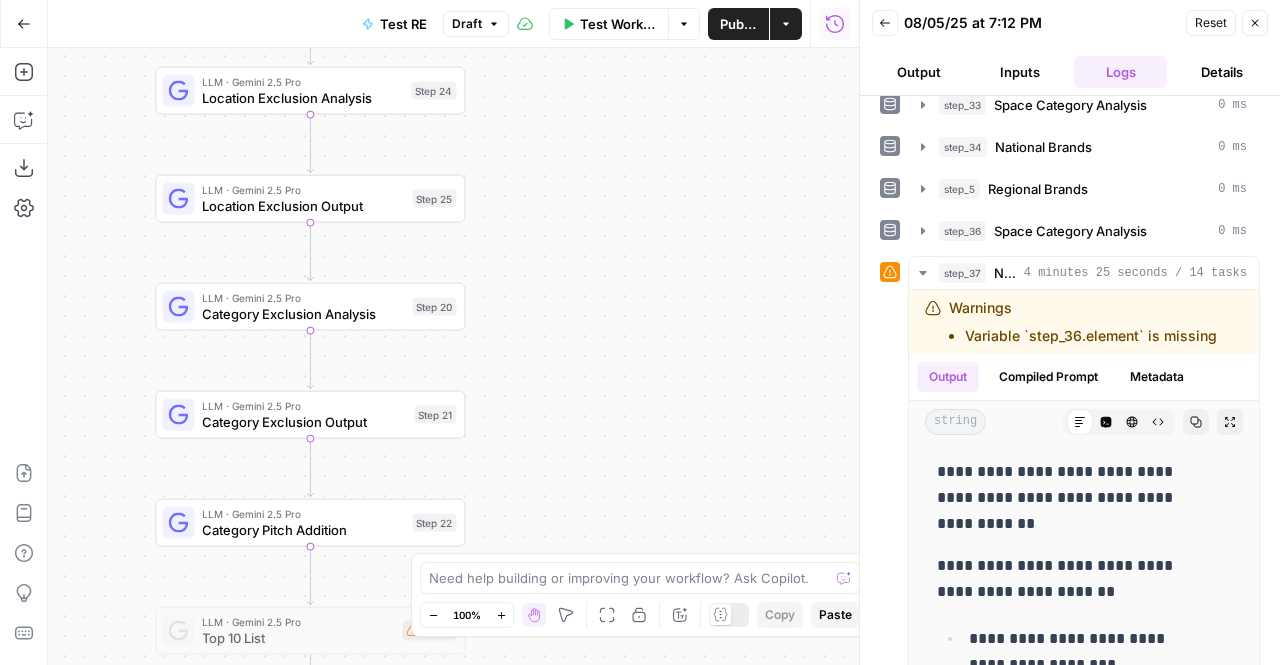 click on "Test Workflow" at bounding box center [618, 24] 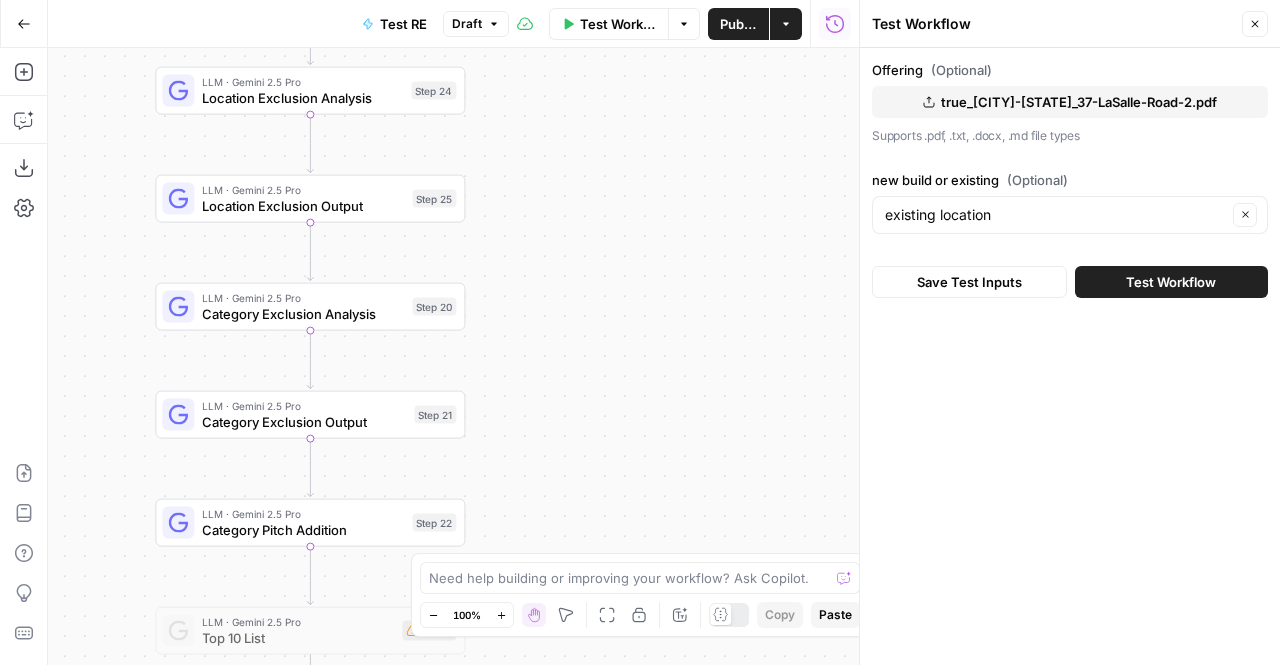 click on "Test Workflow" at bounding box center (1171, 282) 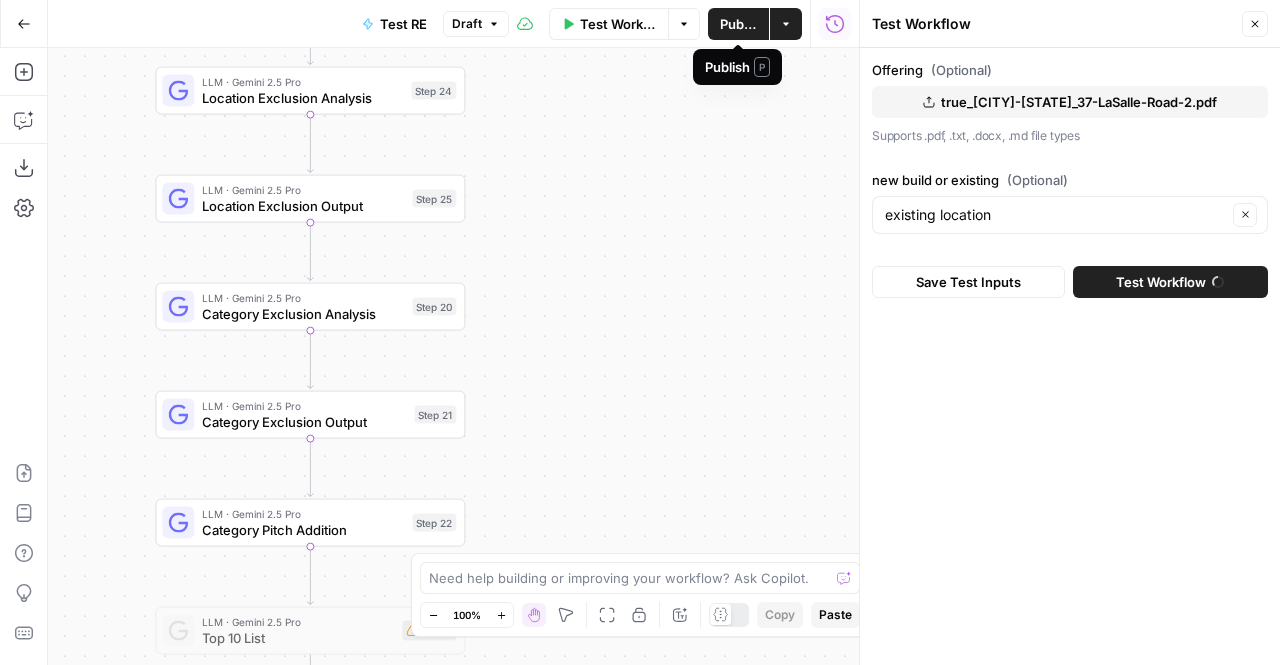 click on "Publish" at bounding box center (738, 24) 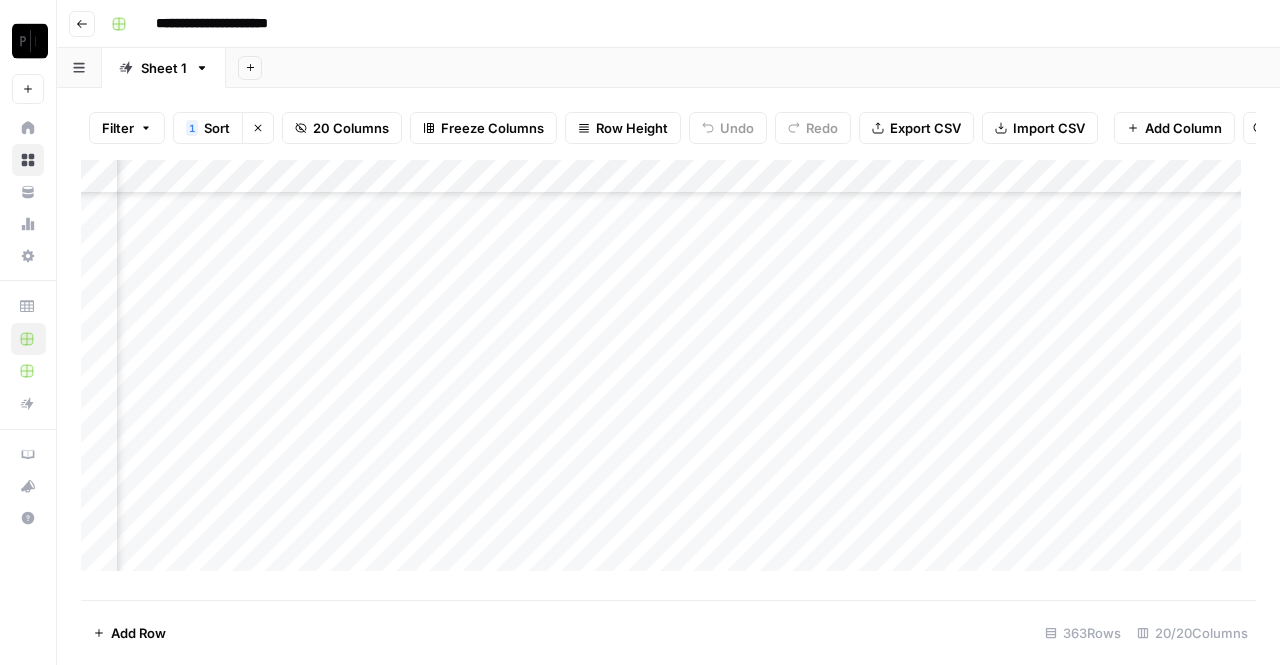 scroll, scrollTop: 0, scrollLeft: 0, axis: both 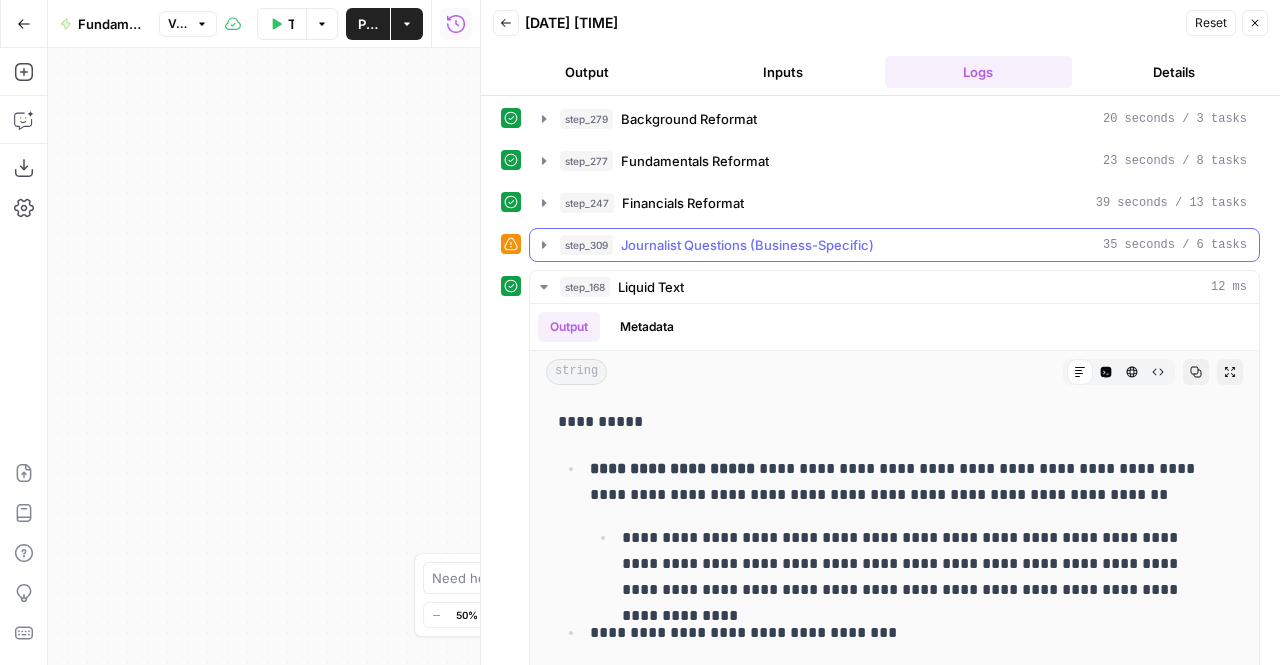 click on "step_309 Journalist Questions (Business-Specific) 35 seconds / 6 tasks" at bounding box center [894, 245] 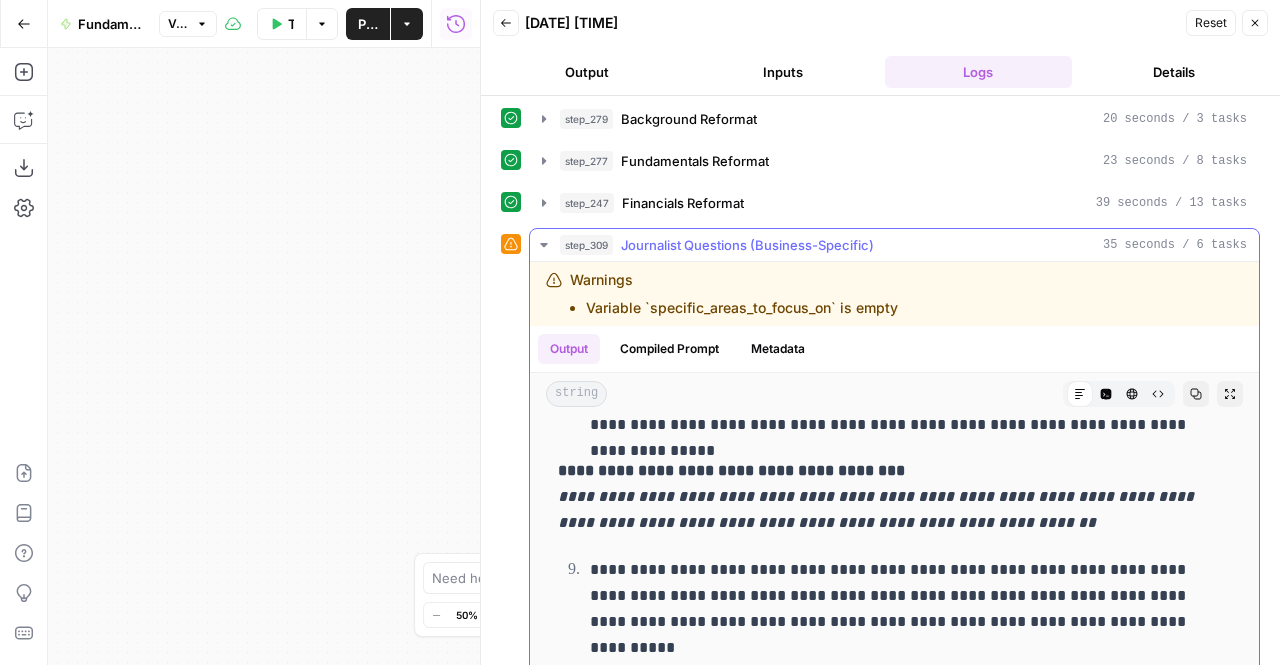 scroll, scrollTop: 1829, scrollLeft: 0, axis: vertical 